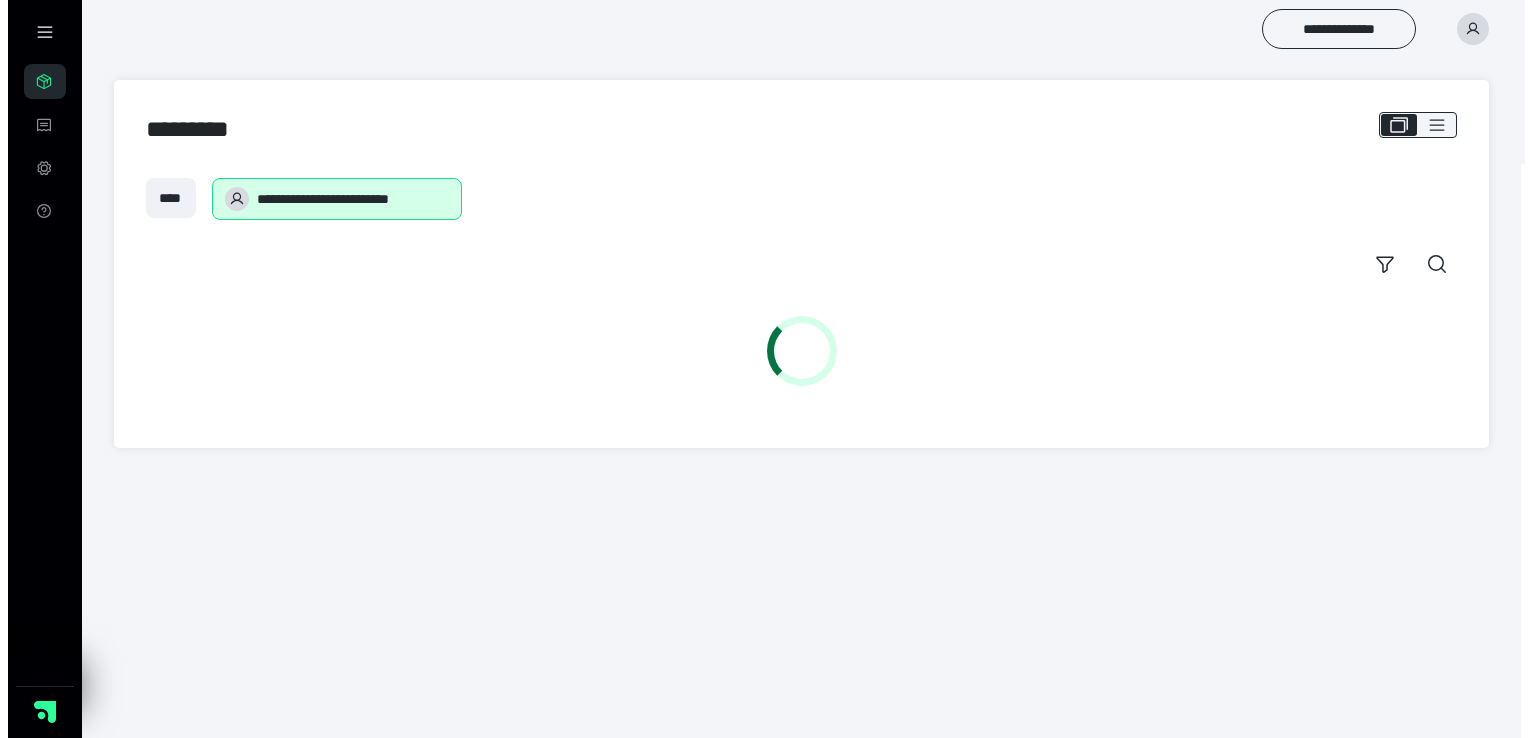 scroll, scrollTop: 0, scrollLeft: 0, axis: both 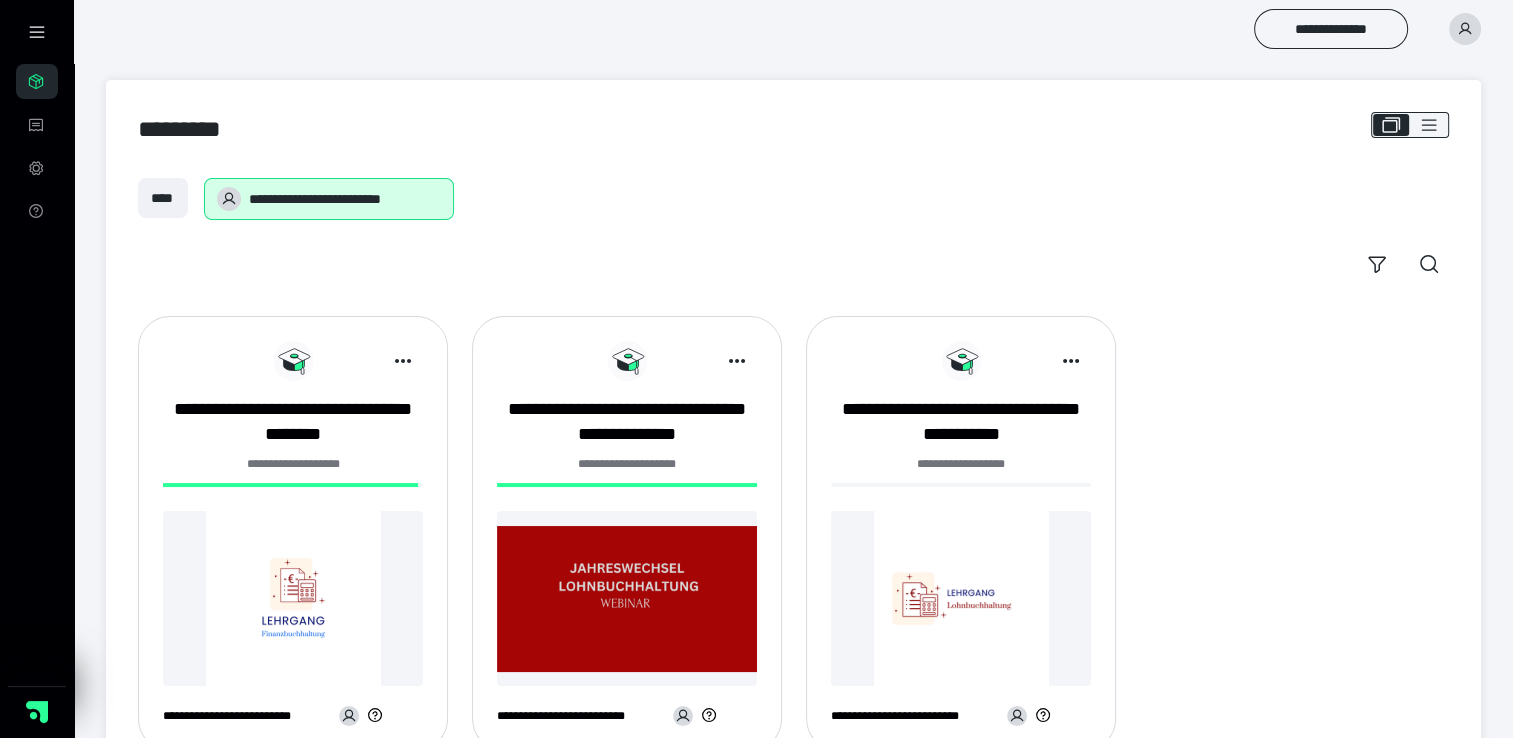 click at bounding box center (293, 598) 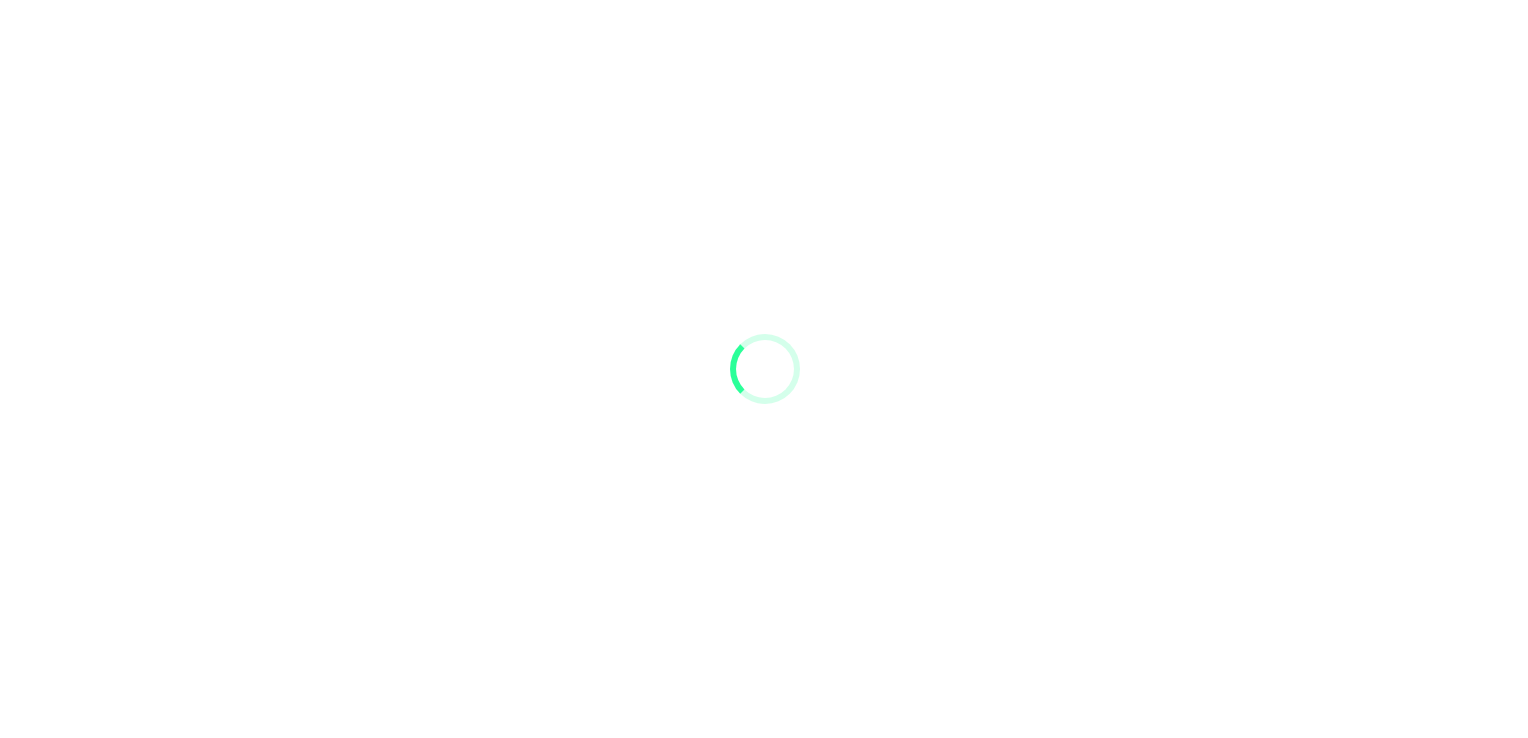 scroll, scrollTop: 0, scrollLeft: 0, axis: both 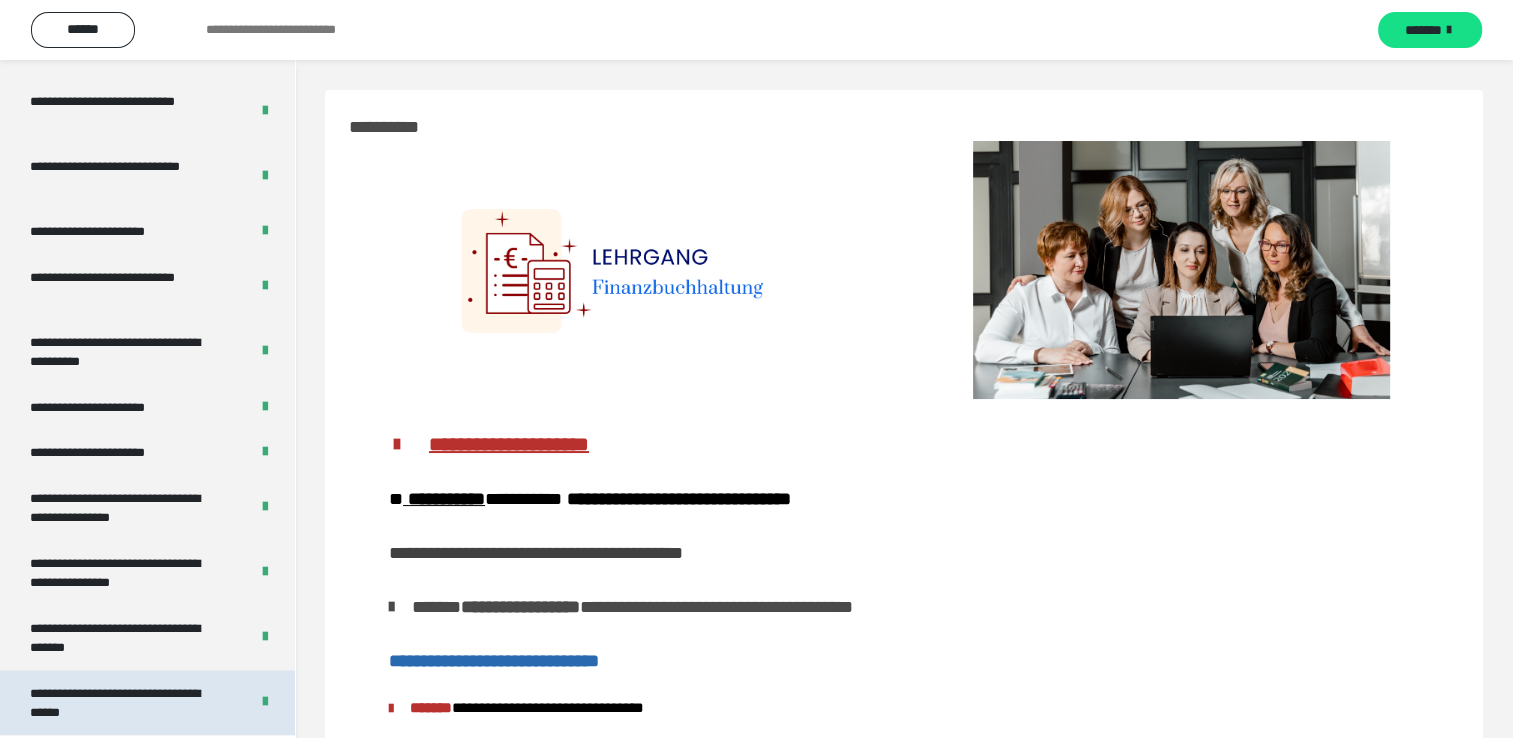 click on "**********" at bounding box center [124, 703] 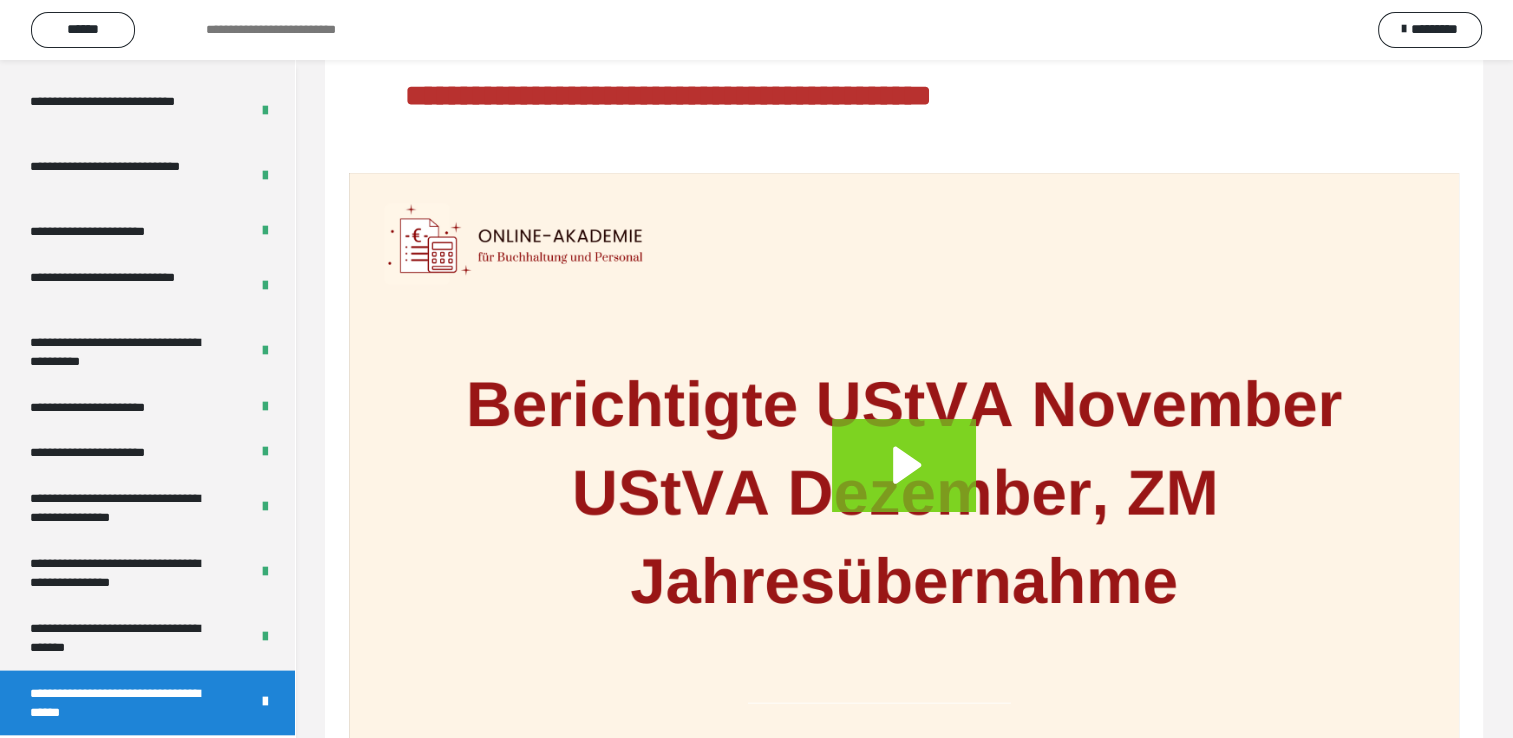 scroll, scrollTop: 297, scrollLeft: 0, axis: vertical 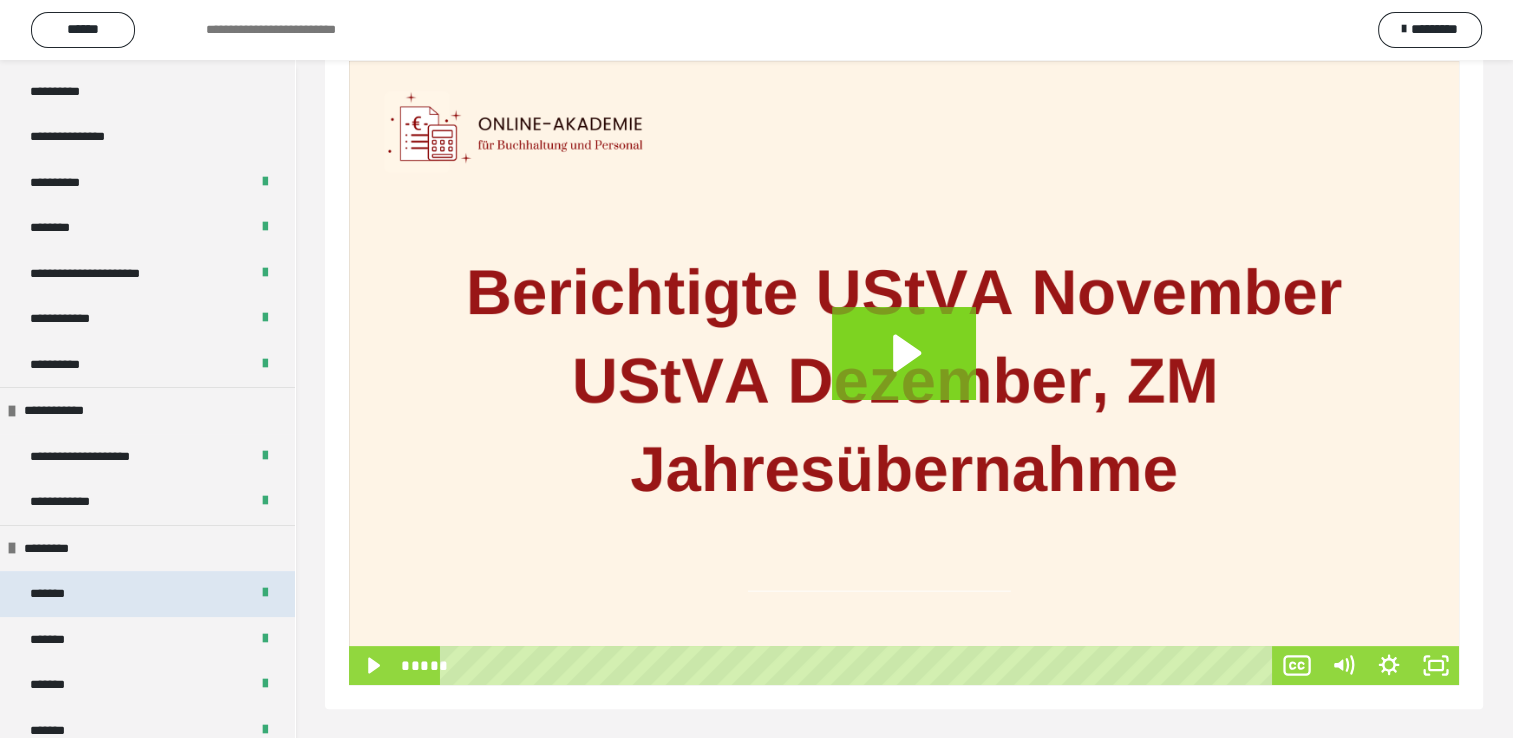 click on "*******" at bounding box center [147, 594] 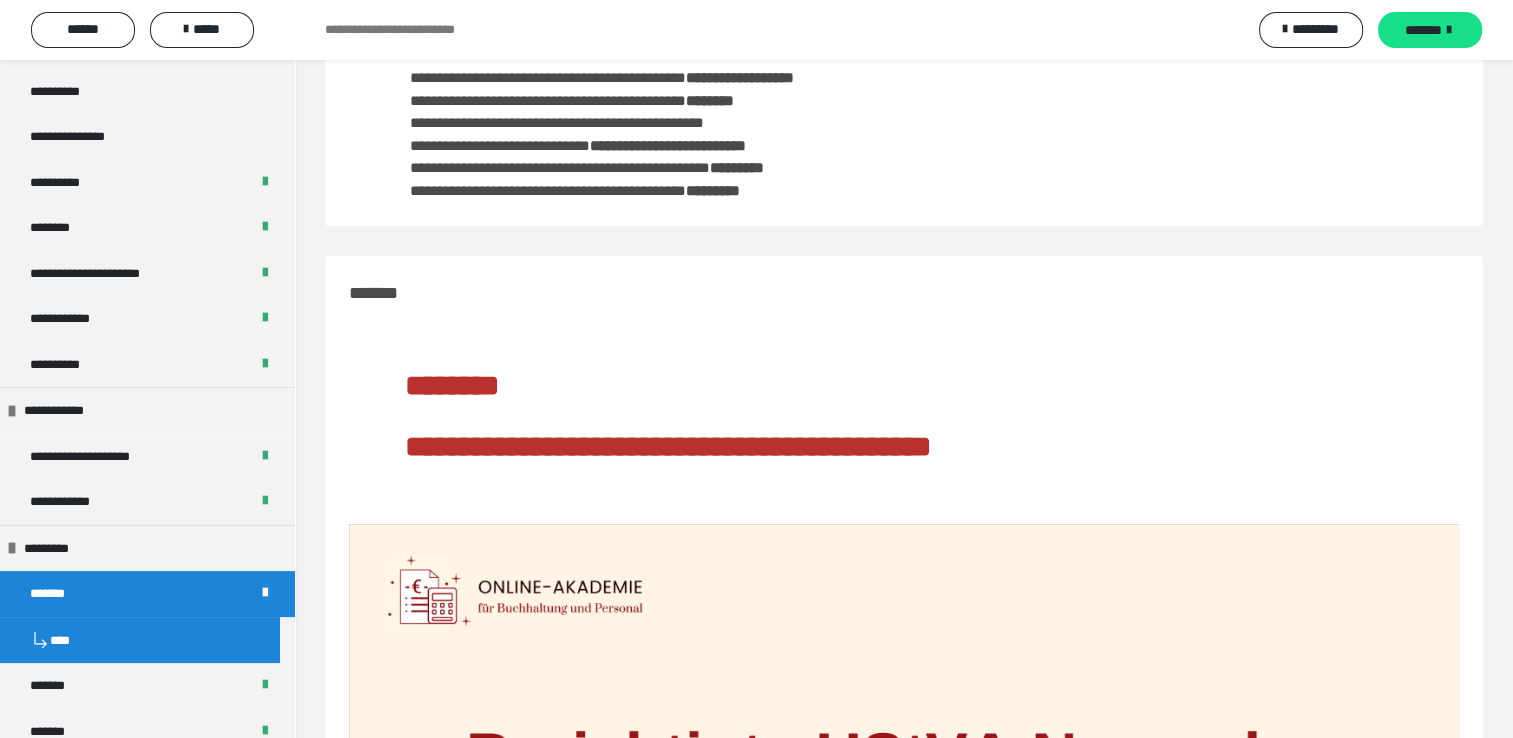 scroll, scrollTop: 760, scrollLeft: 0, axis: vertical 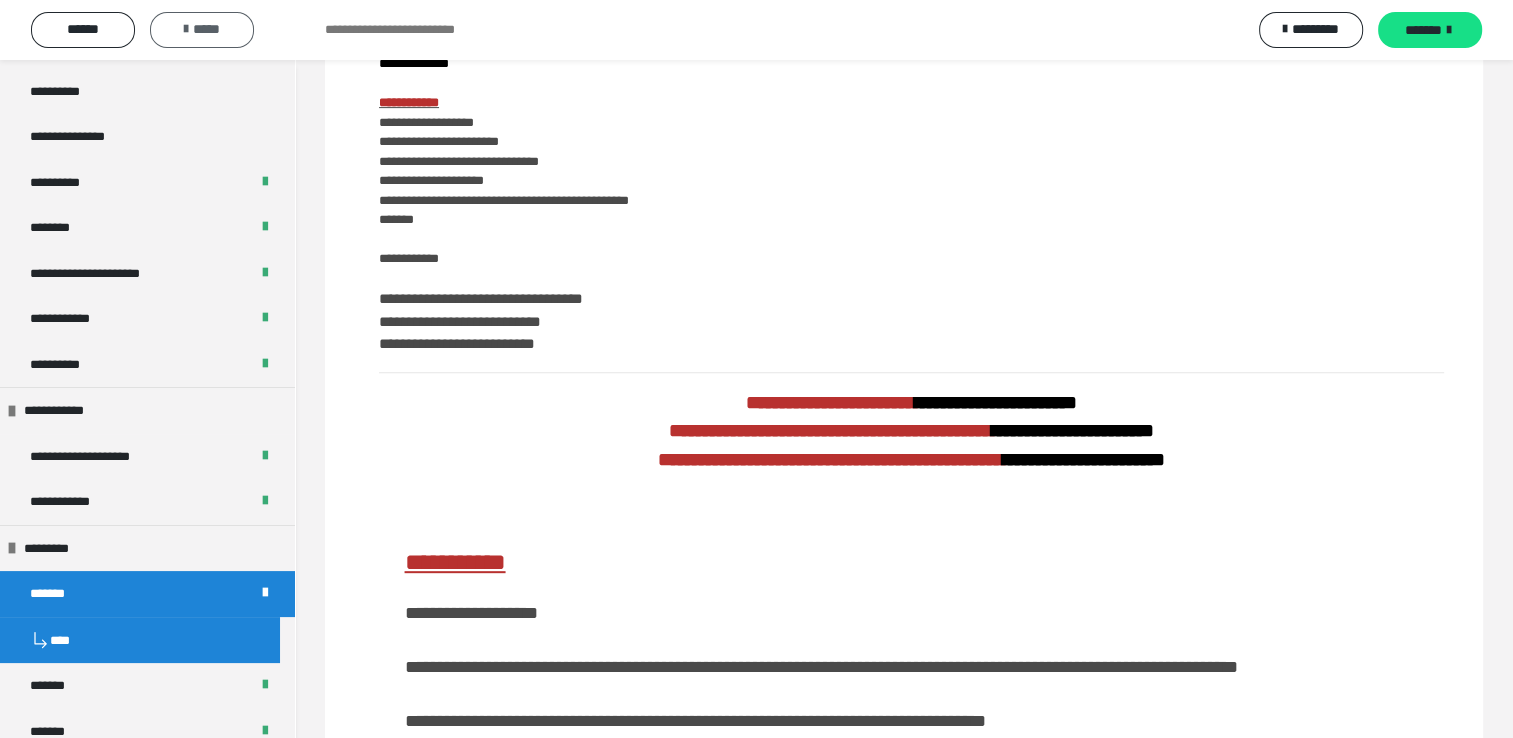 click on "*****" at bounding box center (202, 29) 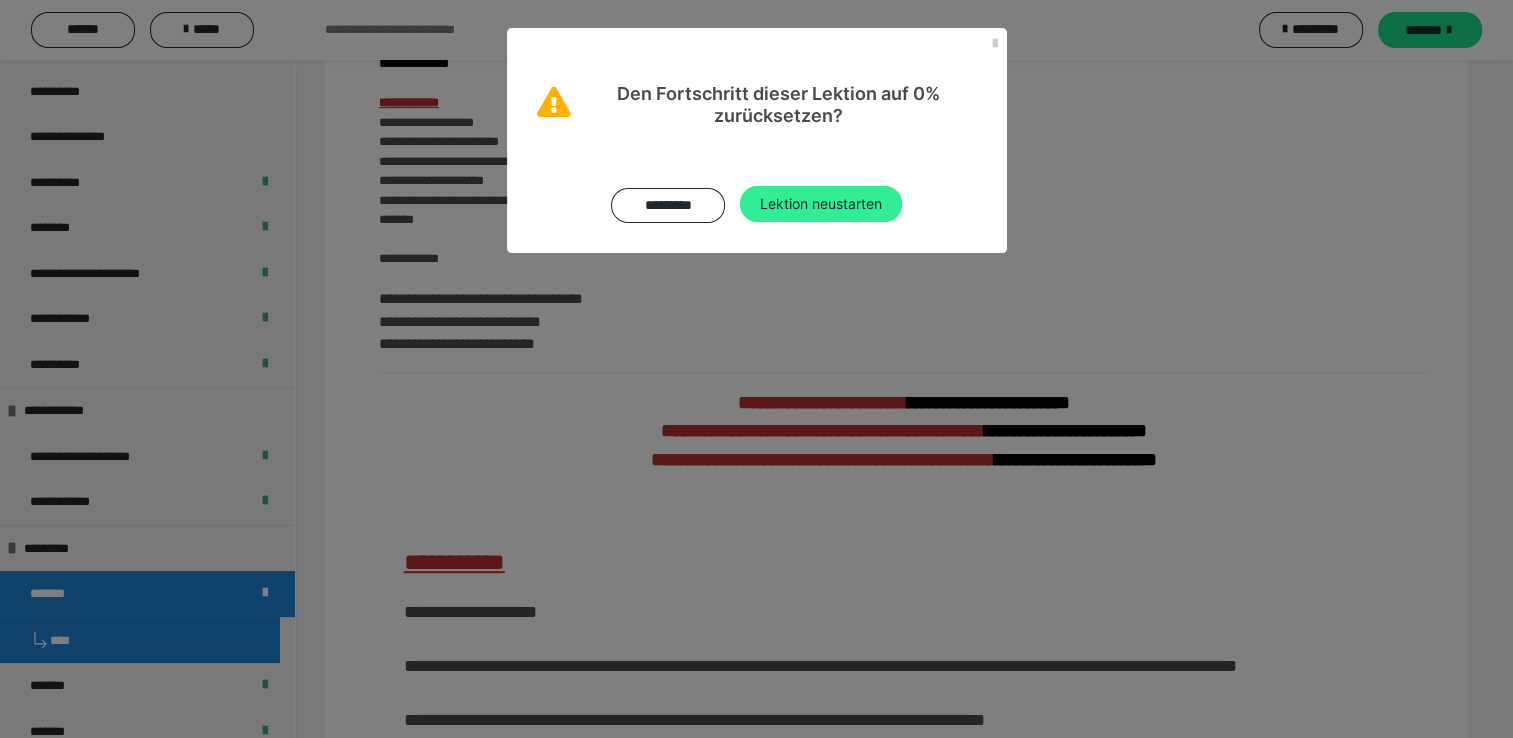 click on "Lektion neustarten" at bounding box center (821, 204) 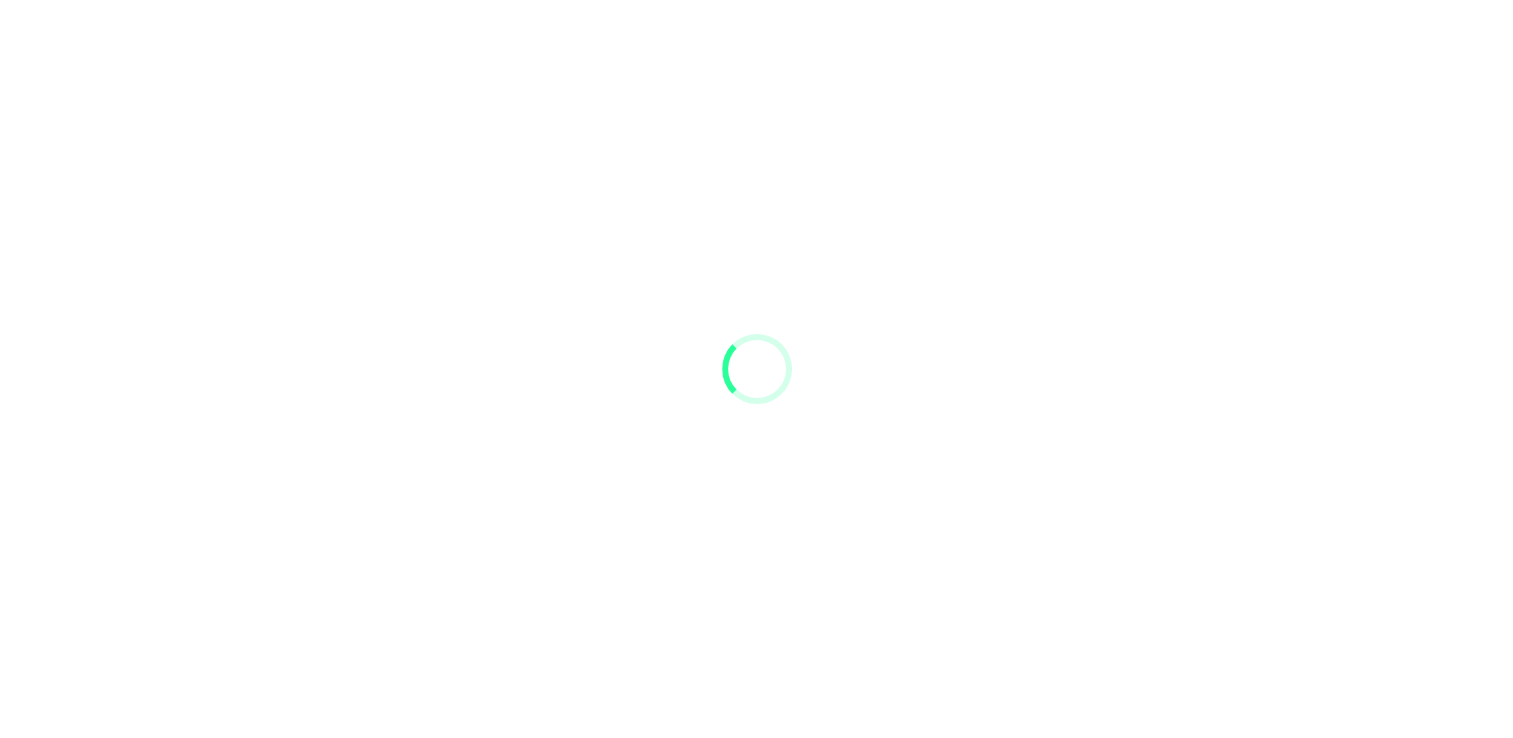 scroll, scrollTop: 0, scrollLeft: 0, axis: both 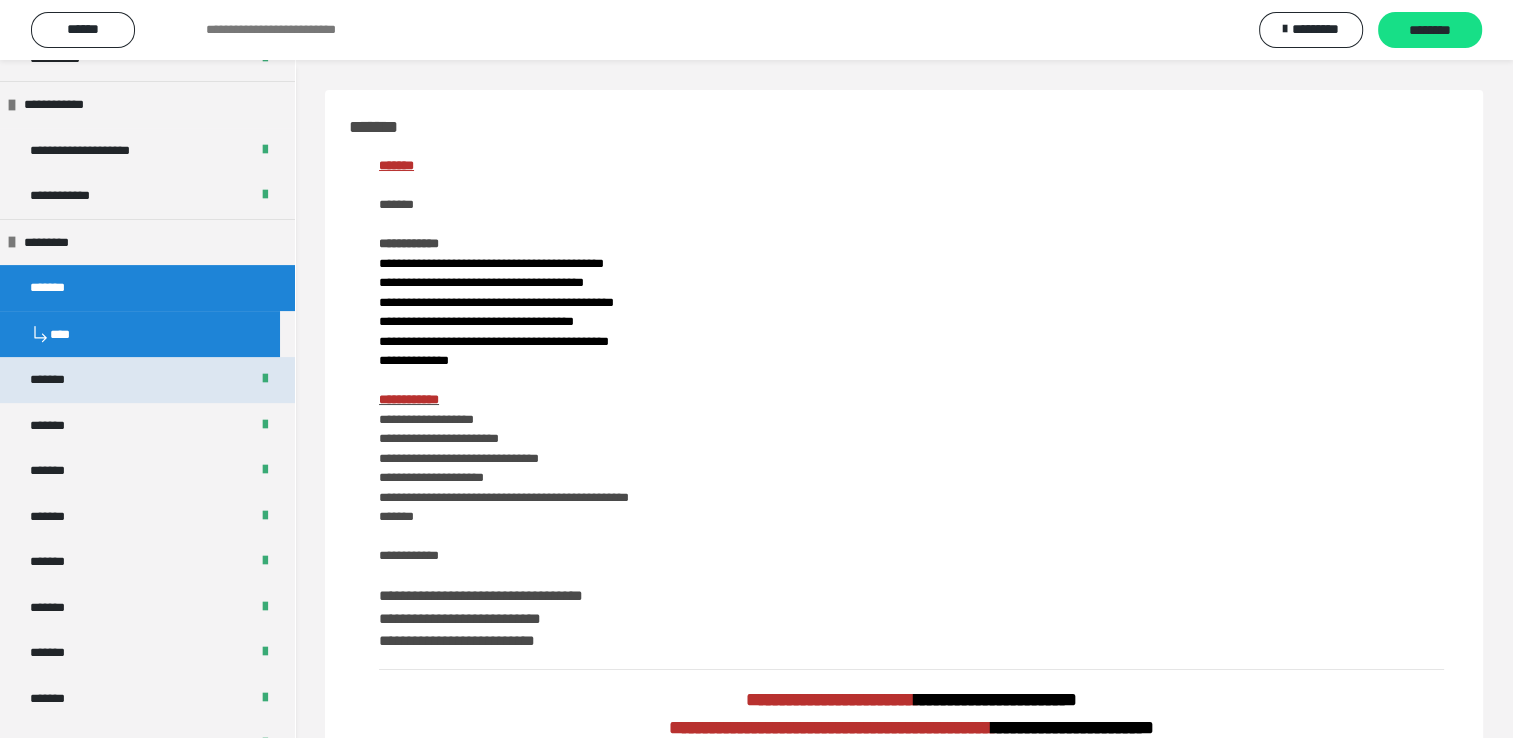 click on "*******" at bounding box center (147, 380) 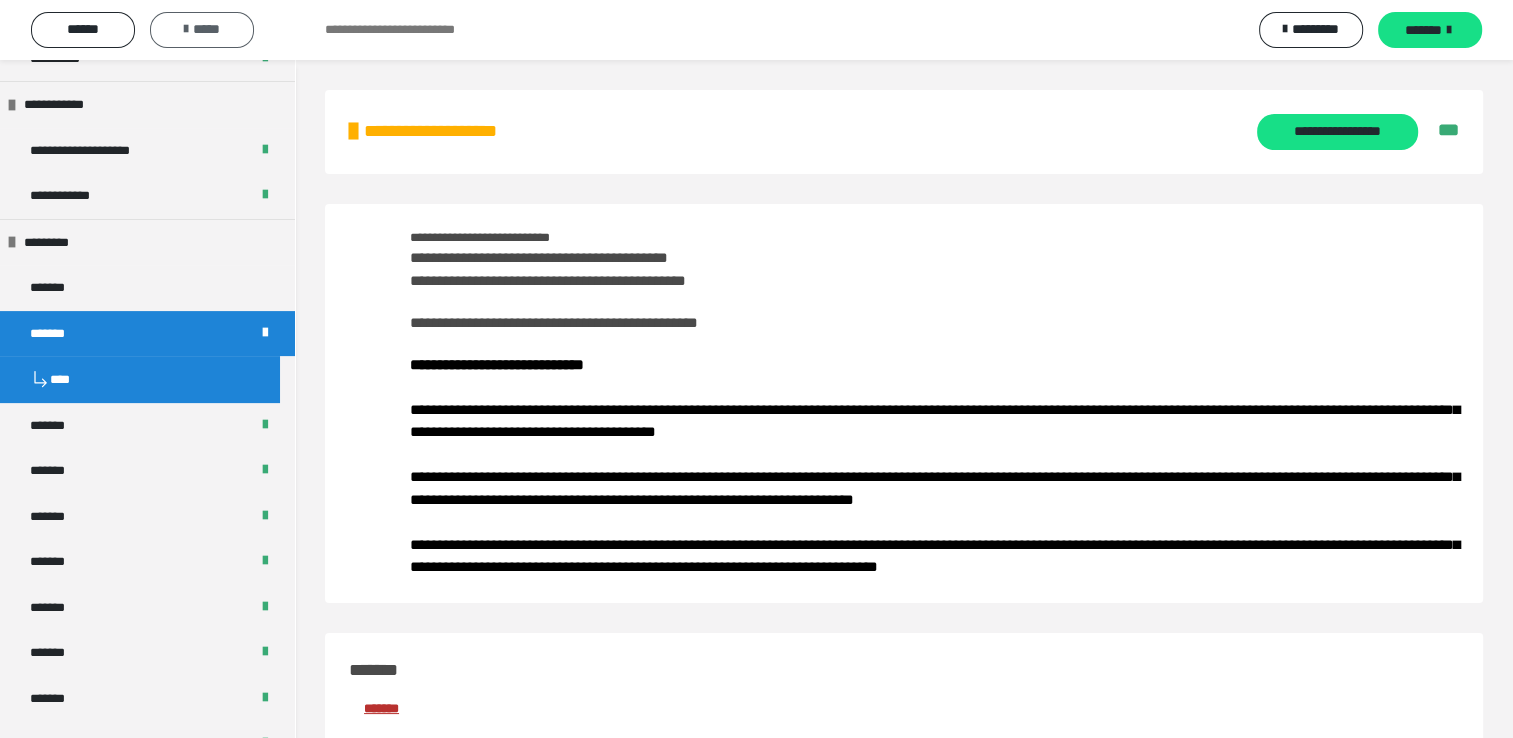 click on "*****" at bounding box center (202, 29) 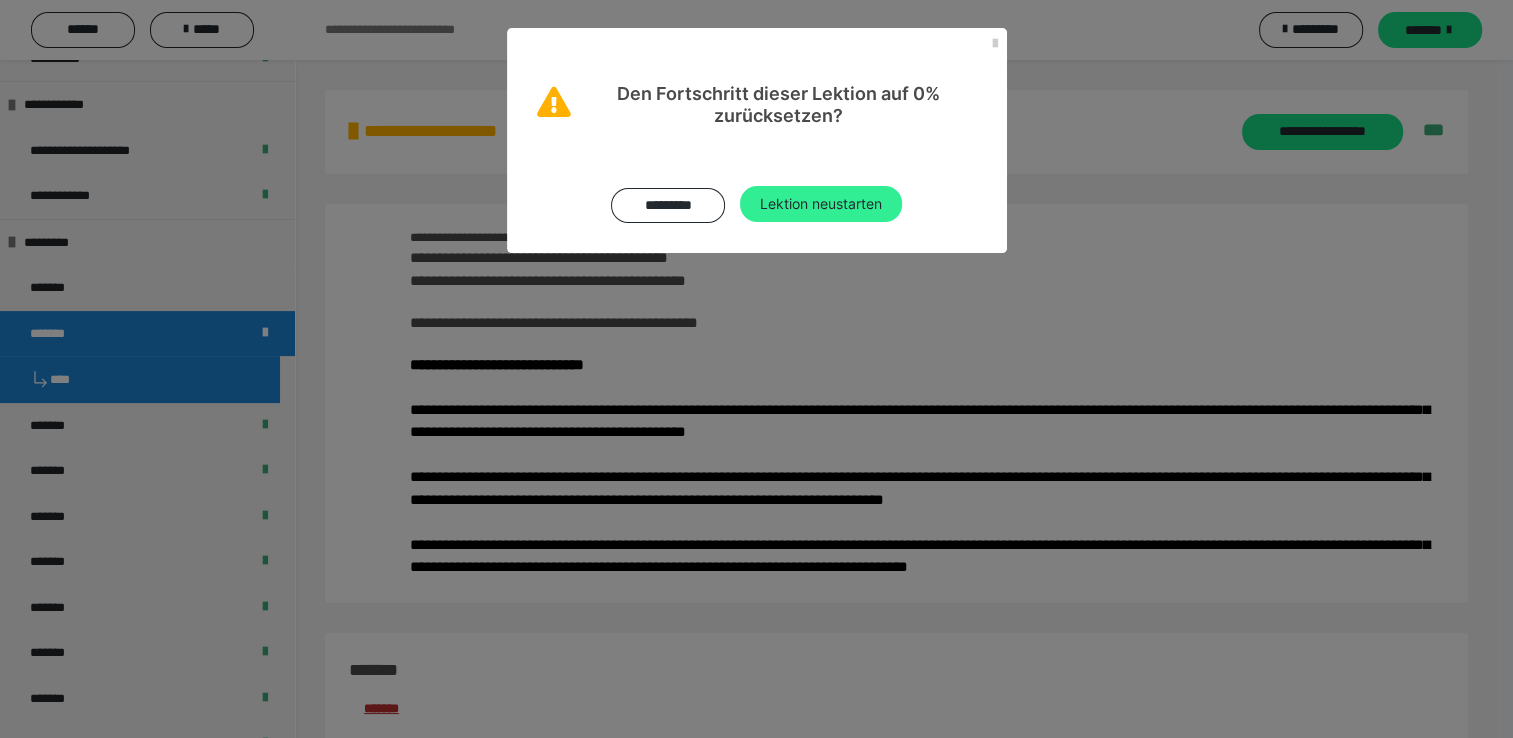 click on "Lektion neustarten" at bounding box center [821, 204] 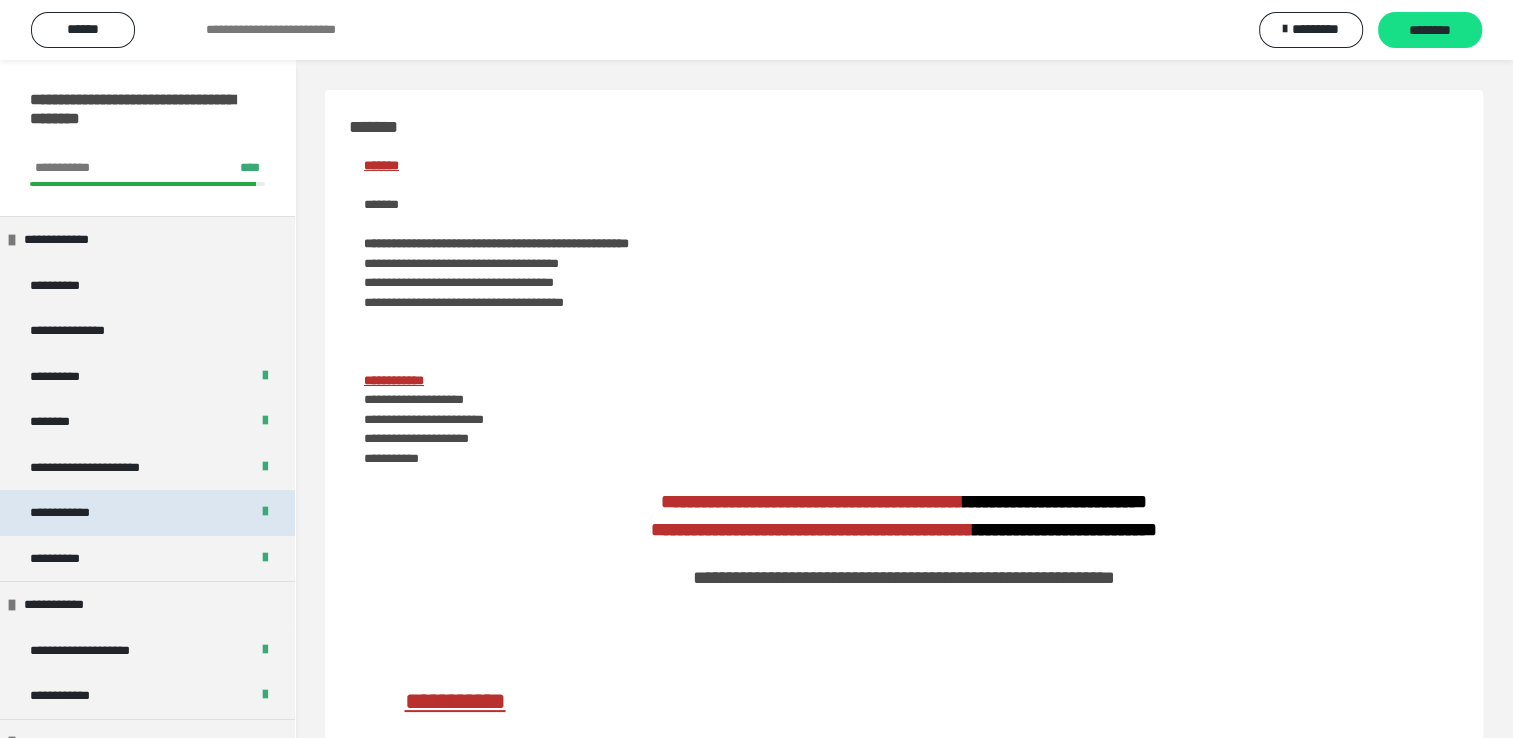 scroll, scrollTop: 400, scrollLeft: 0, axis: vertical 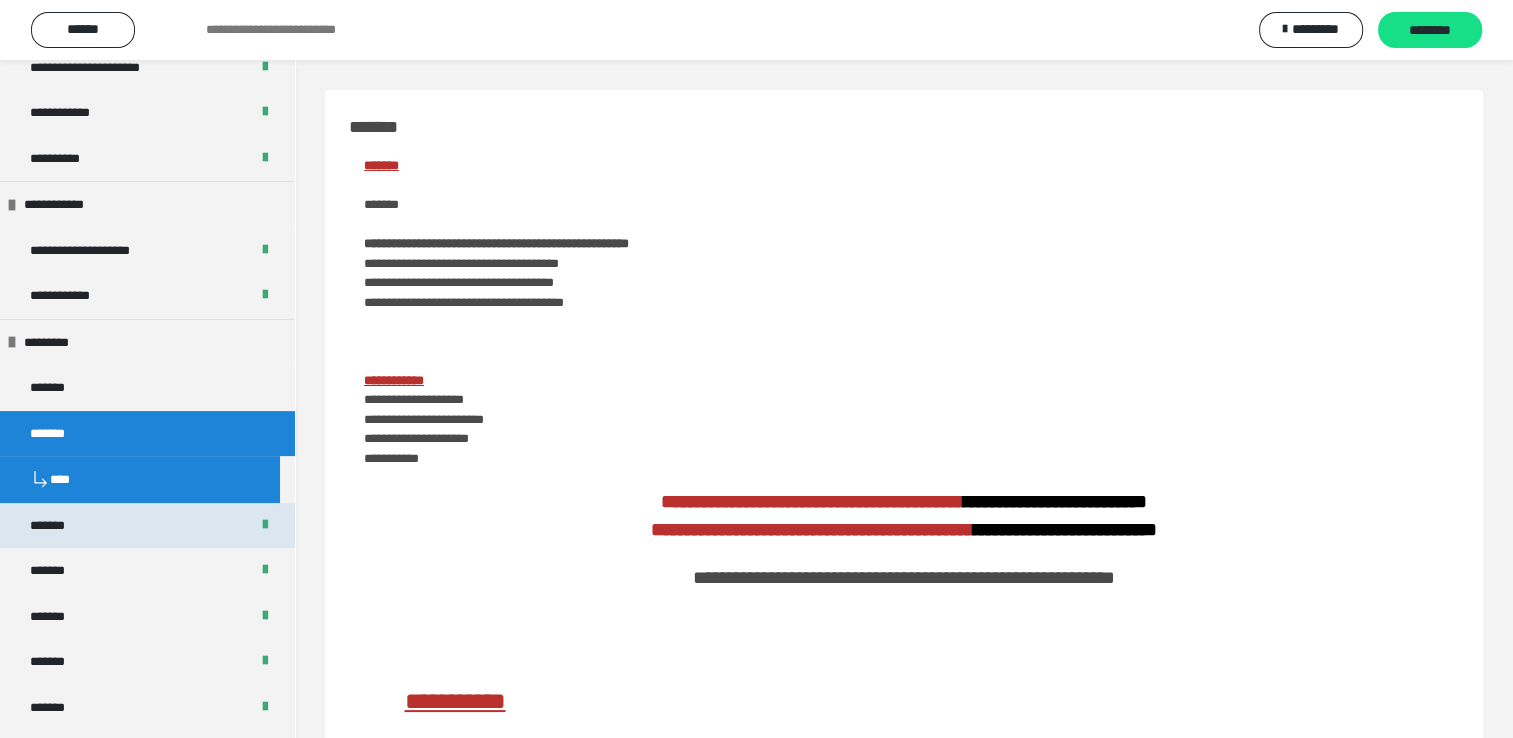 click on "*******" at bounding box center (147, 526) 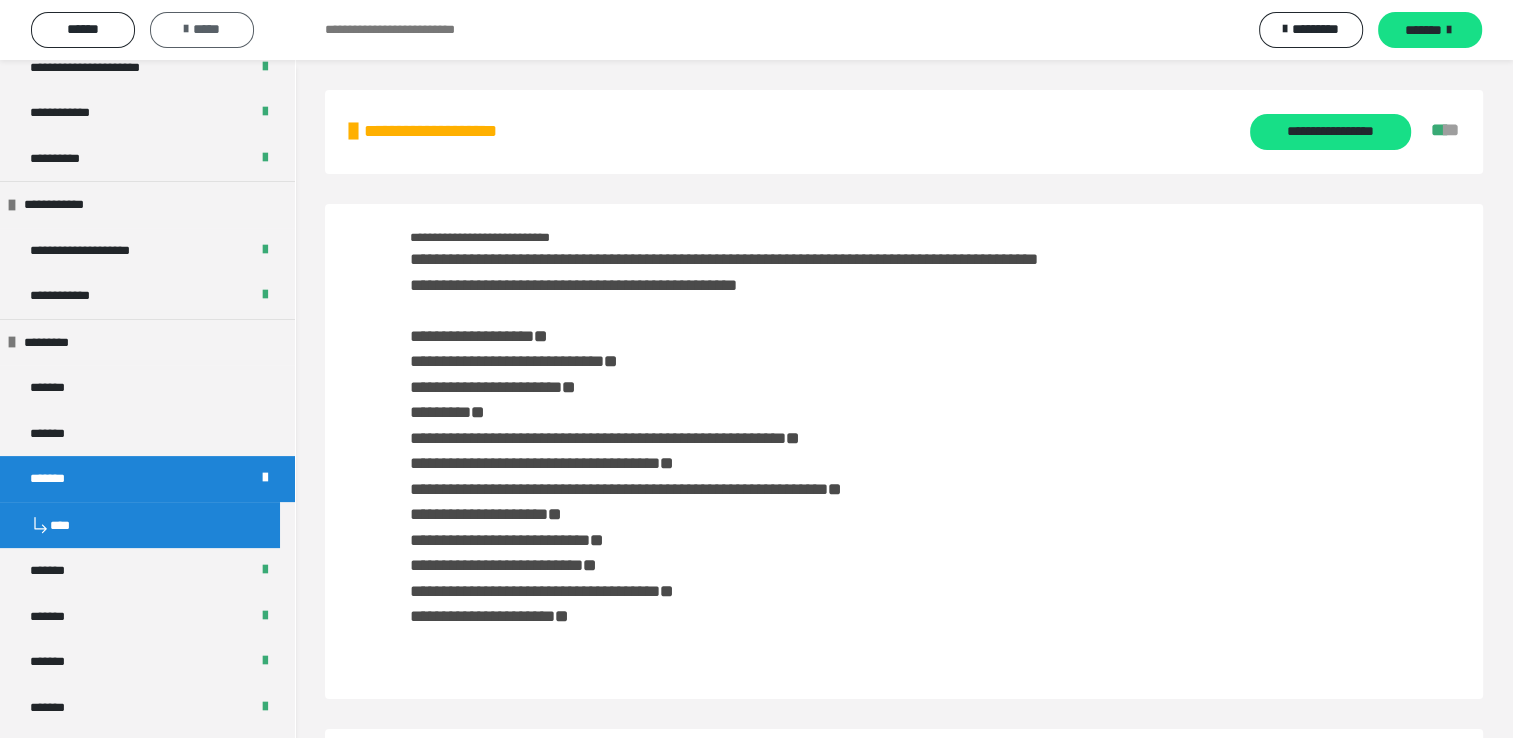 click on "*****" at bounding box center [202, 29] 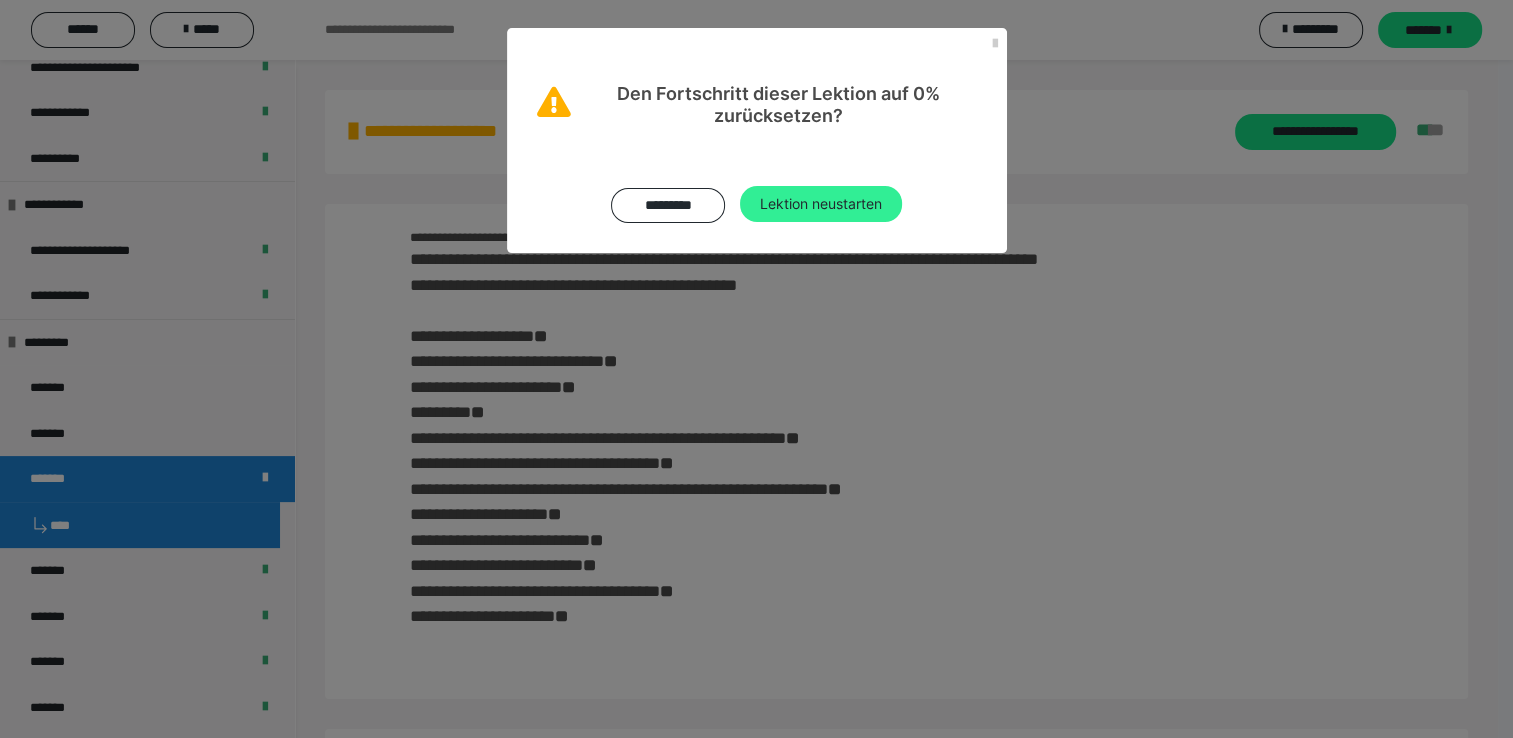 click on "Lektion neustarten" at bounding box center [821, 204] 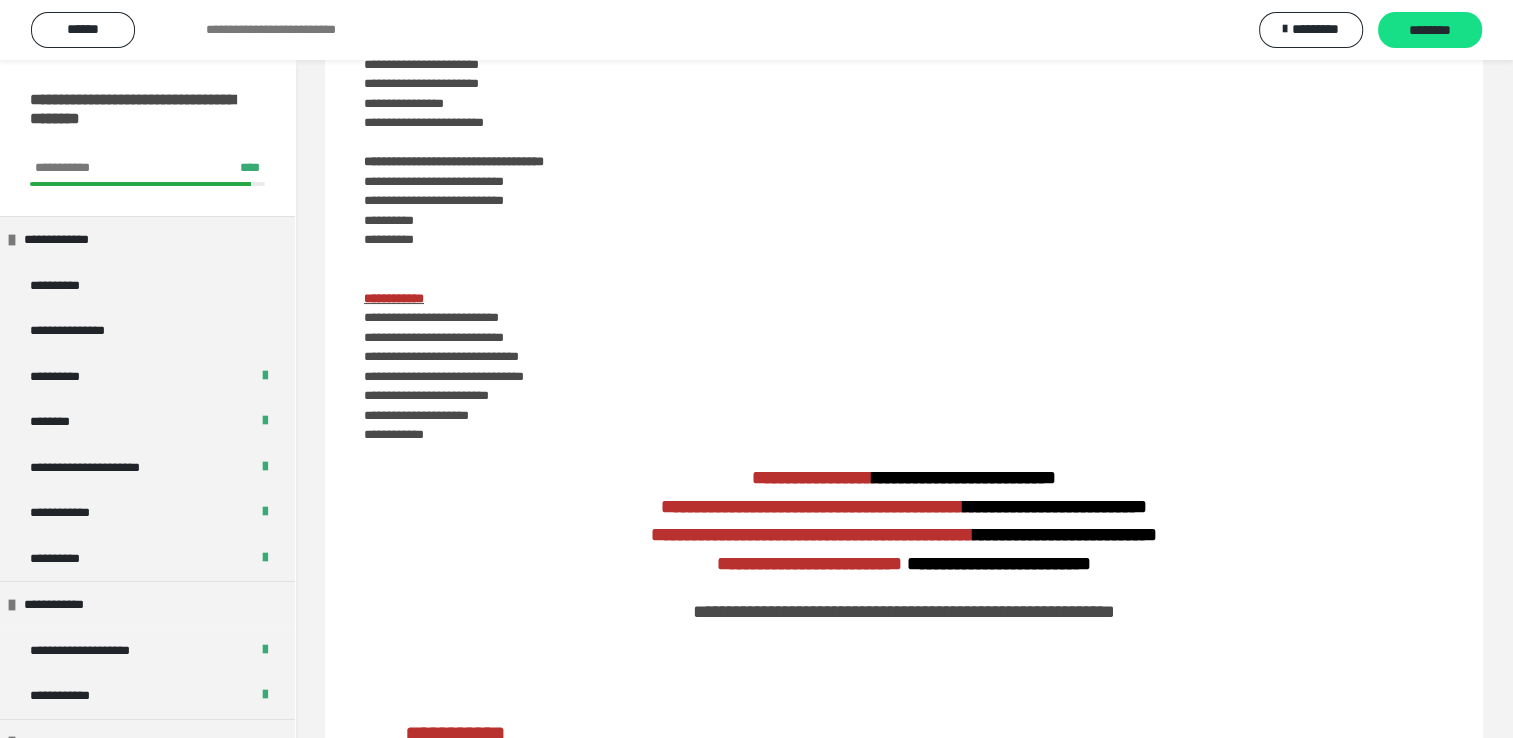 scroll, scrollTop: 200, scrollLeft: 0, axis: vertical 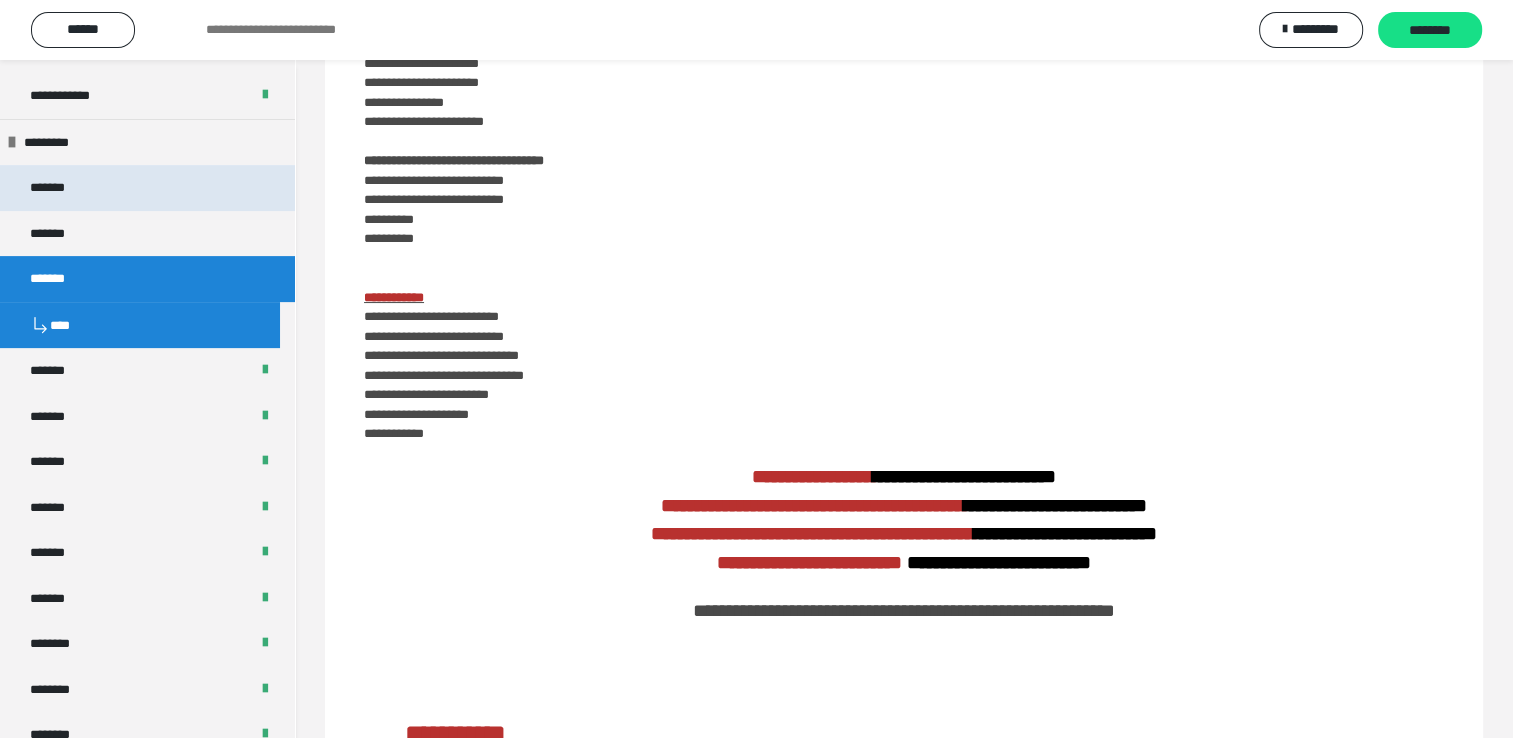 click on "*******" at bounding box center (147, 188) 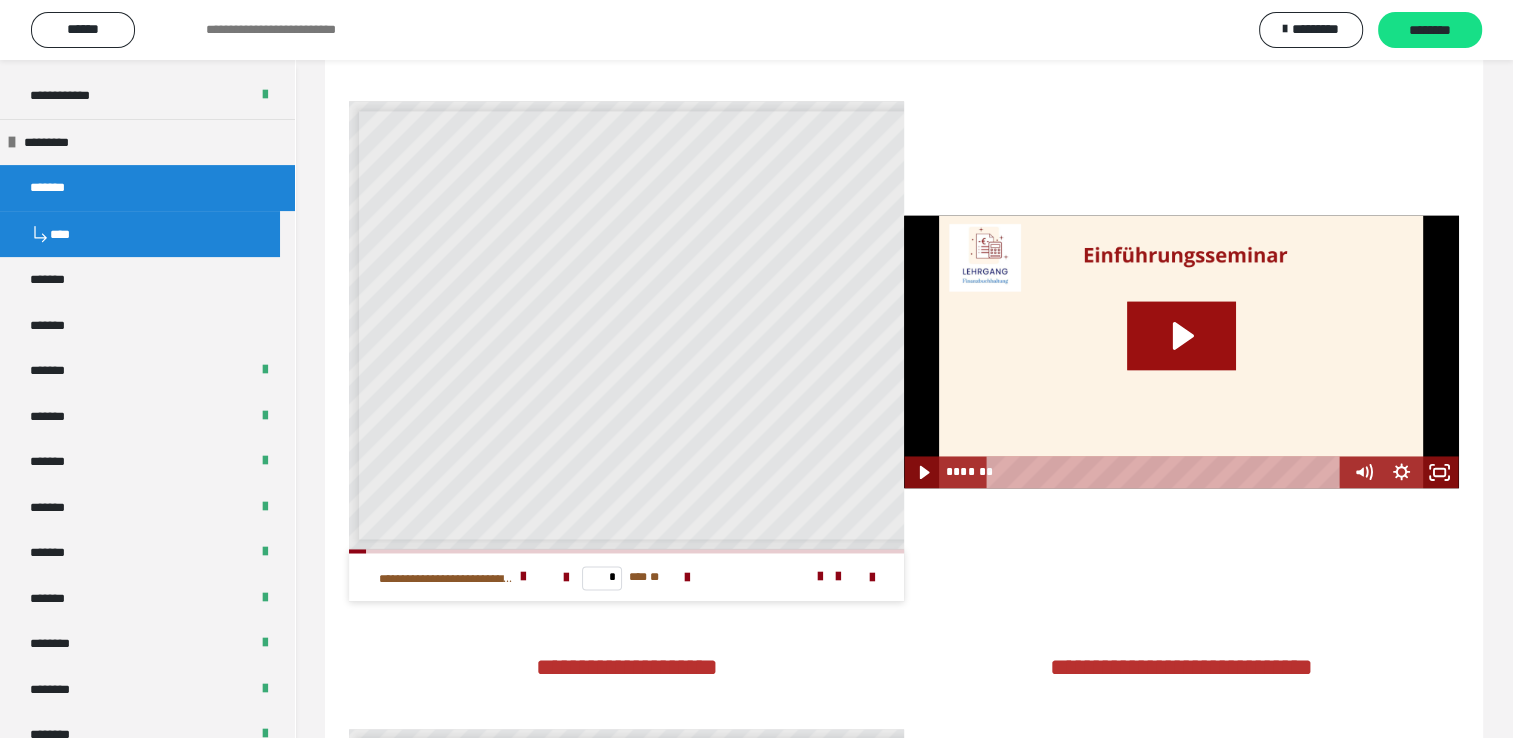 scroll, scrollTop: 3100, scrollLeft: 0, axis: vertical 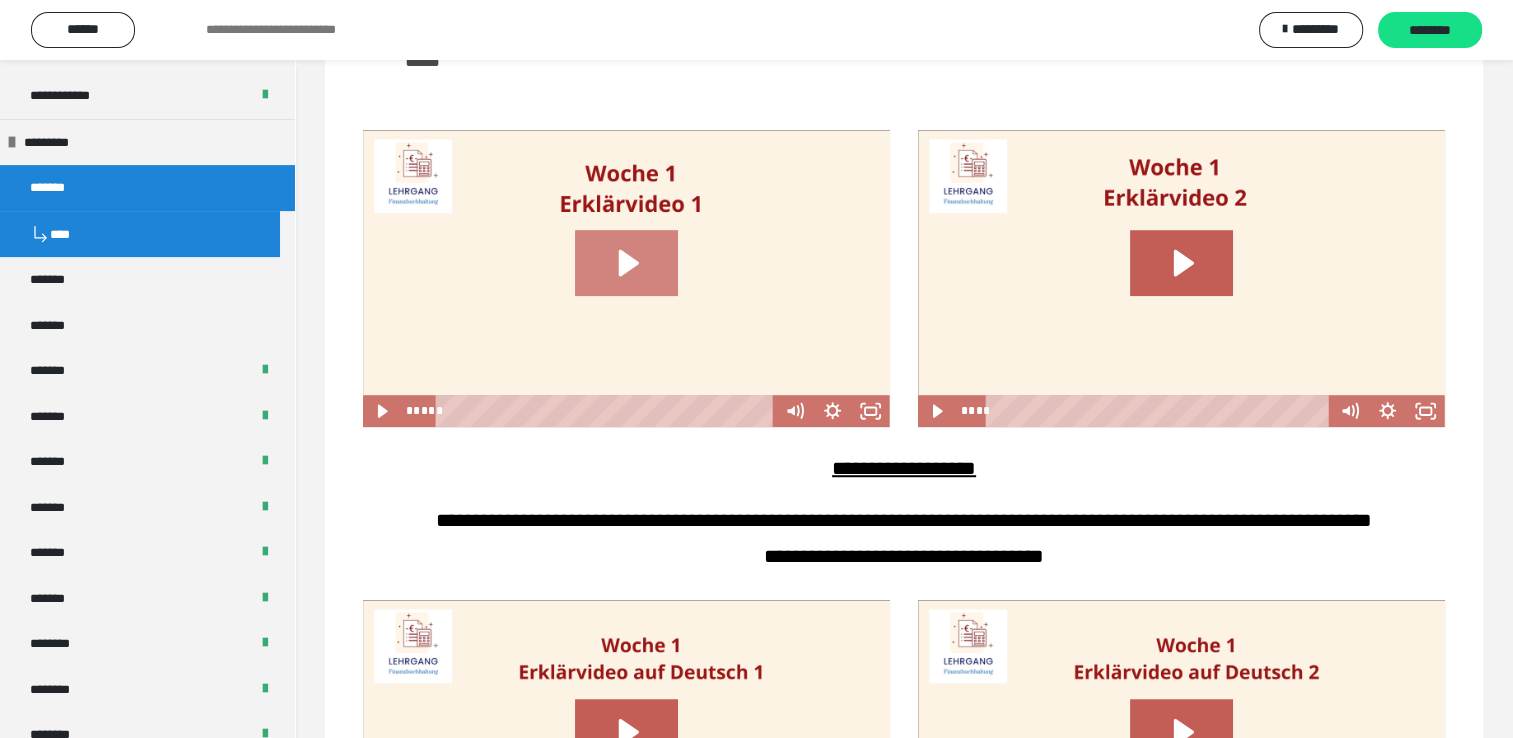 click 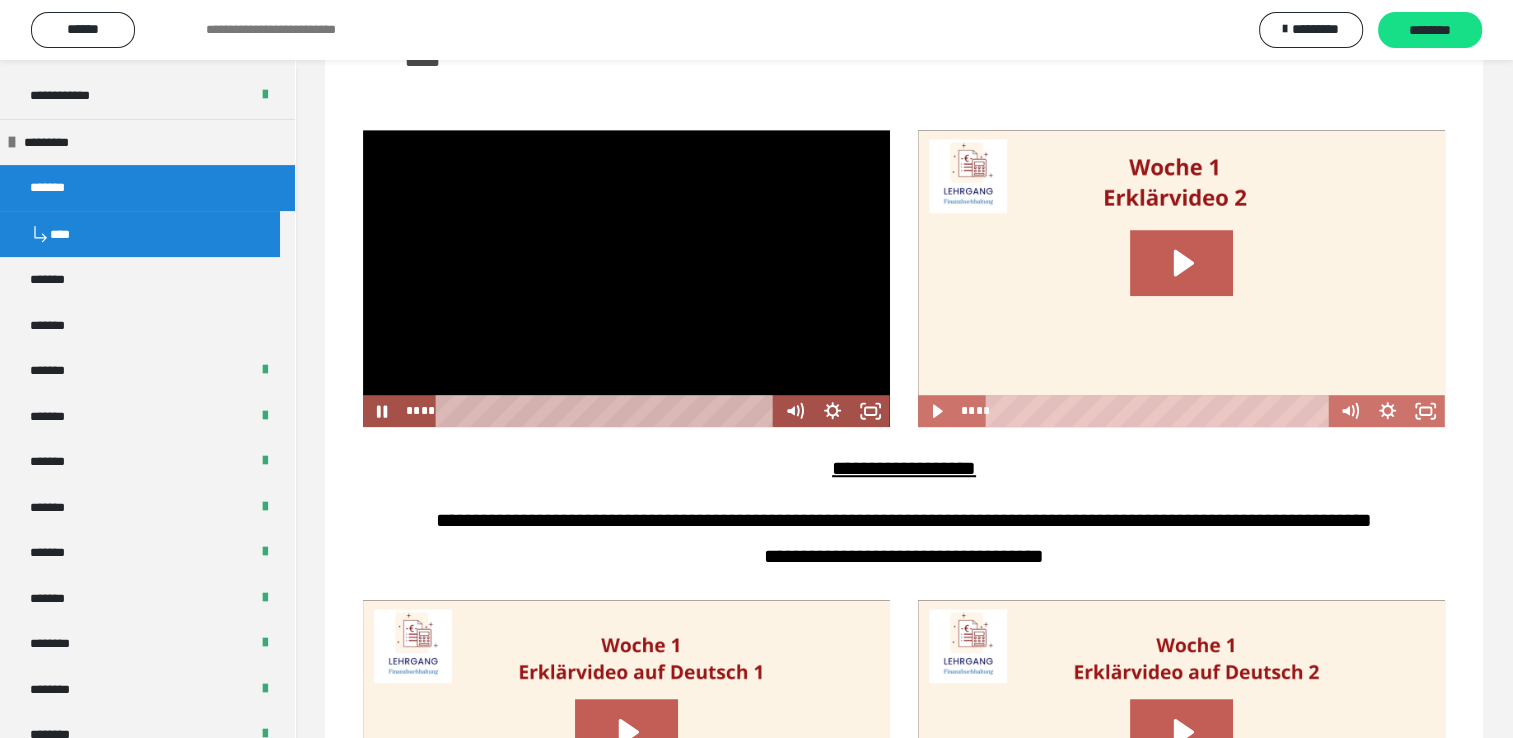 click at bounding box center (626, 278) 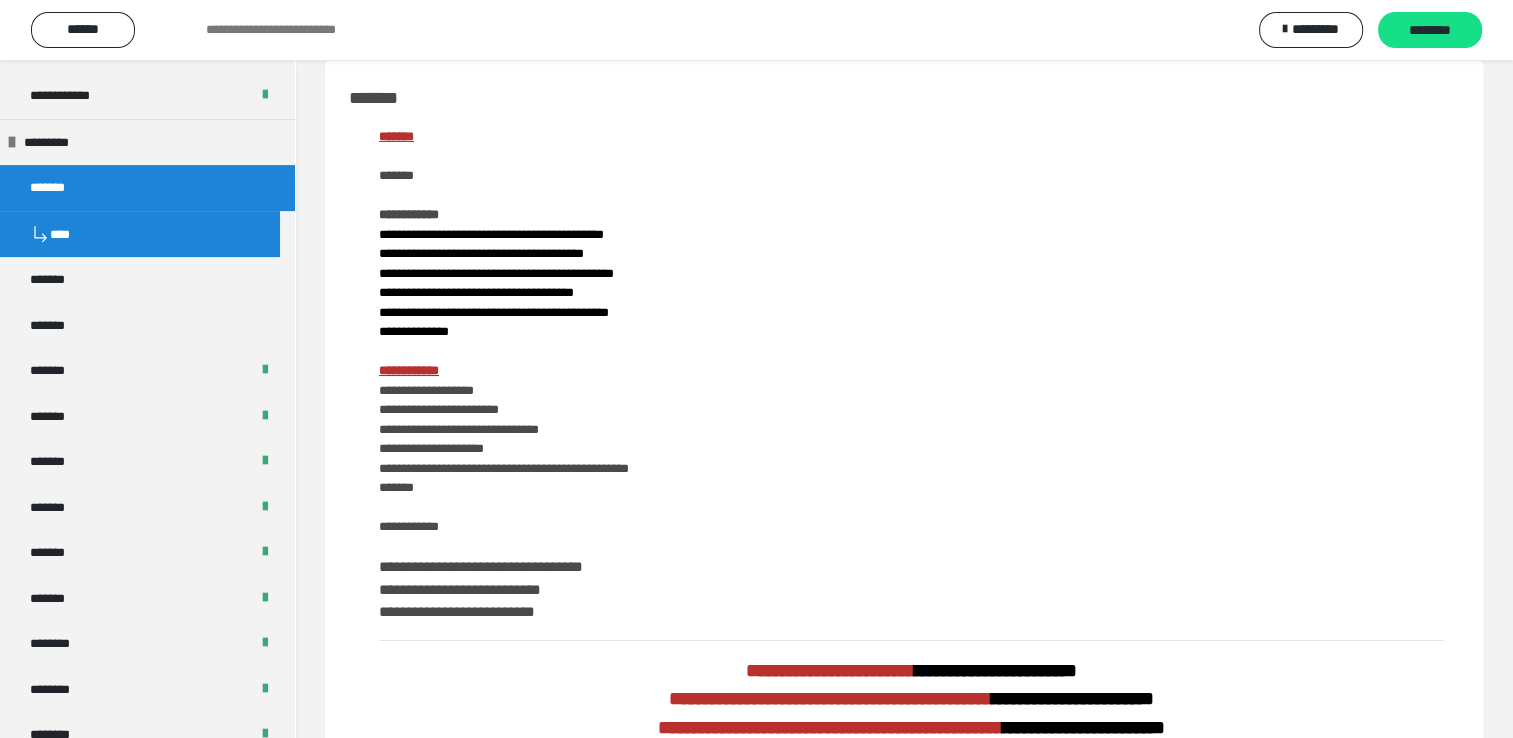 scroll, scrollTop: 0, scrollLeft: 0, axis: both 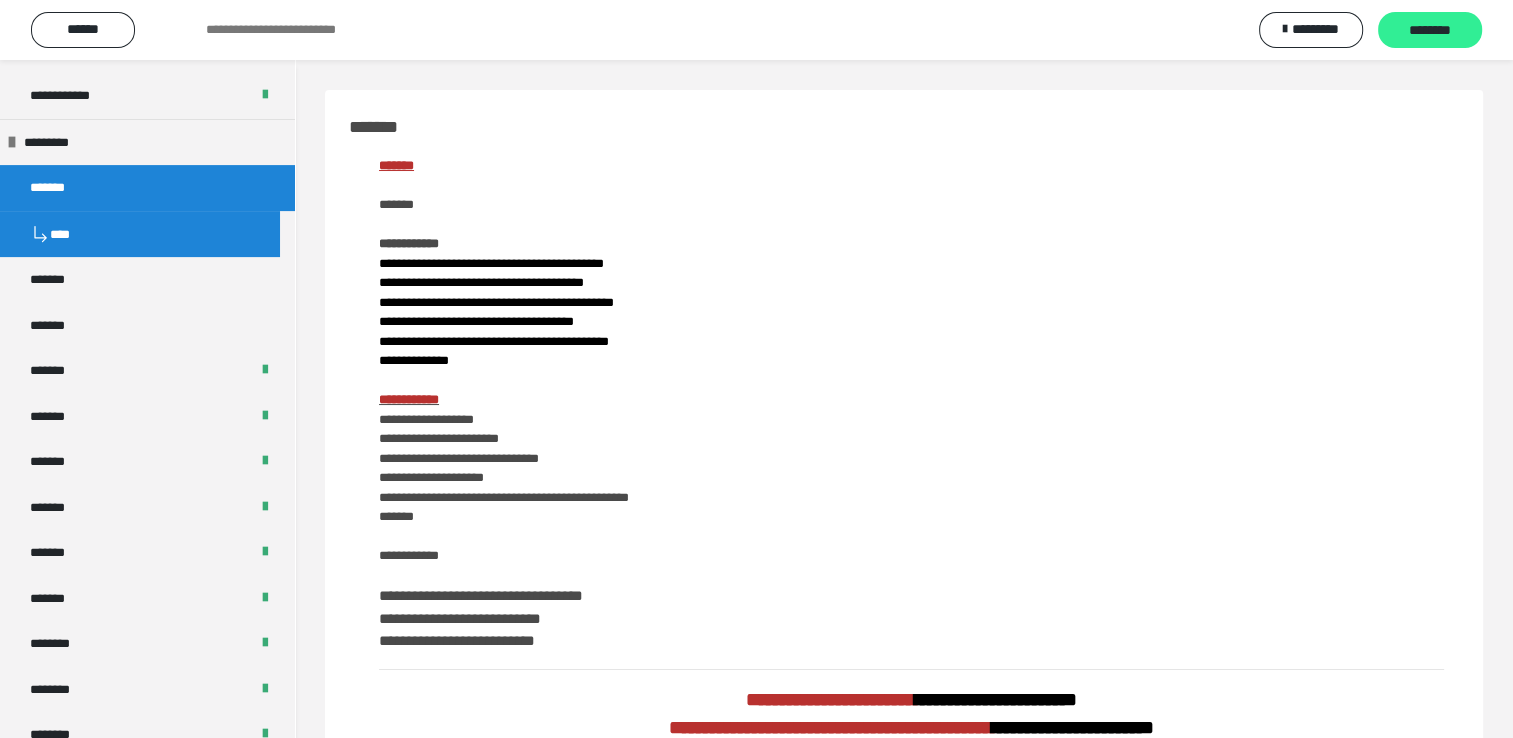 click on "********" at bounding box center [1430, 31] 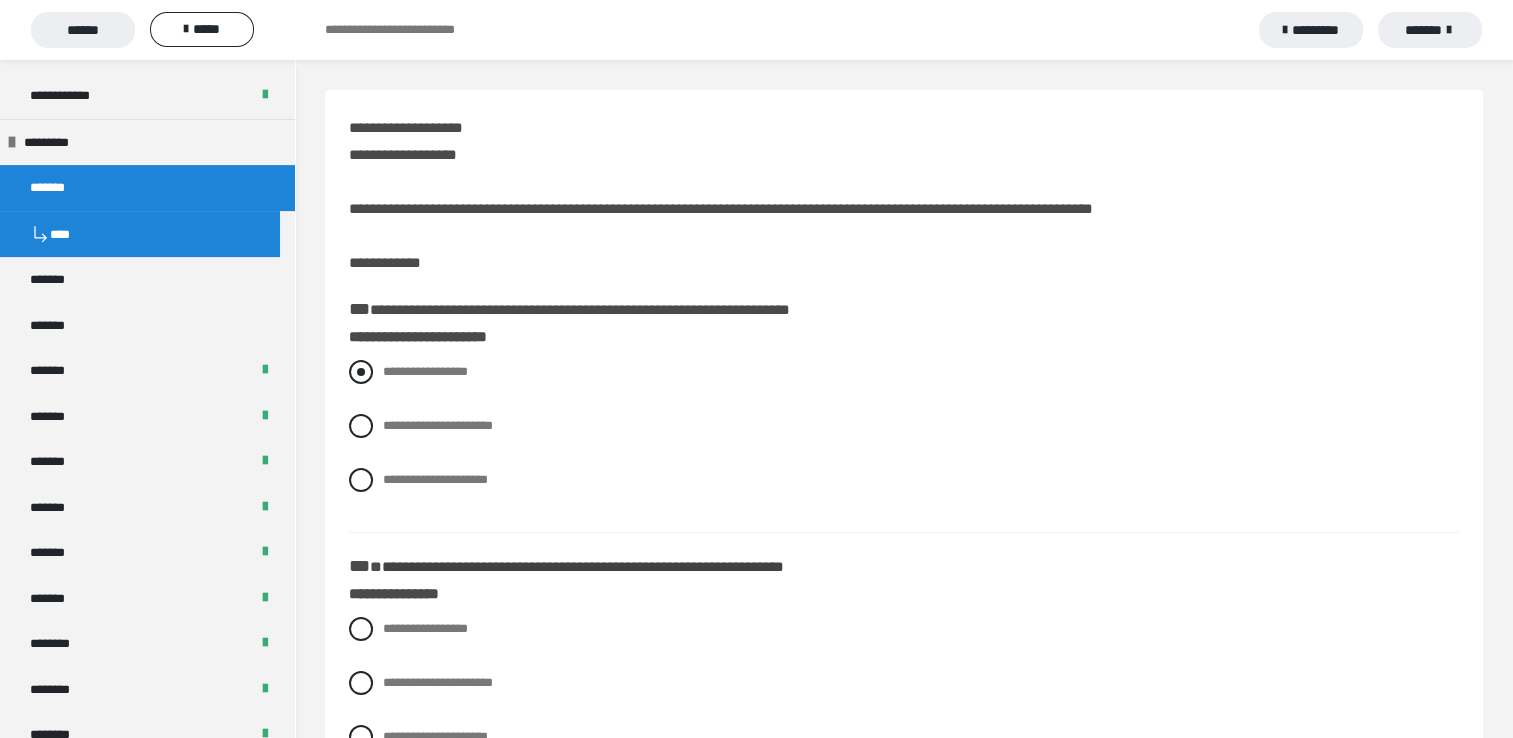 click at bounding box center (361, 372) 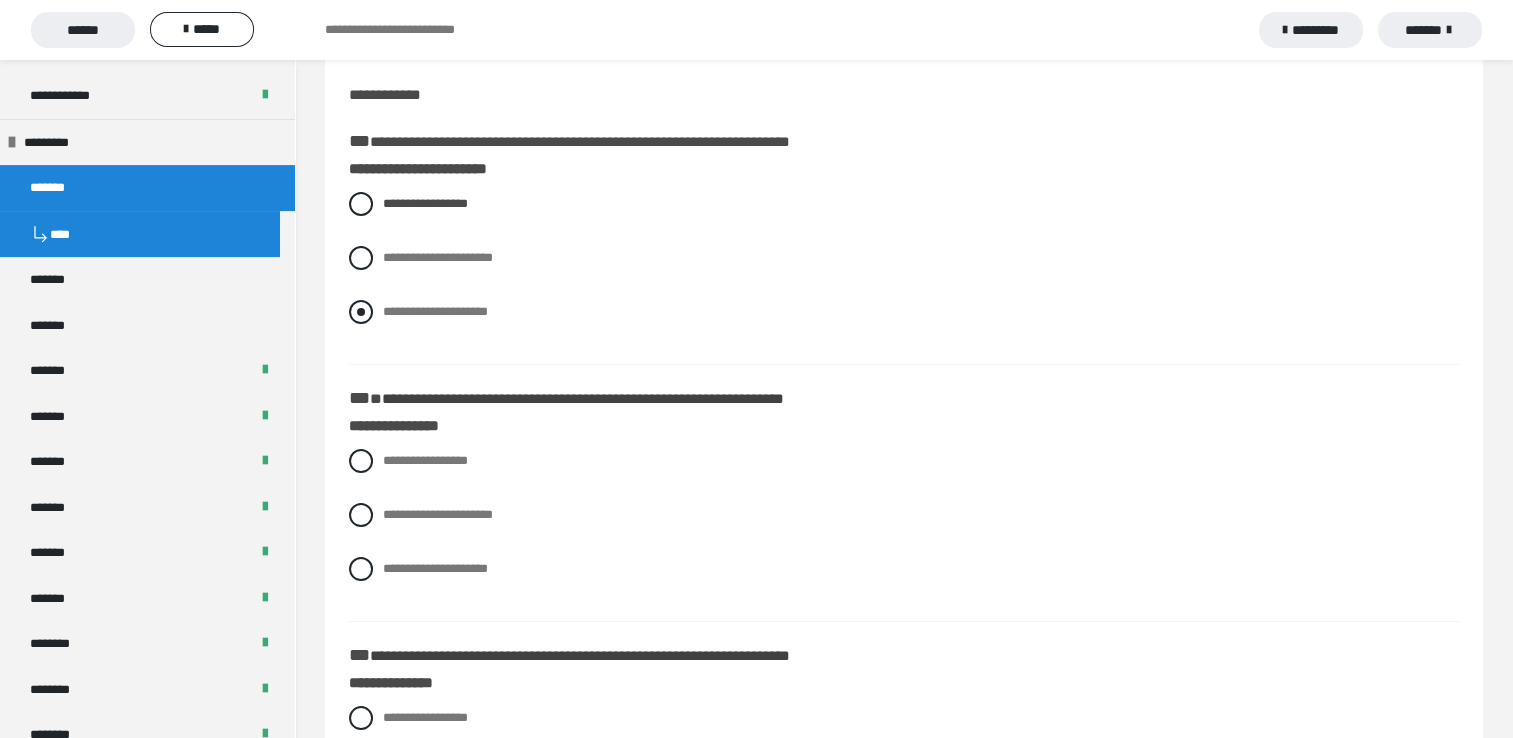 scroll, scrollTop: 200, scrollLeft: 0, axis: vertical 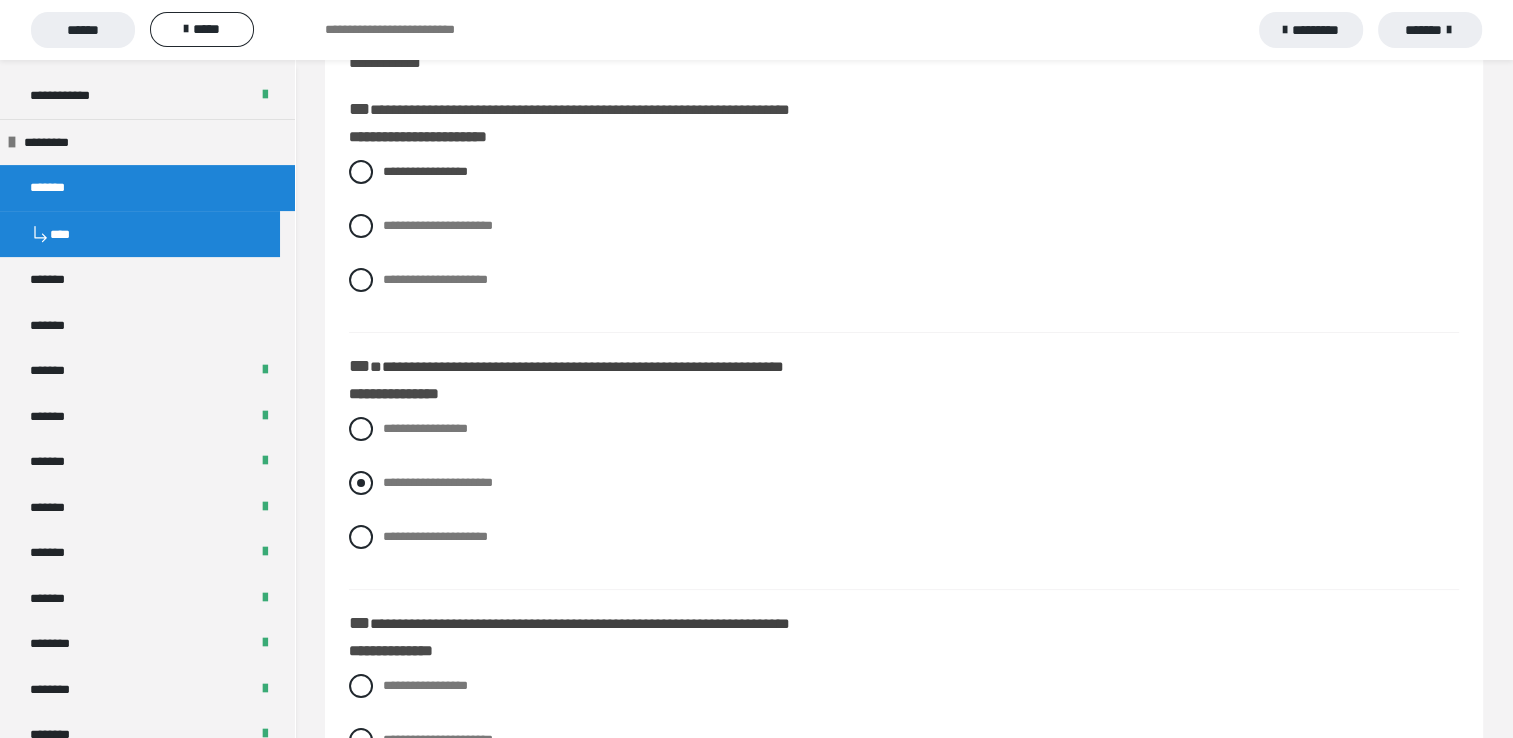 click at bounding box center [361, 483] 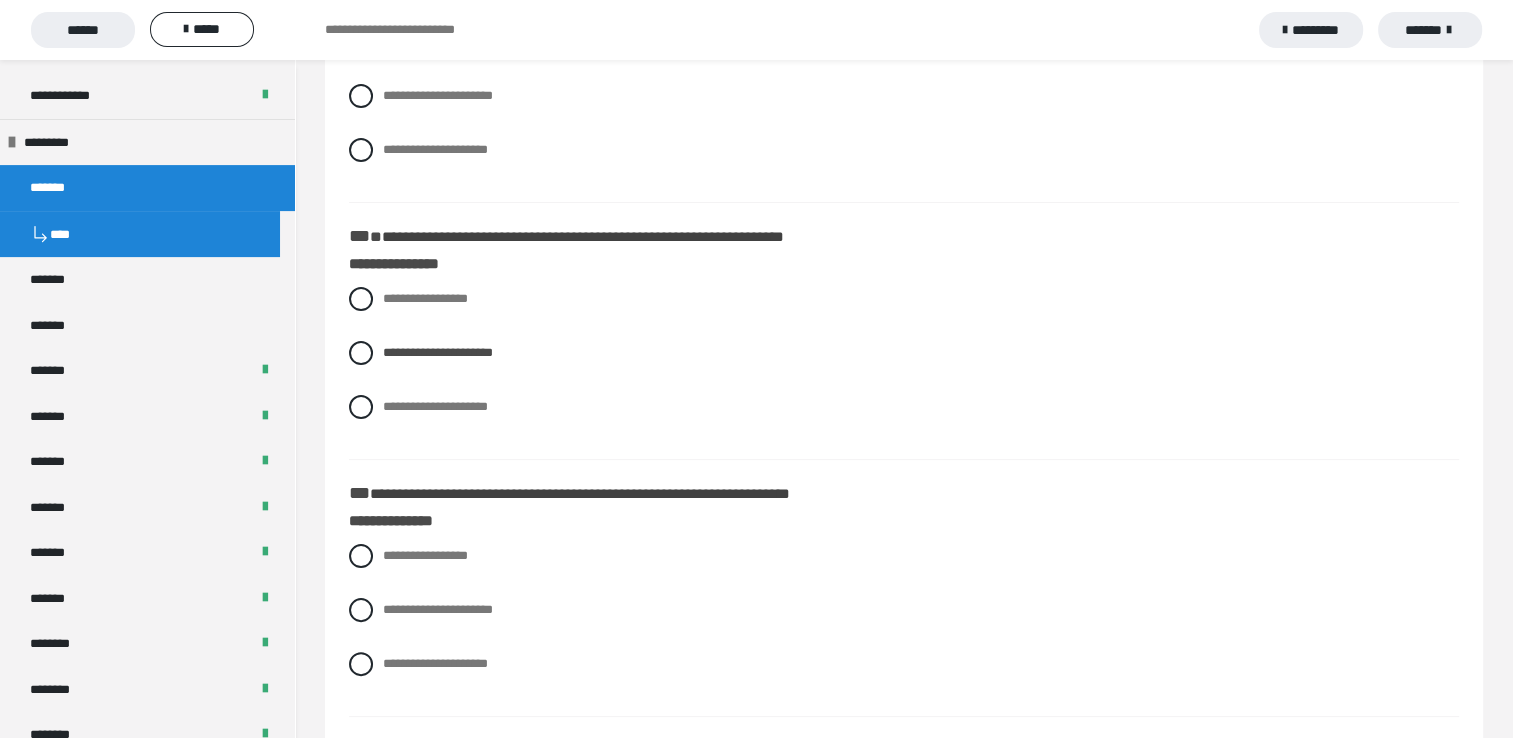 scroll, scrollTop: 500, scrollLeft: 0, axis: vertical 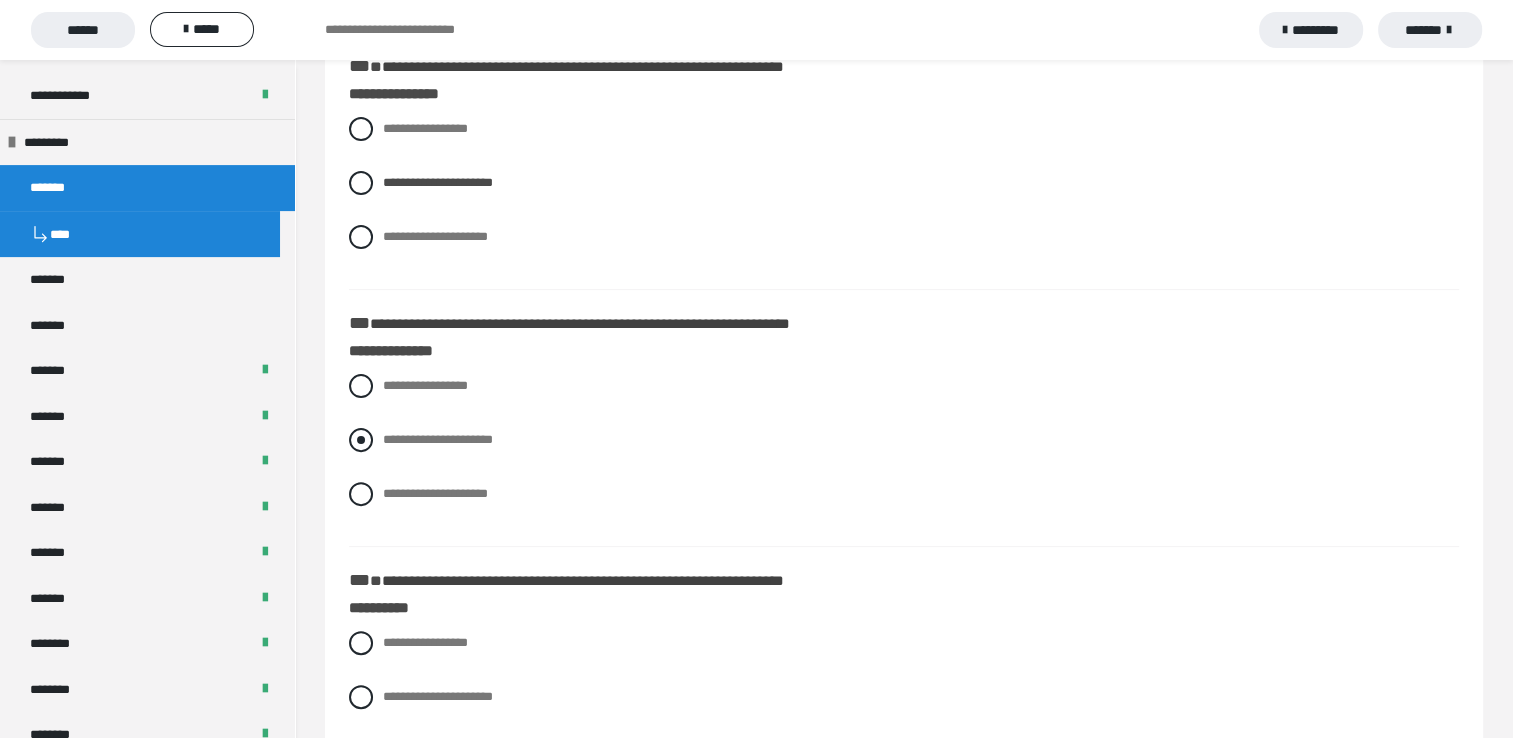 click at bounding box center (361, 440) 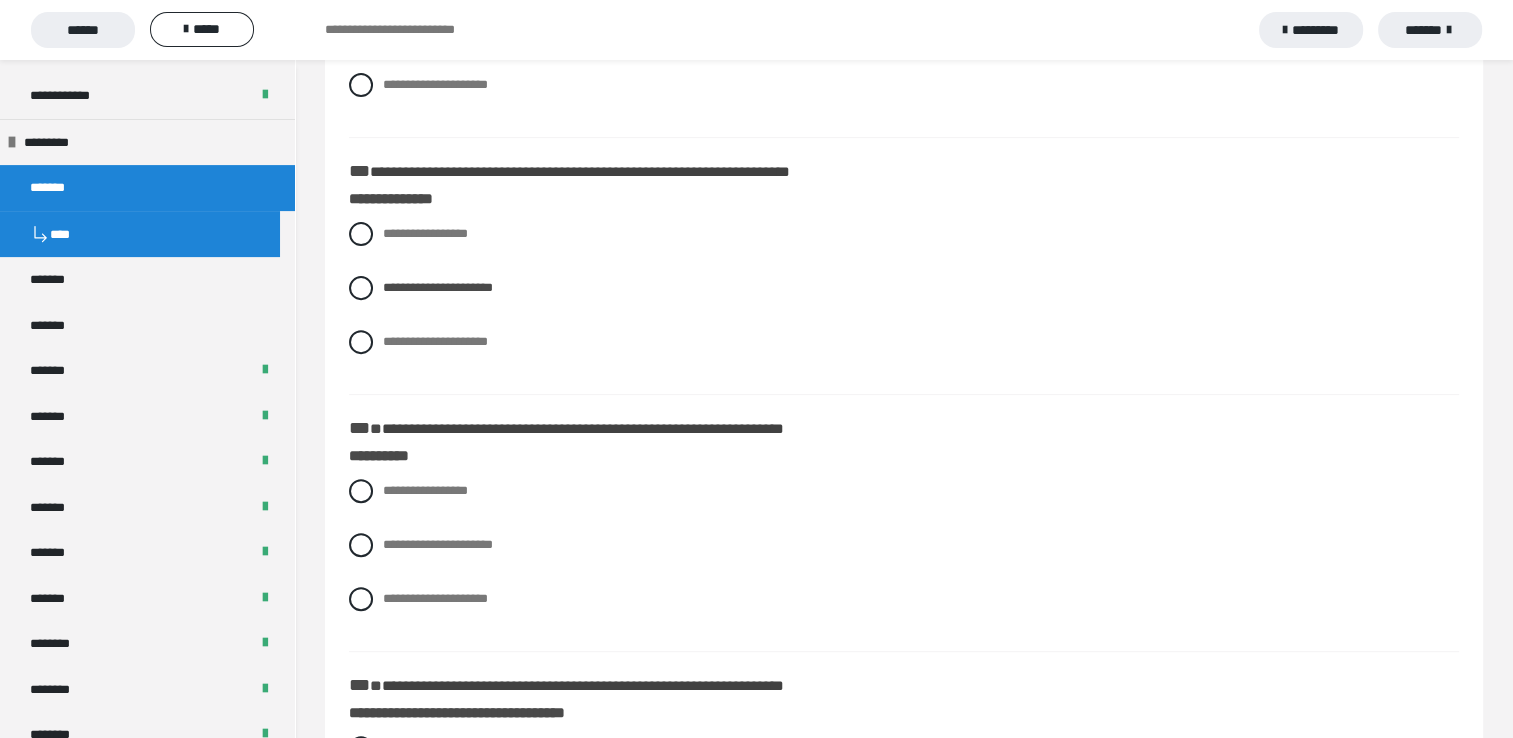 scroll, scrollTop: 700, scrollLeft: 0, axis: vertical 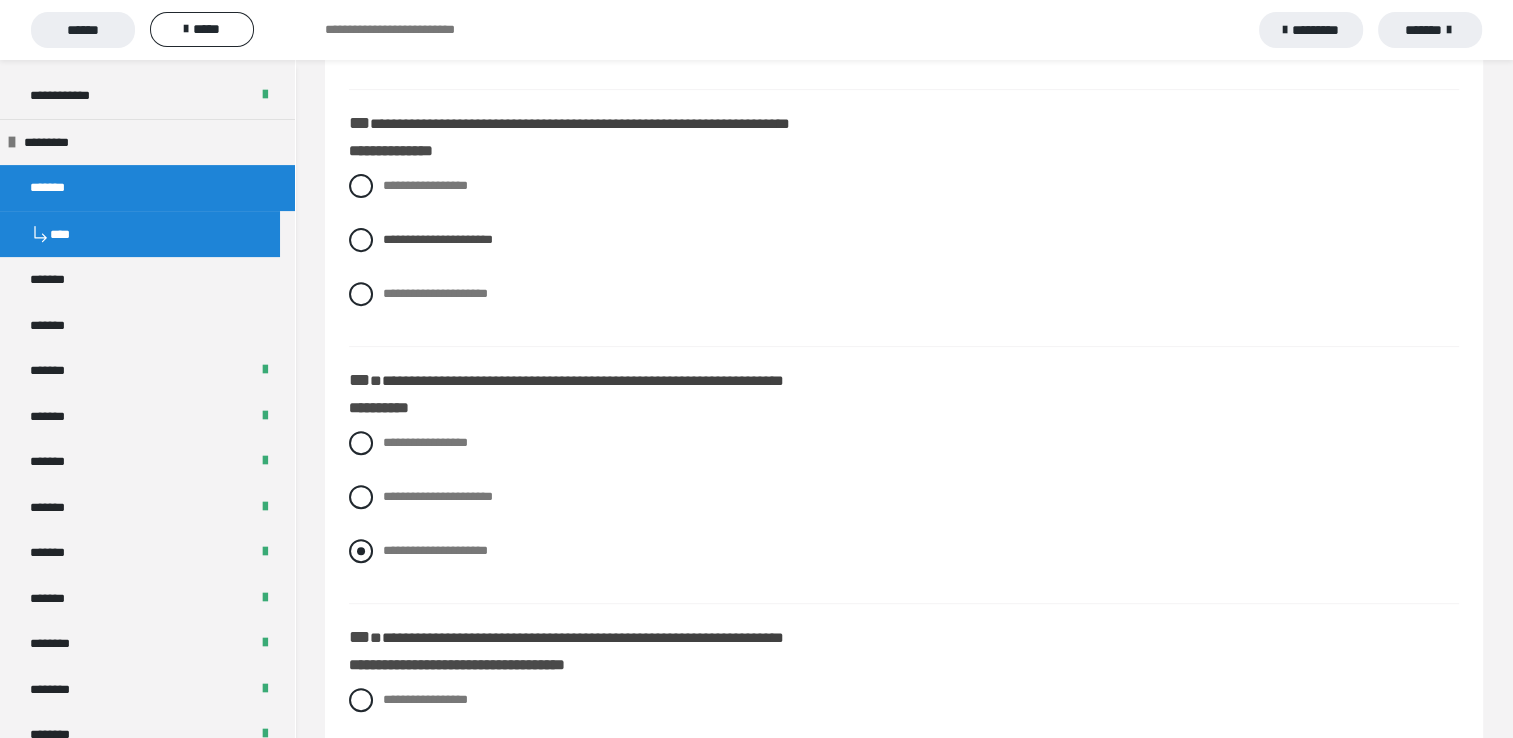 click at bounding box center (361, 551) 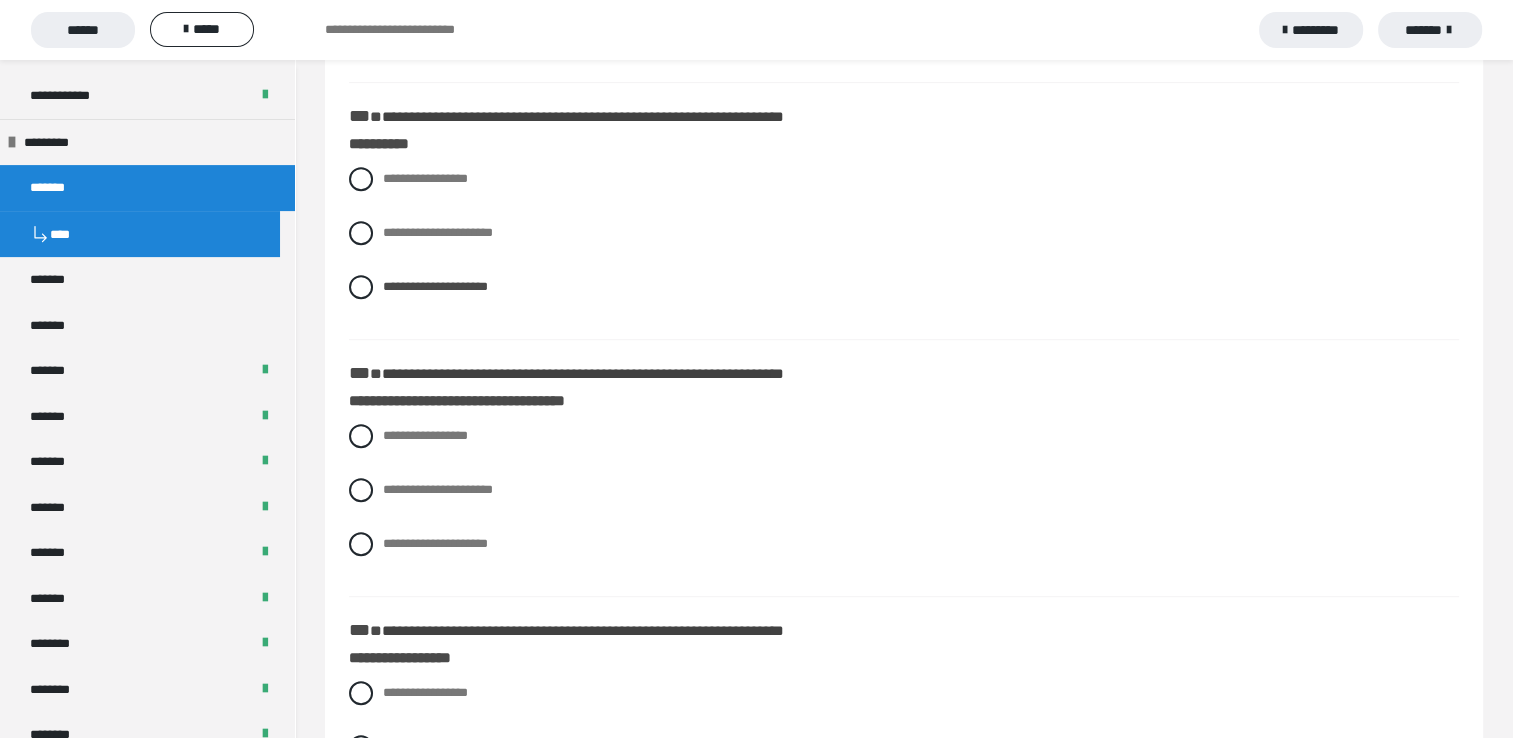 scroll, scrollTop: 1000, scrollLeft: 0, axis: vertical 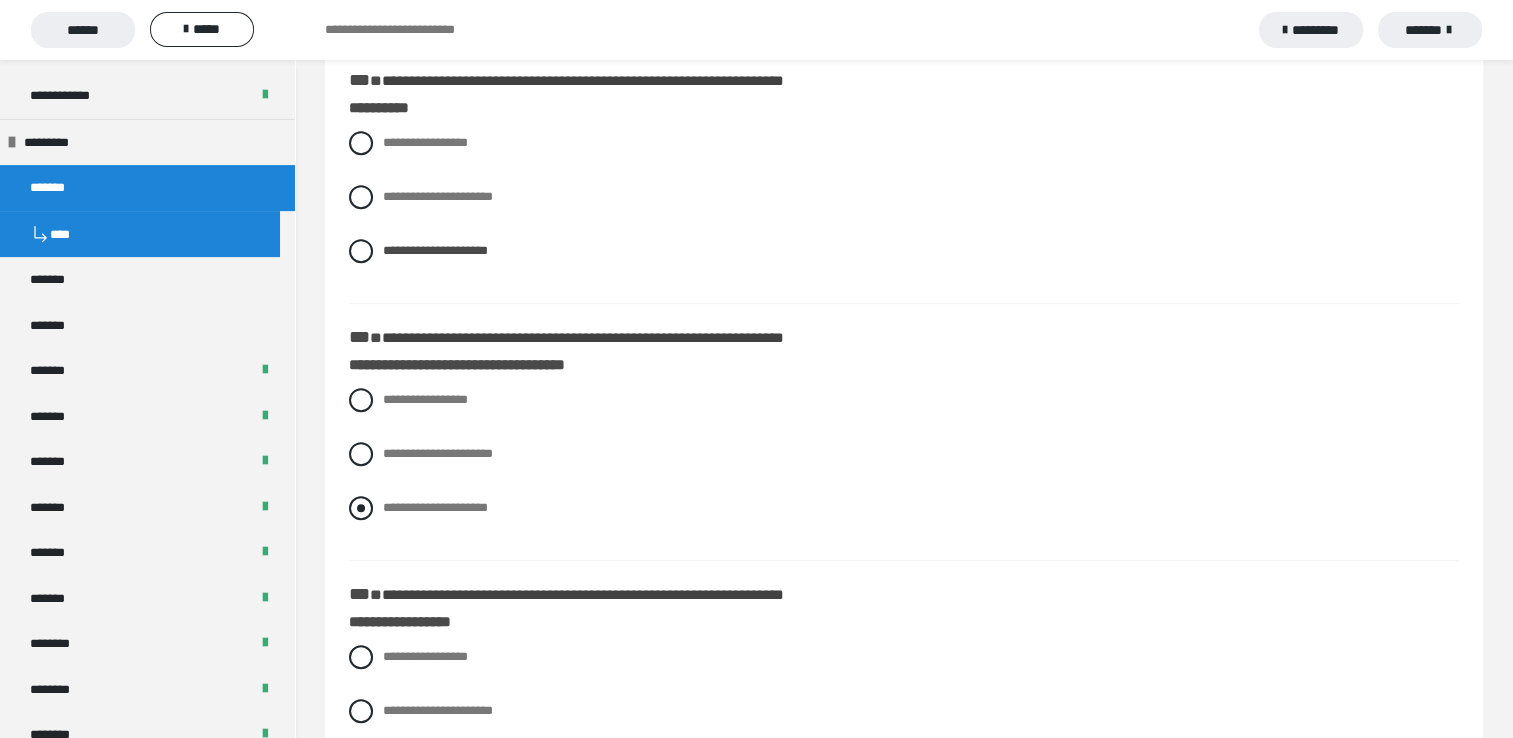 click at bounding box center (361, 508) 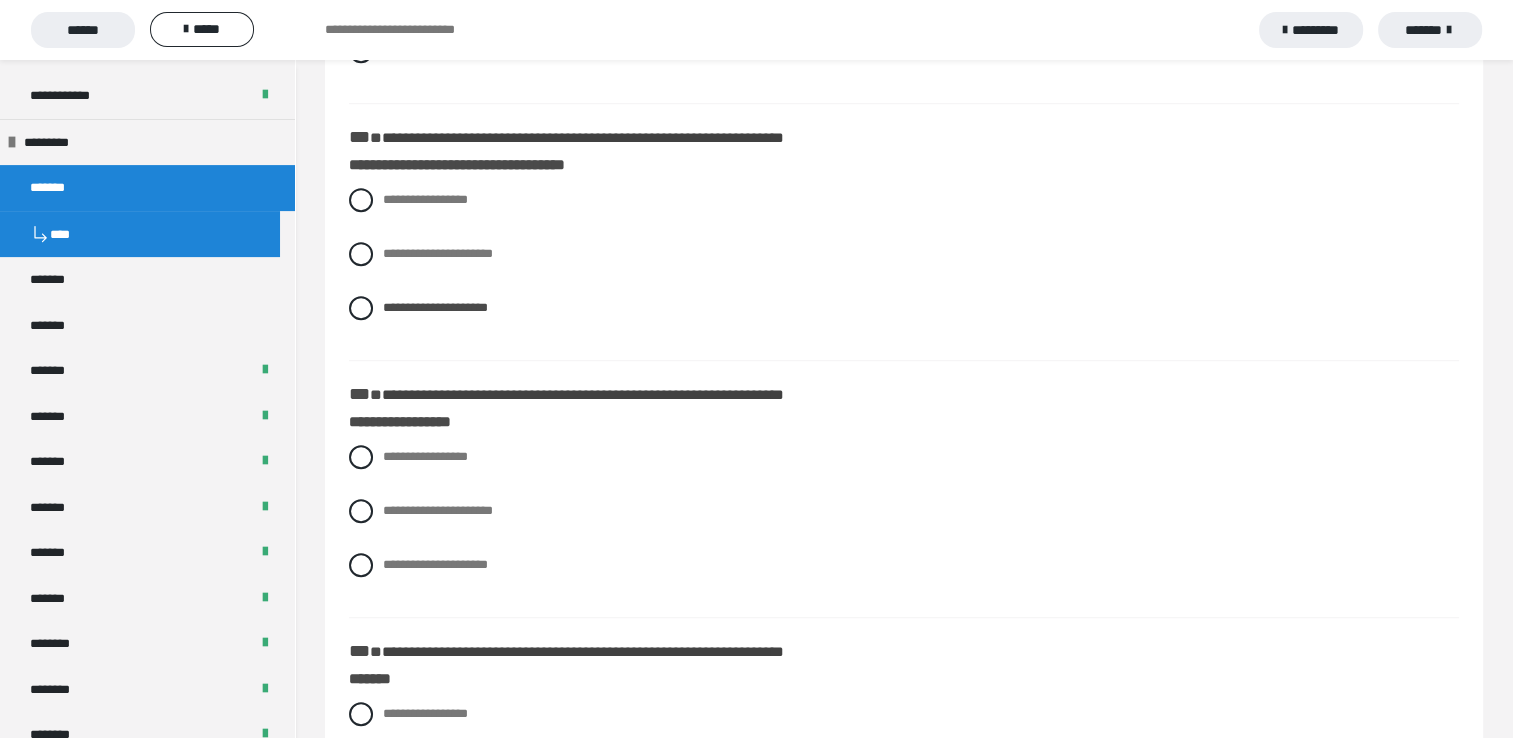 scroll, scrollTop: 1300, scrollLeft: 0, axis: vertical 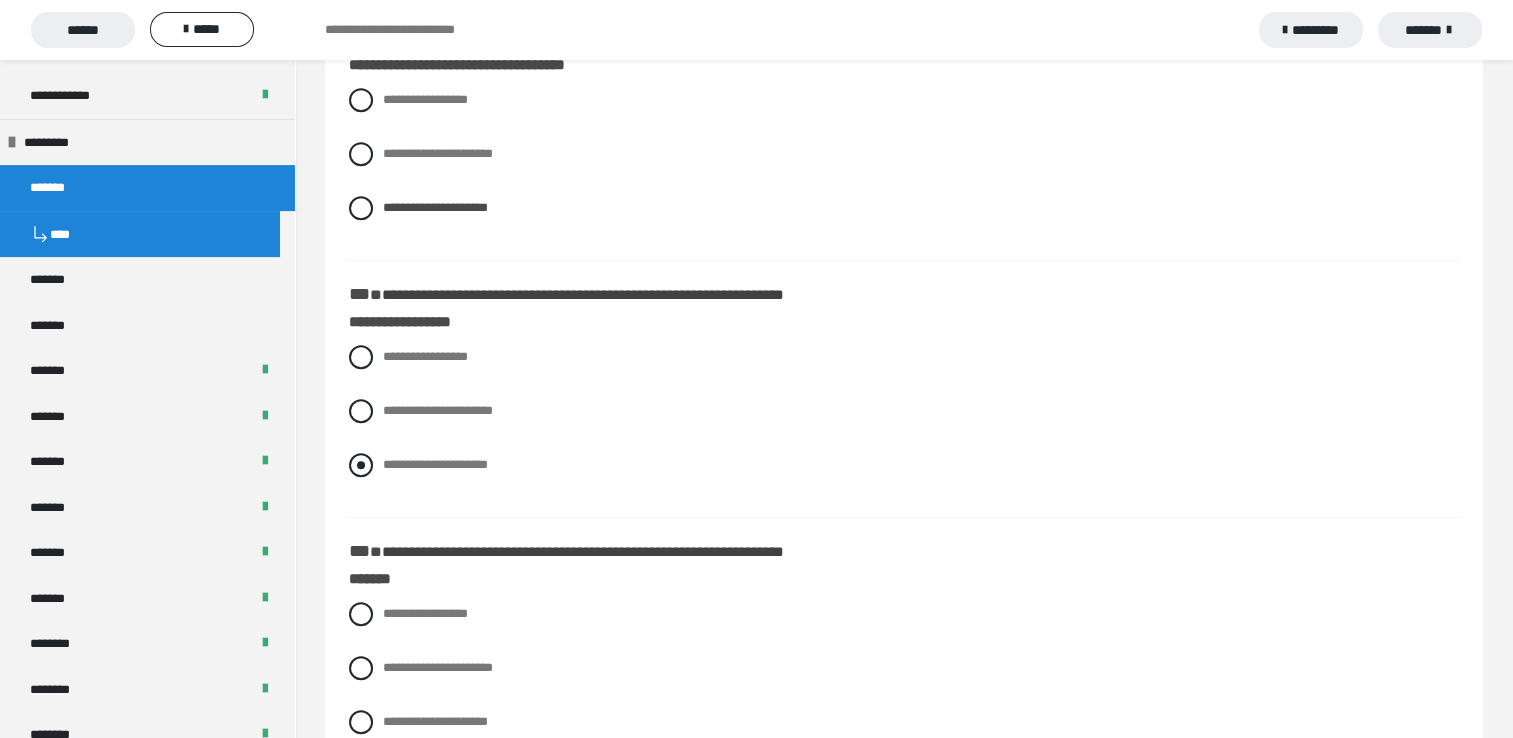 click at bounding box center [361, 465] 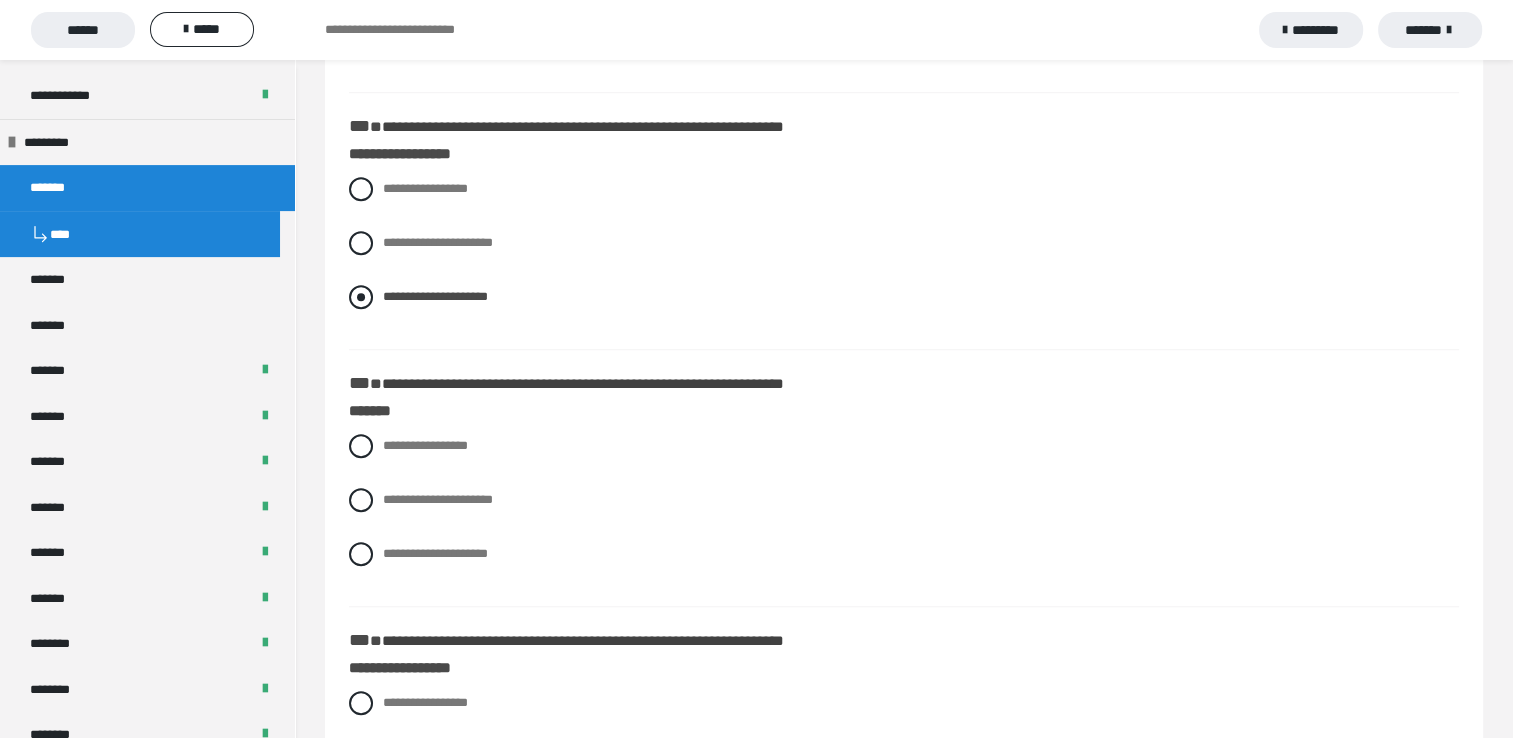scroll, scrollTop: 1500, scrollLeft: 0, axis: vertical 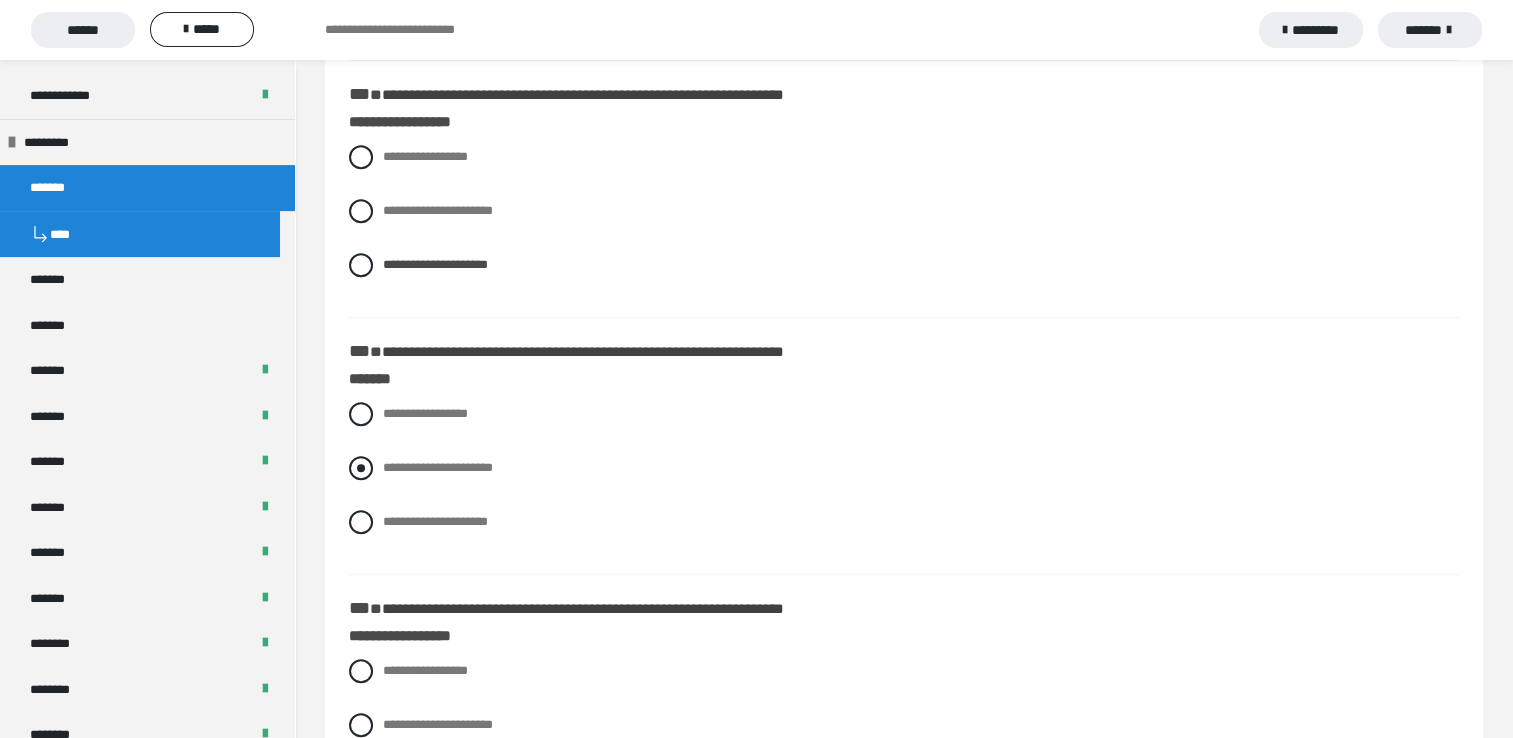click at bounding box center (361, 468) 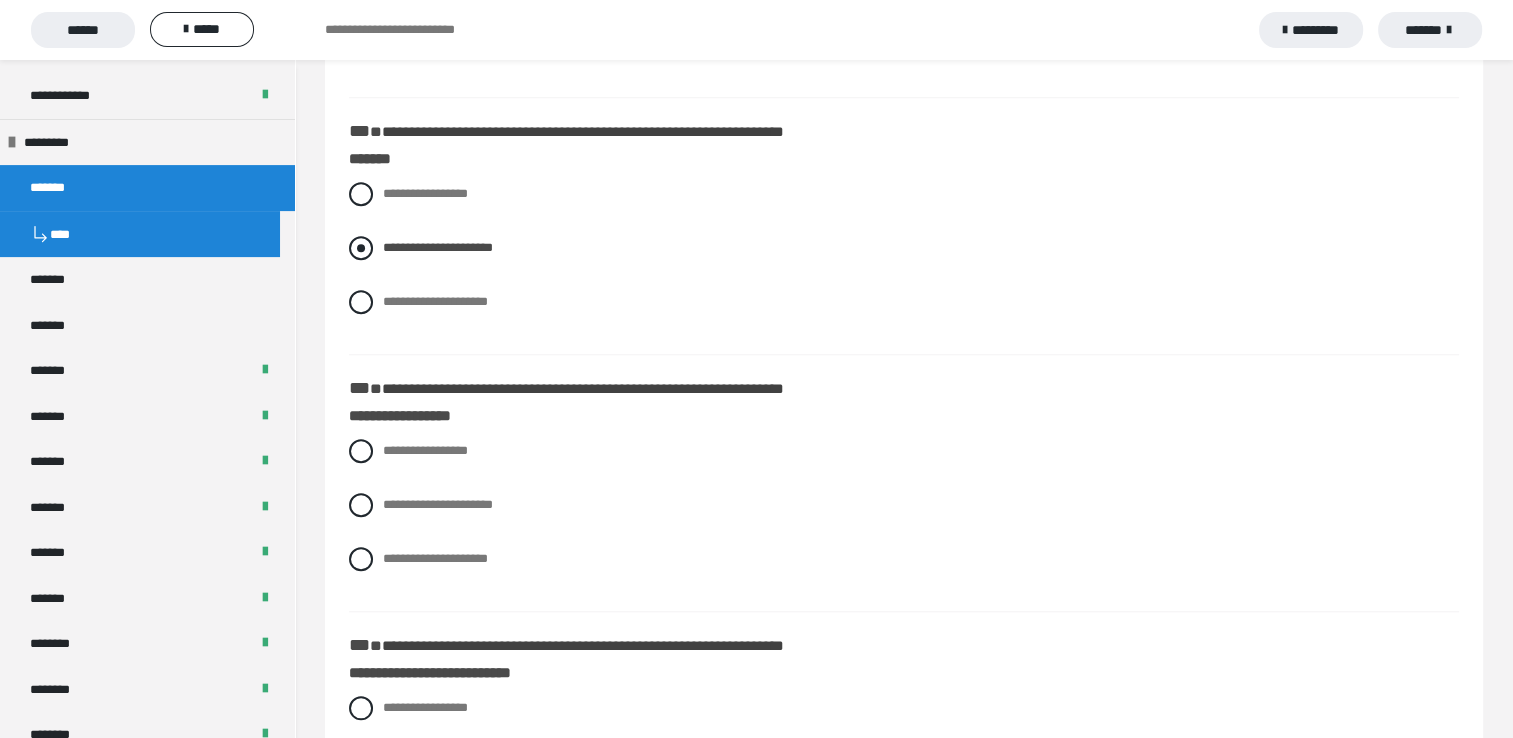 scroll, scrollTop: 1800, scrollLeft: 0, axis: vertical 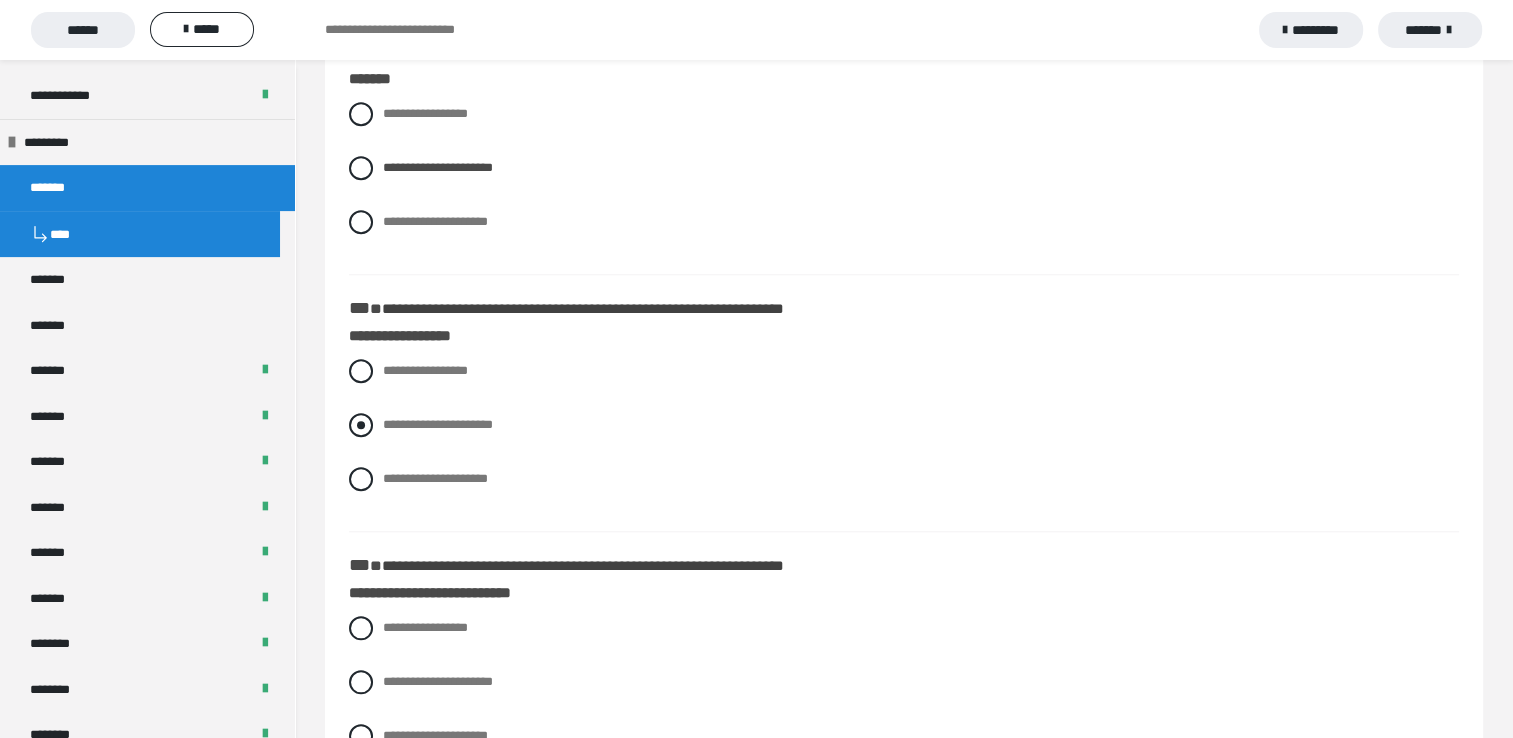 click at bounding box center (361, 425) 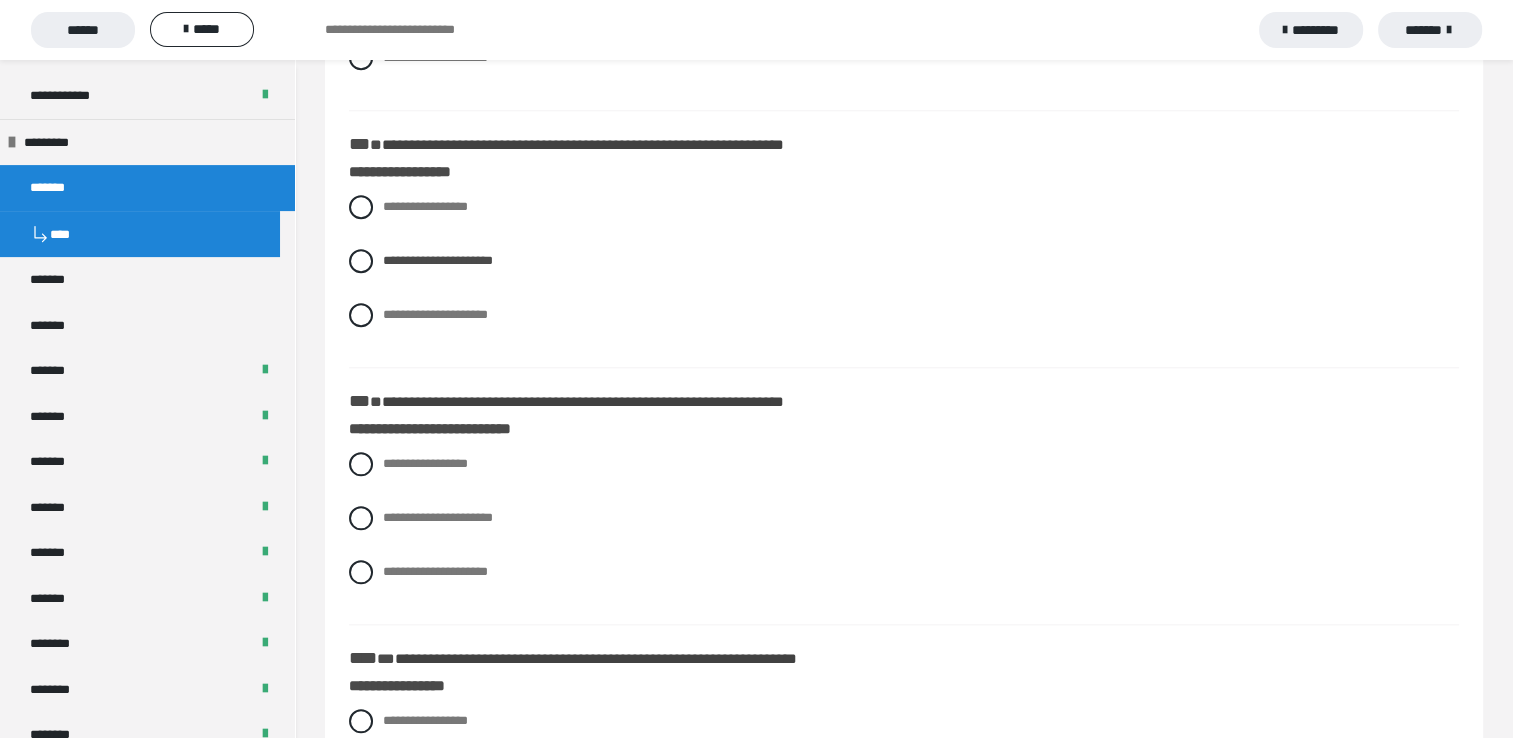 scroll, scrollTop: 2100, scrollLeft: 0, axis: vertical 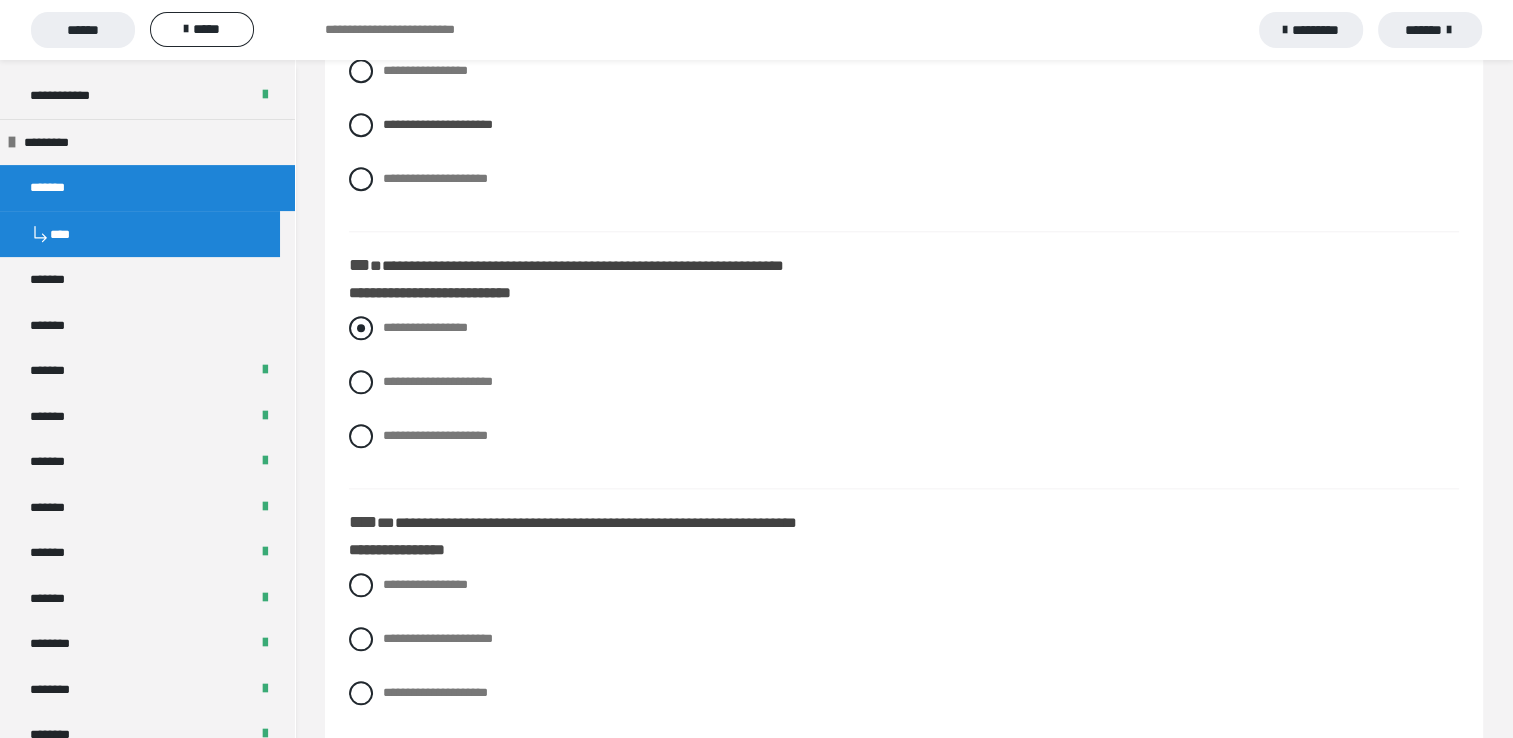 click at bounding box center (361, 328) 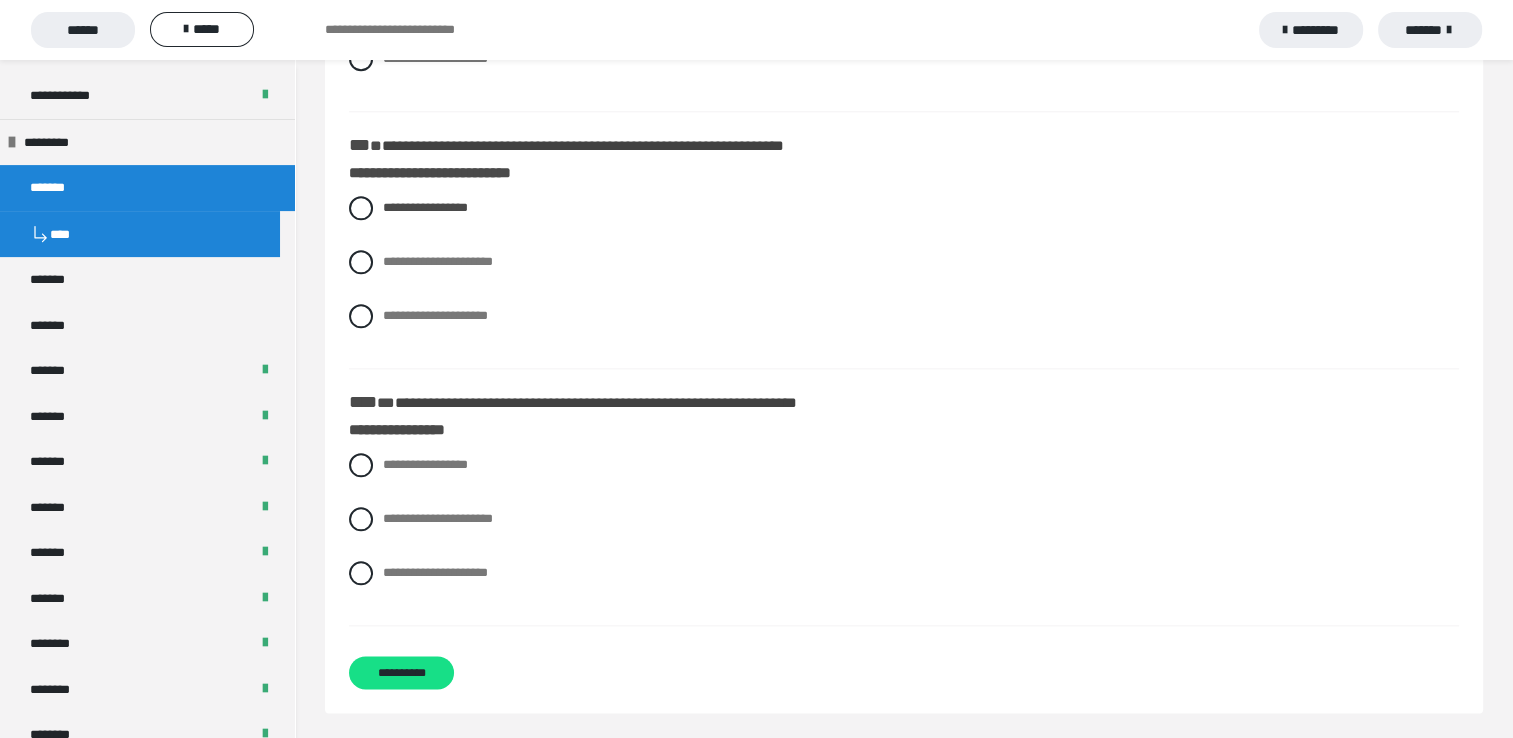 scroll, scrollTop: 2222, scrollLeft: 0, axis: vertical 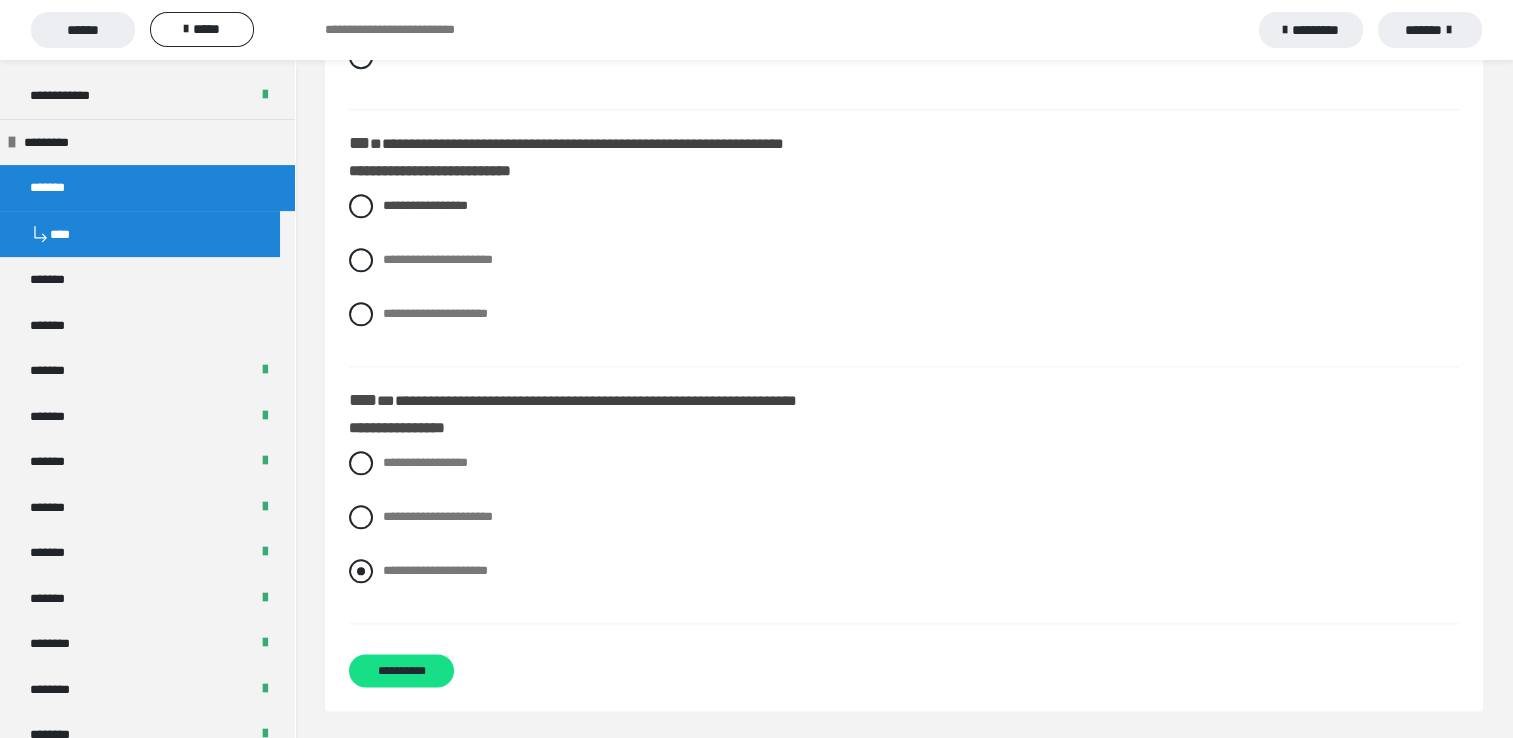 click at bounding box center [361, 571] 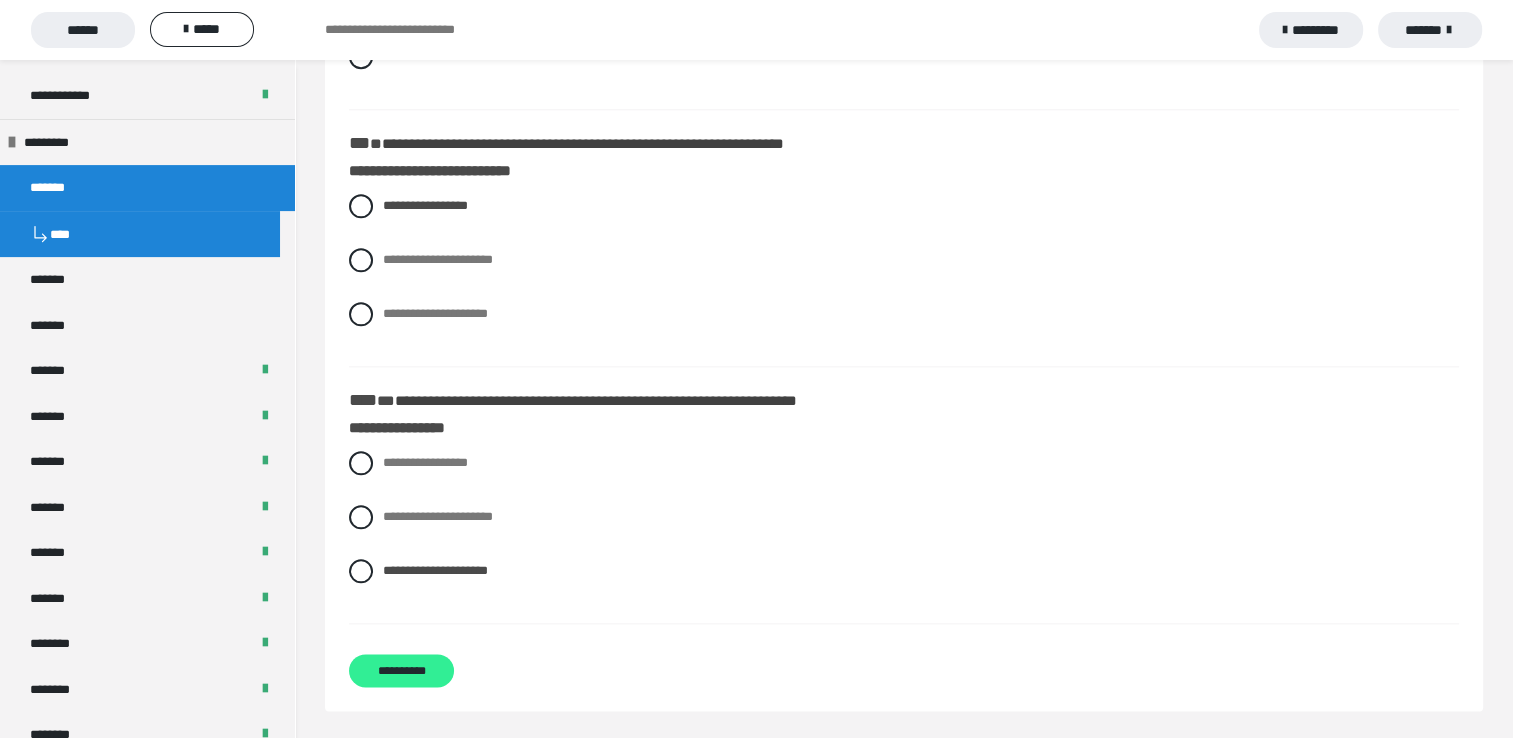click on "**********" at bounding box center [401, 670] 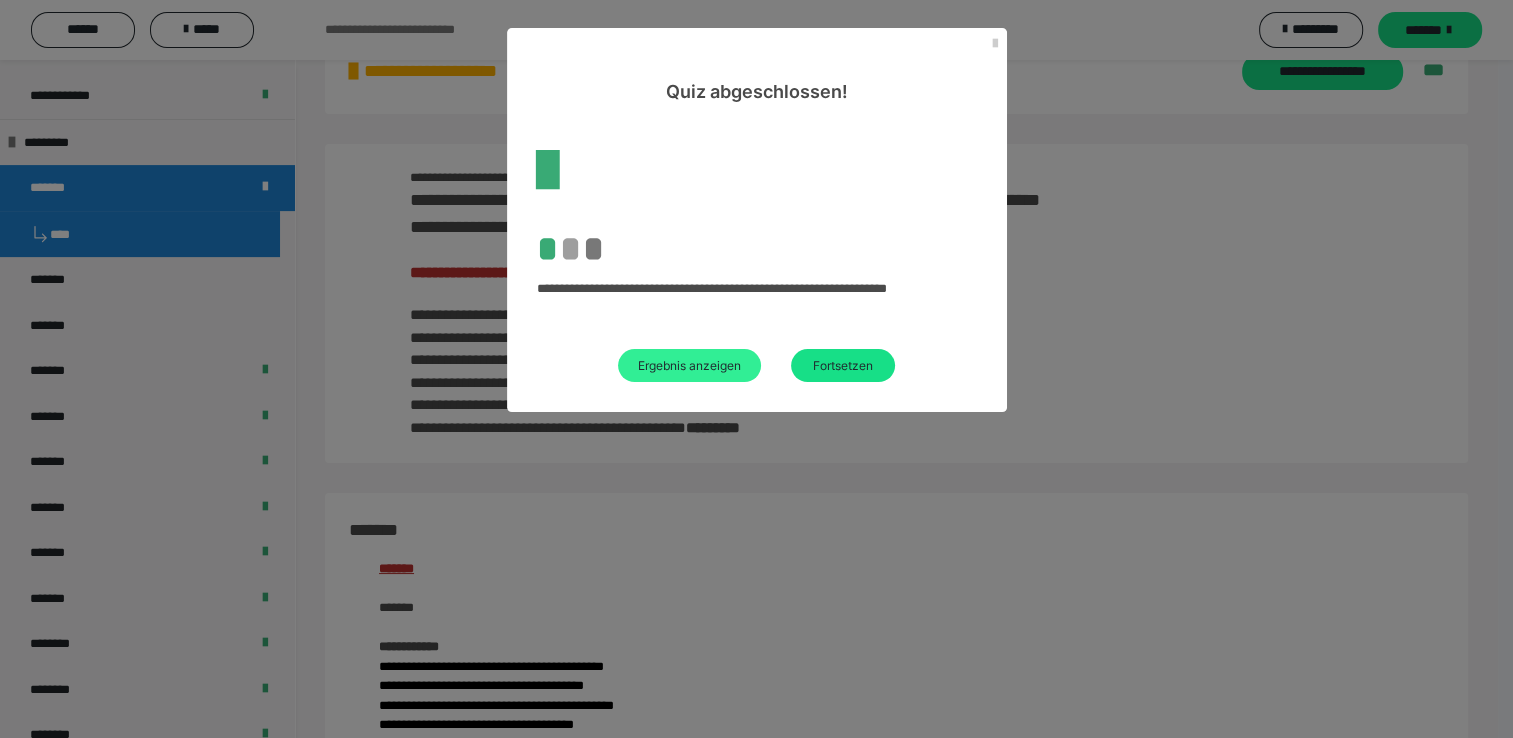 scroll, scrollTop: 2222, scrollLeft: 0, axis: vertical 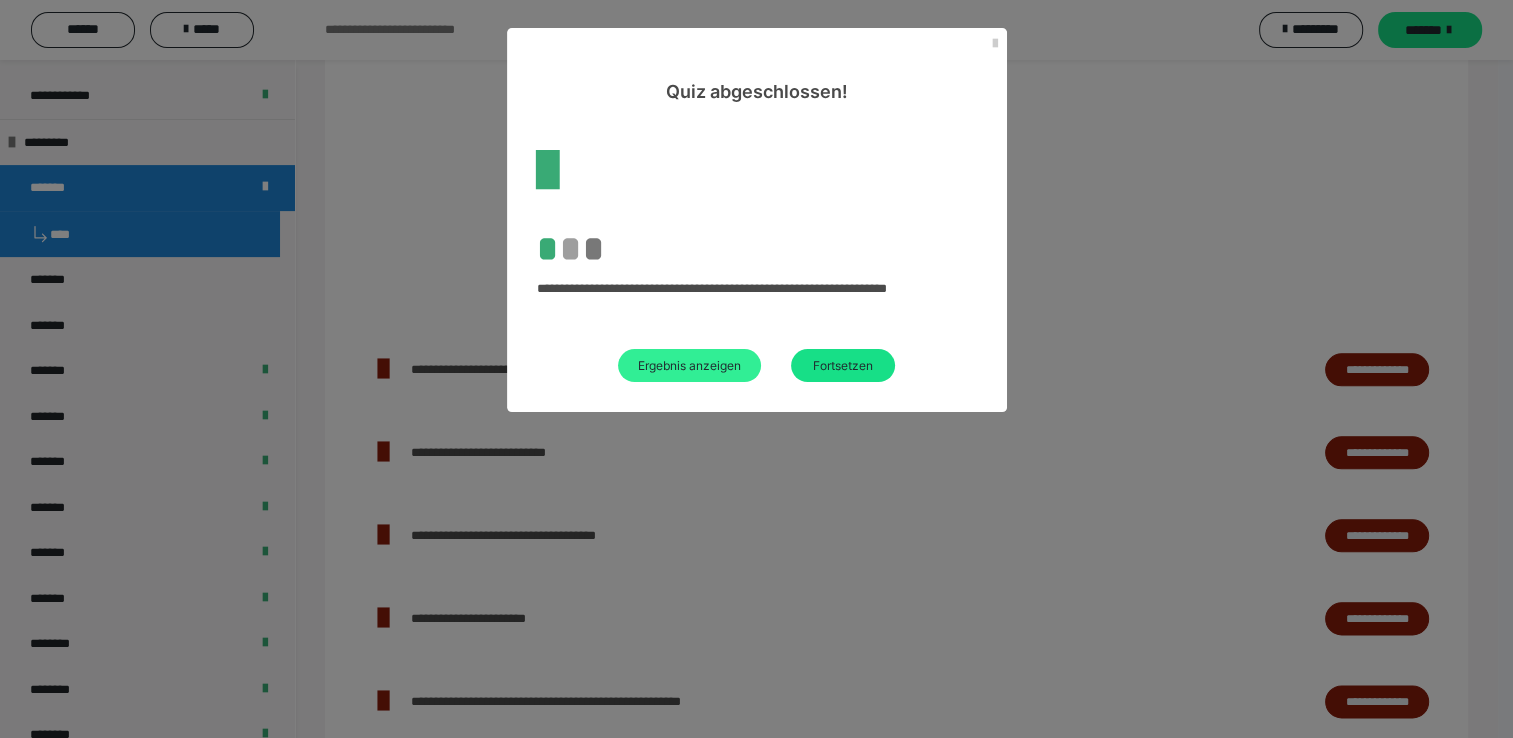 click on "Ergebnis anzeigen" at bounding box center [689, 365] 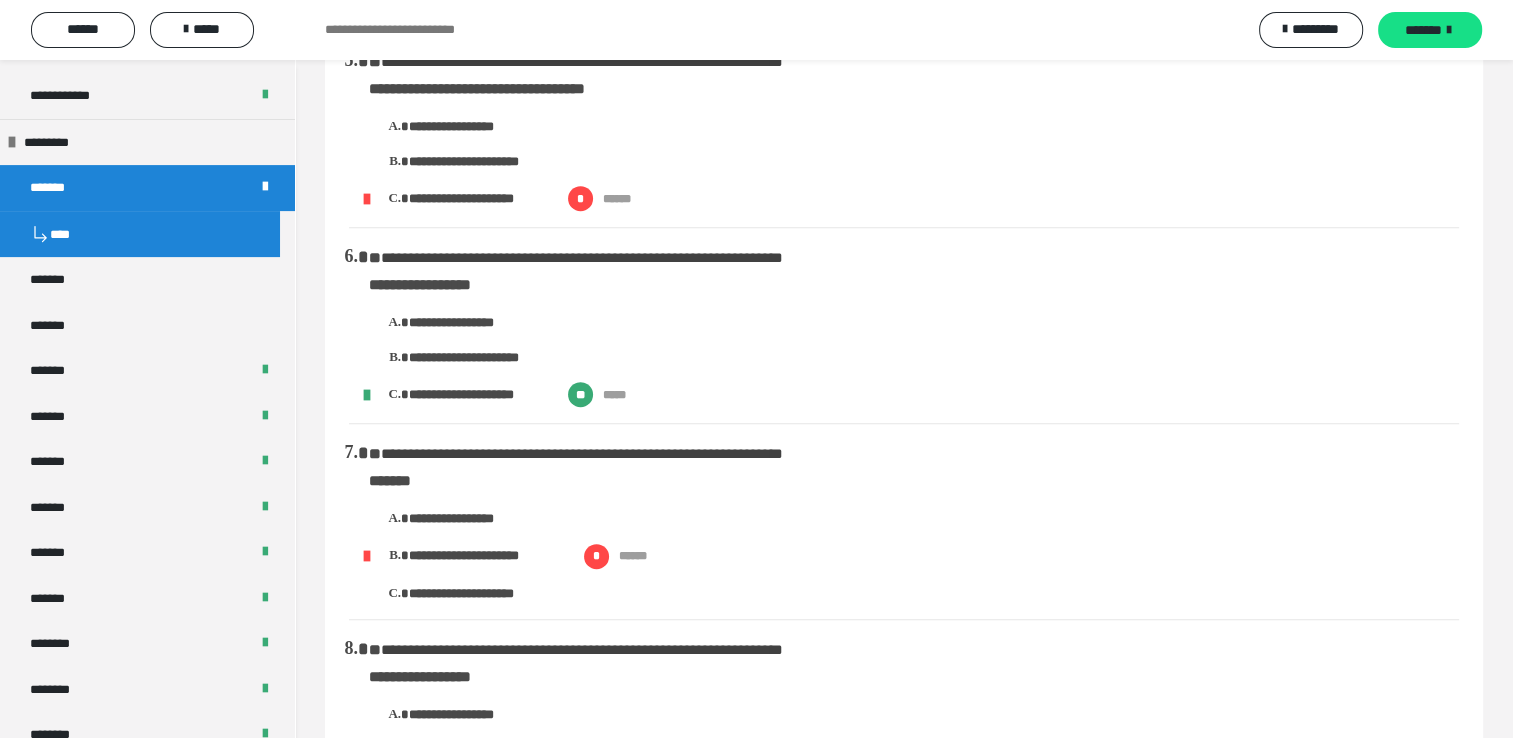 scroll, scrollTop: 922, scrollLeft: 0, axis: vertical 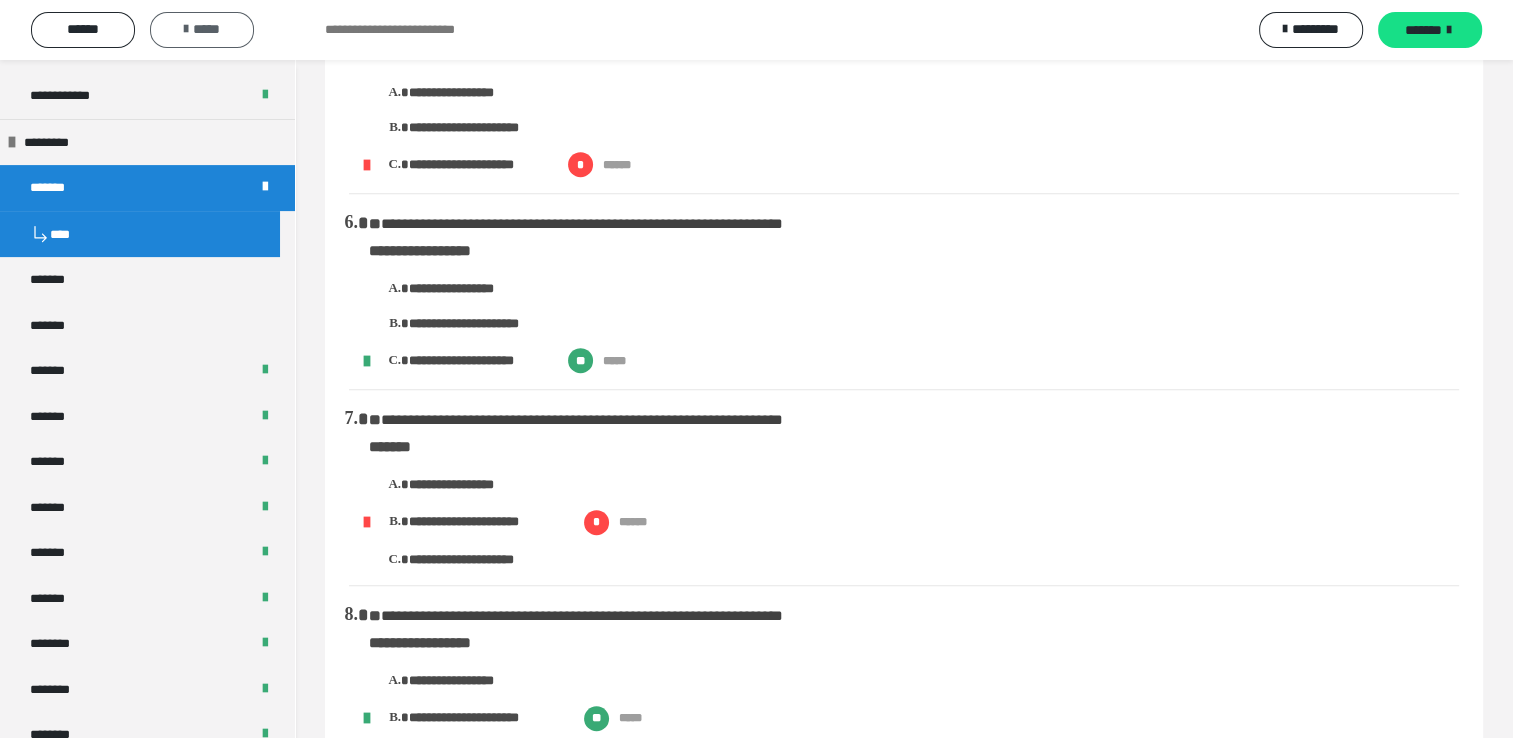 click on "*****" at bounding box center [202, 29] 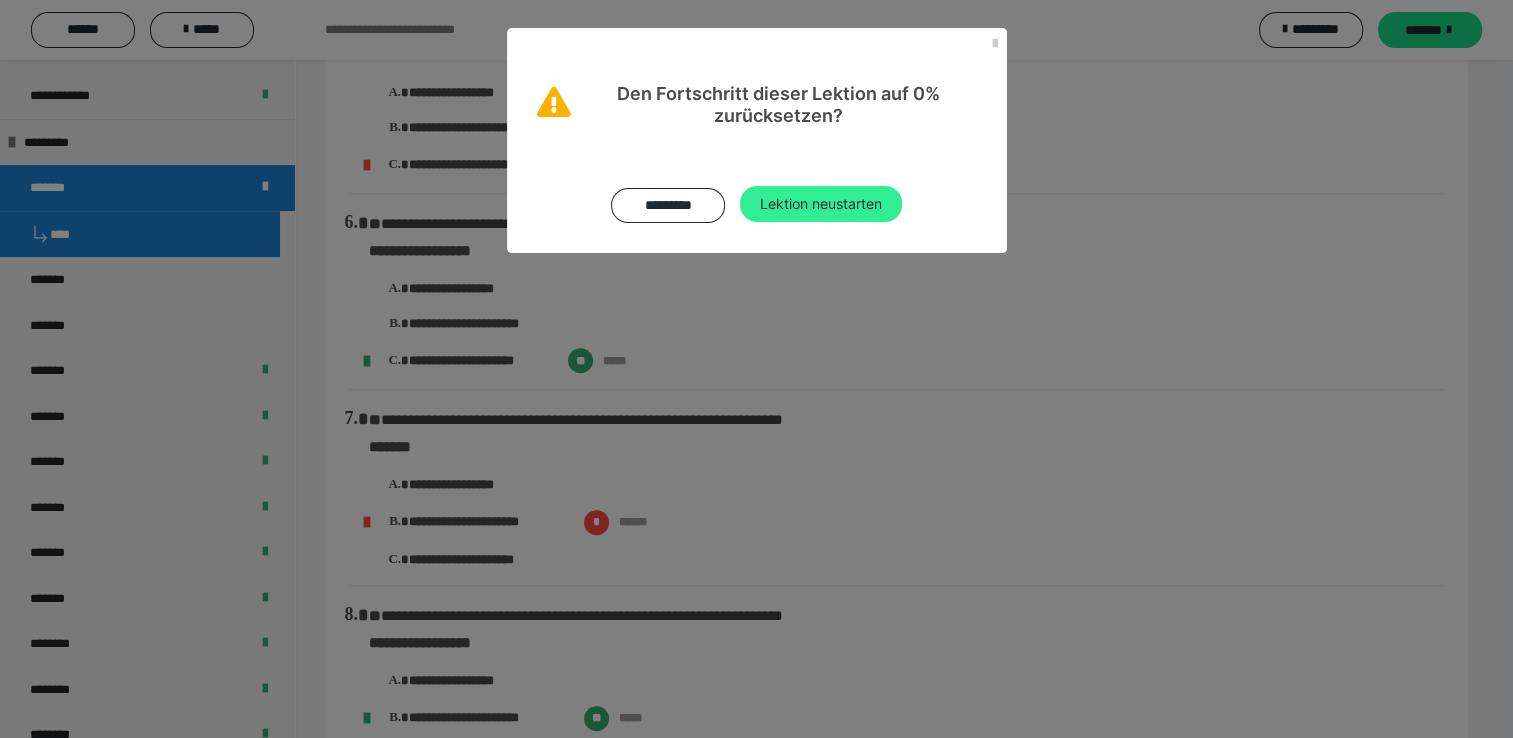 click on "Lektion neustarten" at bounding box center (821, 204) 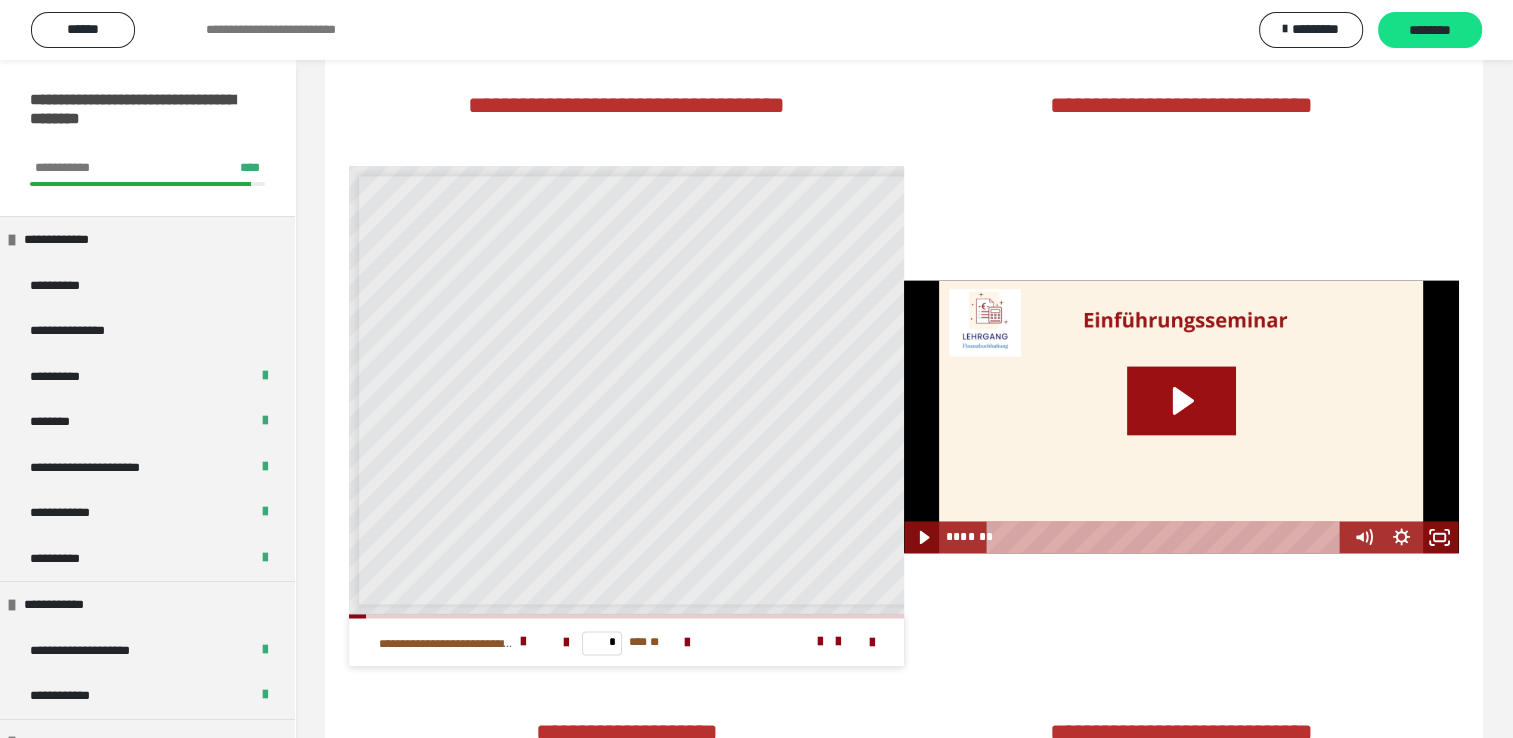 scroll, scrollTop: 3000, scrollLeft: 0, axis: vertical 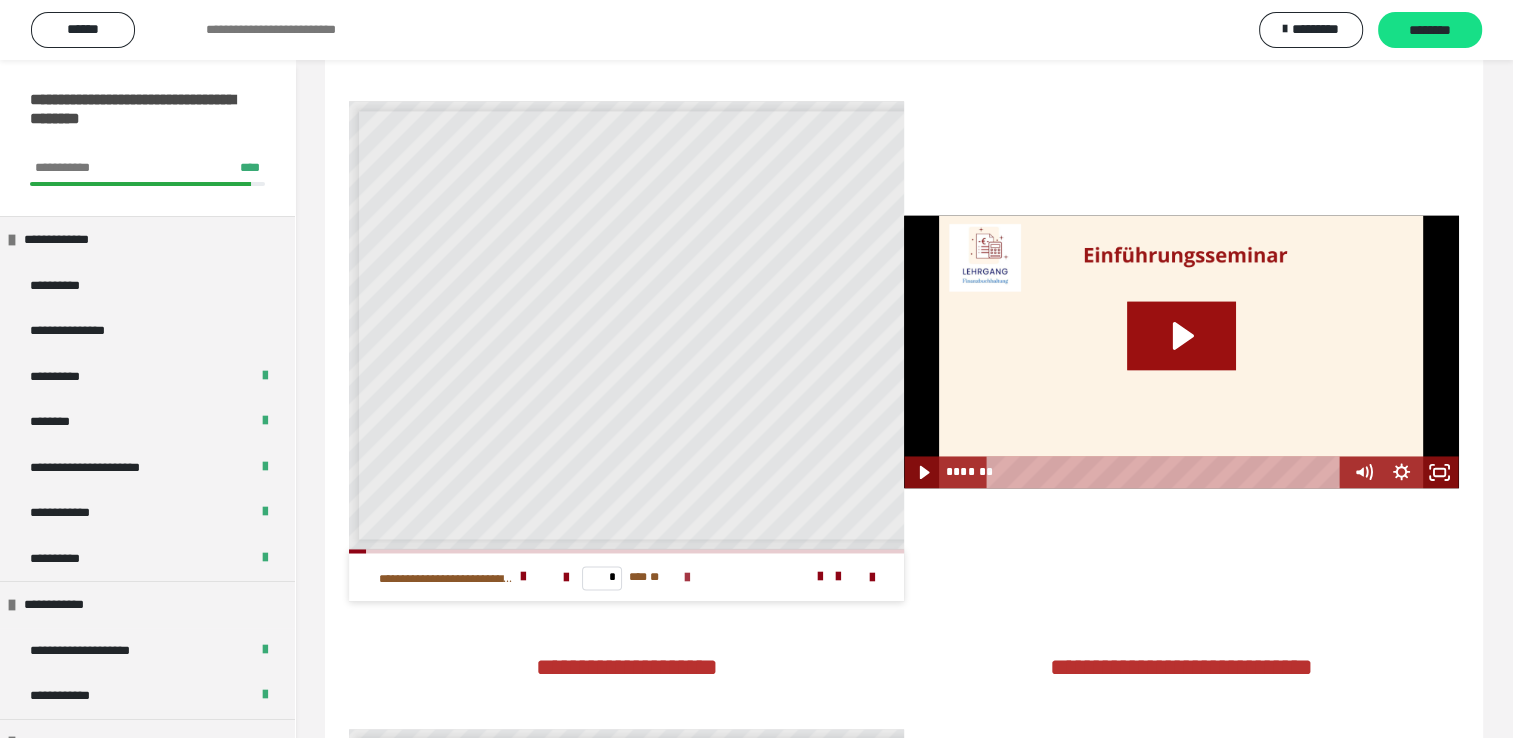 click at bounding box center [687, 578] 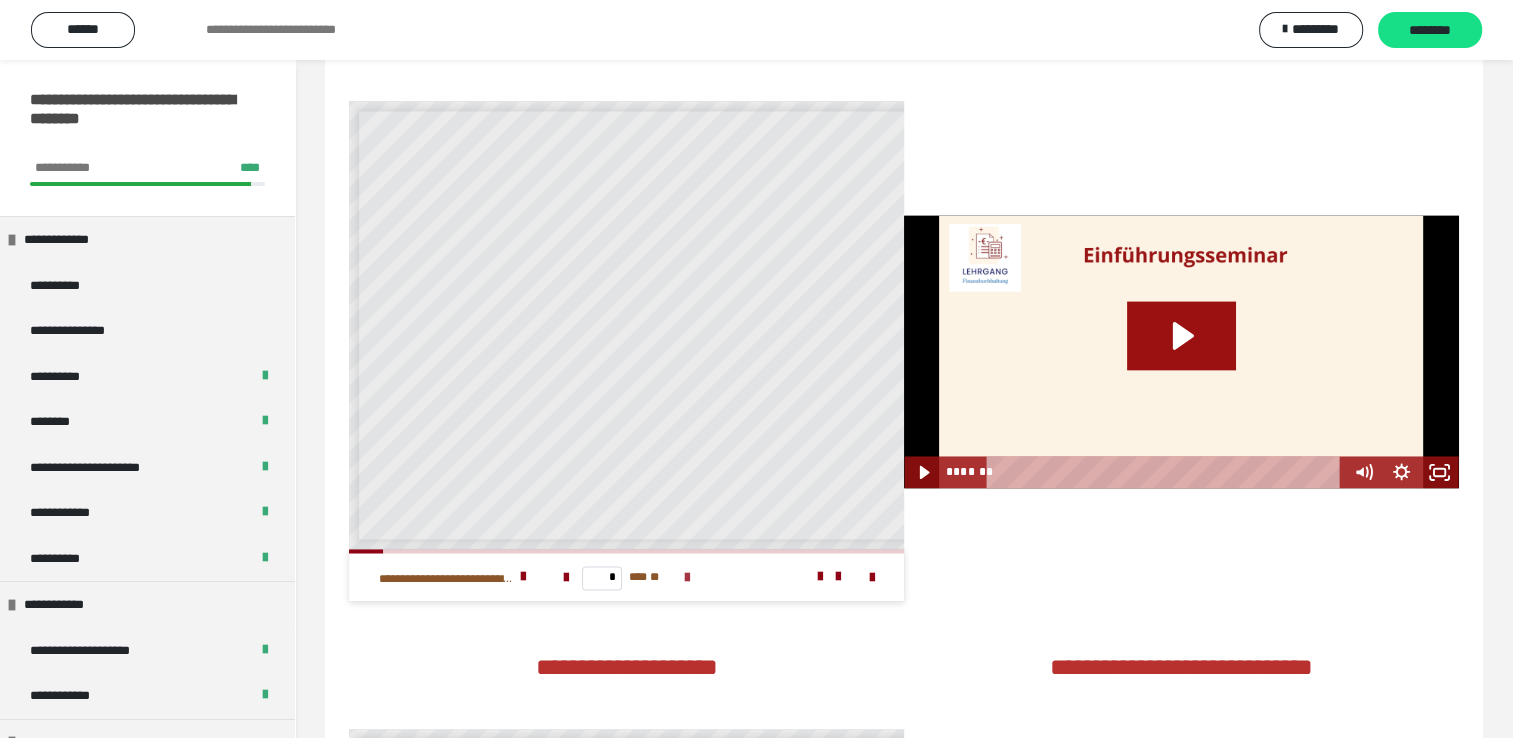 click at bounding box center [687, 578] 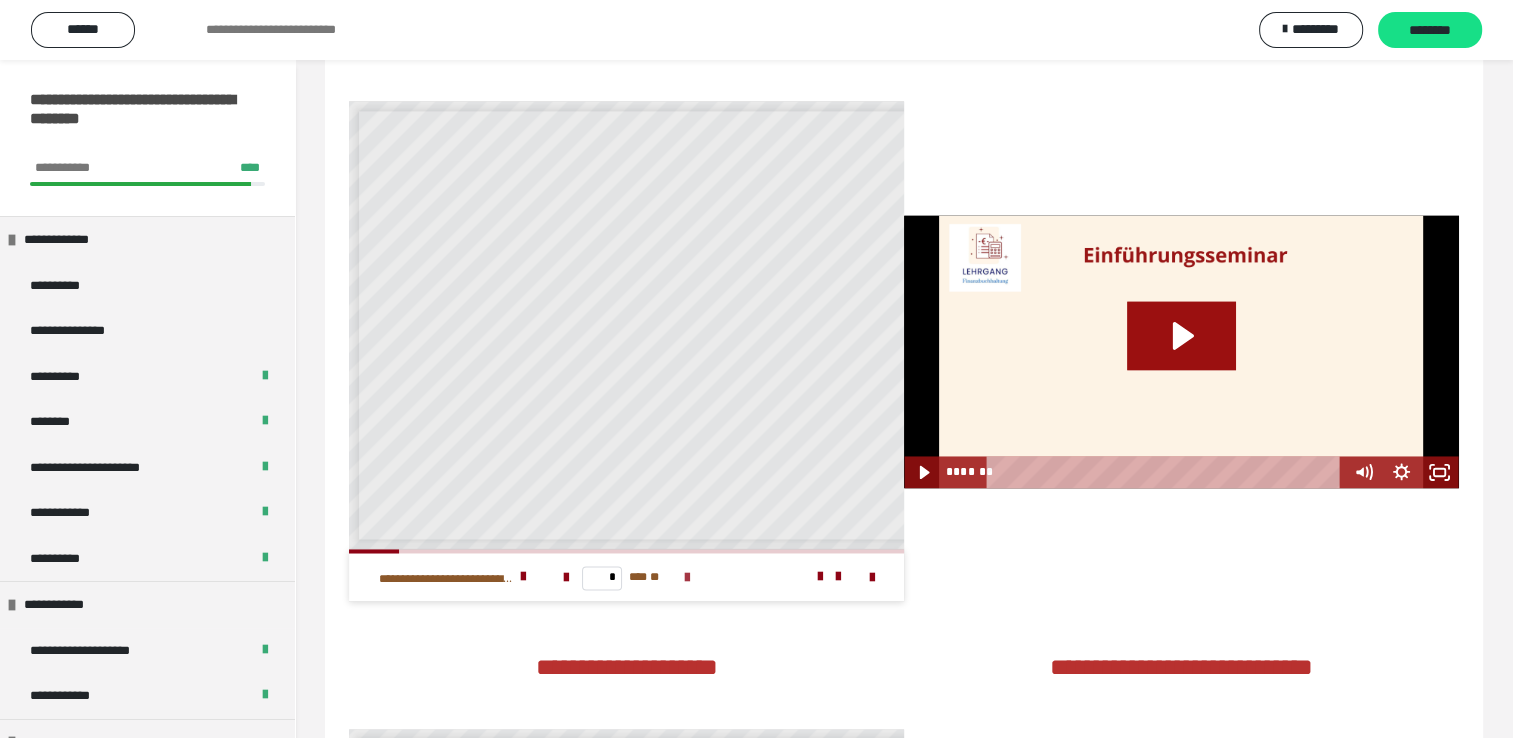 click at bounding box center [687, 578] 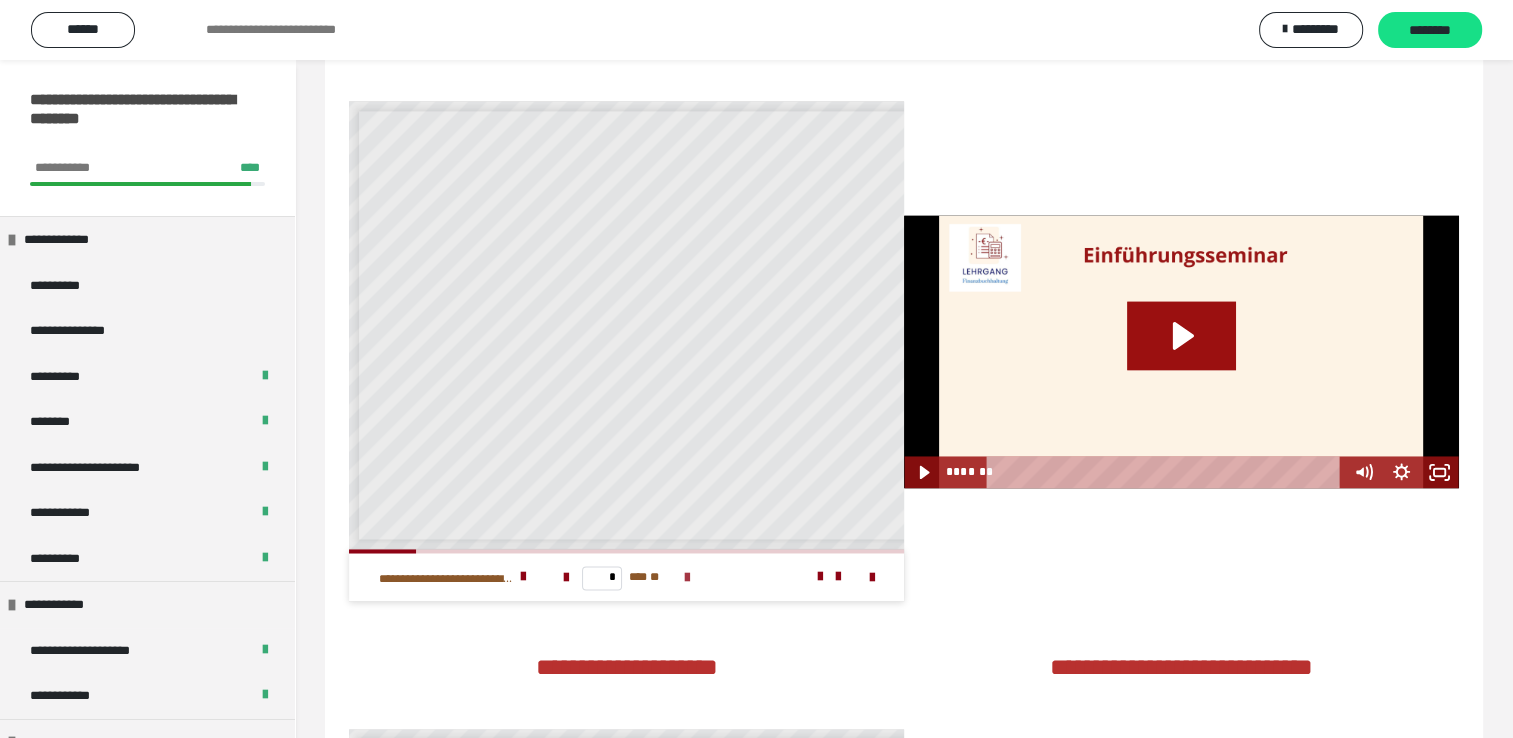click at bounding box center [687, 578] 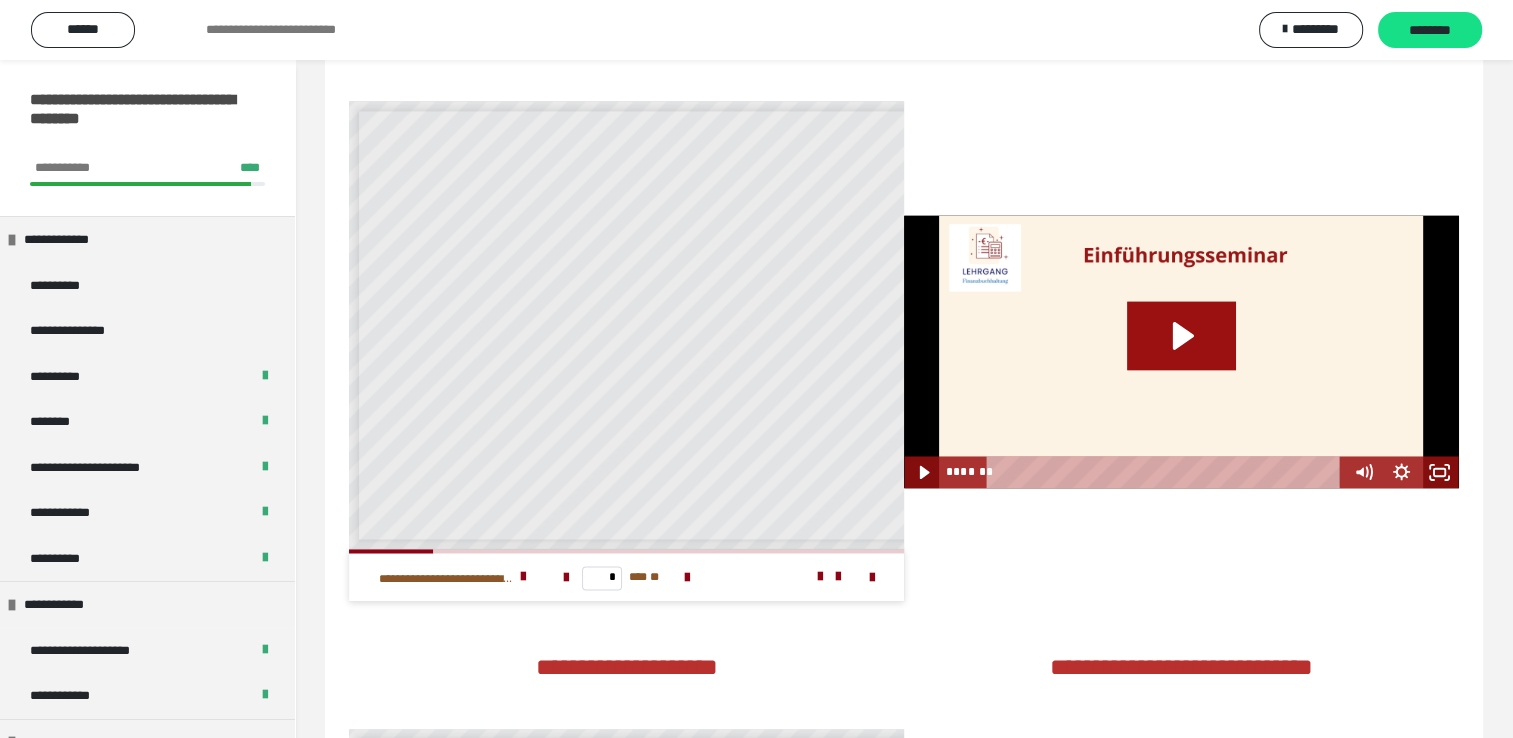 scroll, scrollTop: 8, scrollLeft: 0, axis: vertical 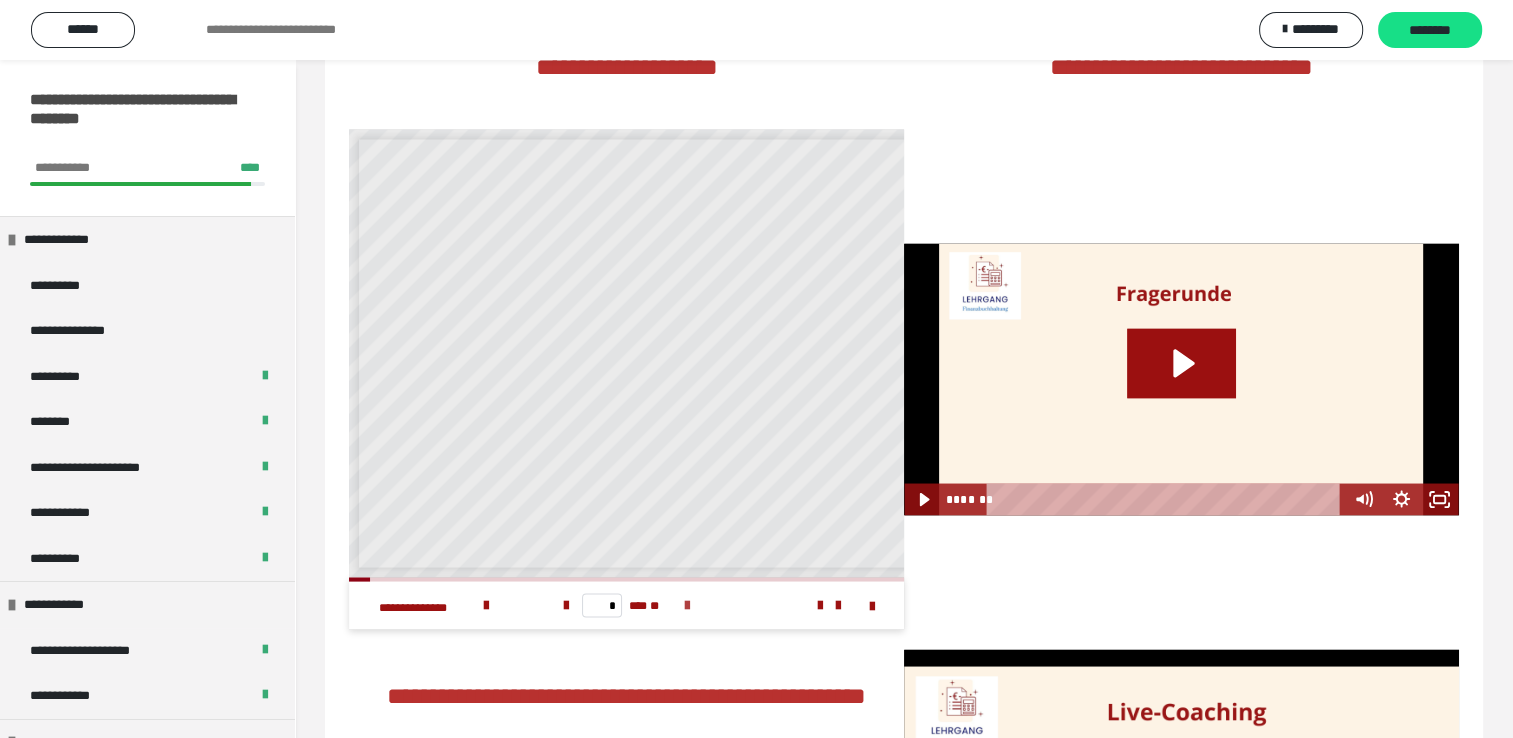 click at bounding box center (687, 605) 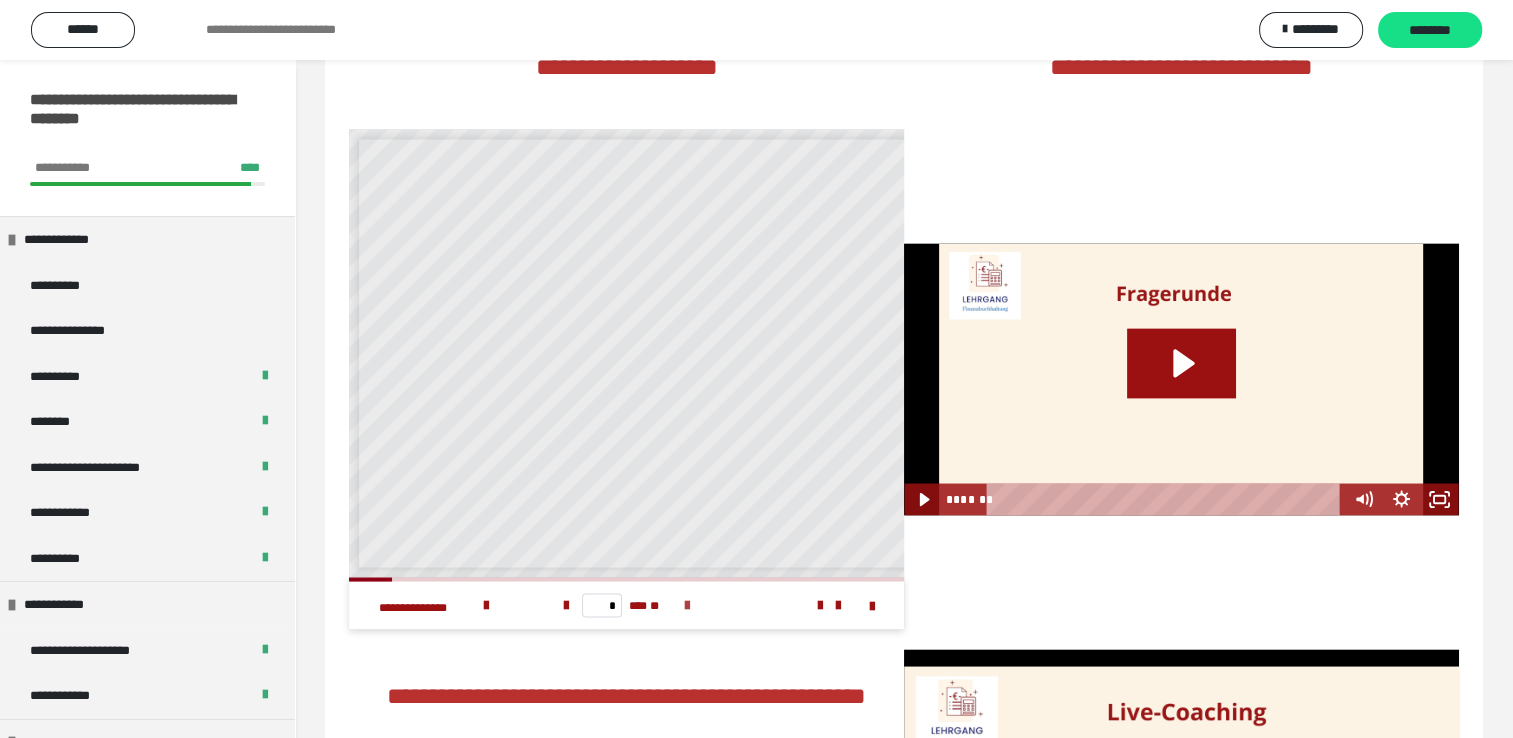 click at bounding box center [687, 605] 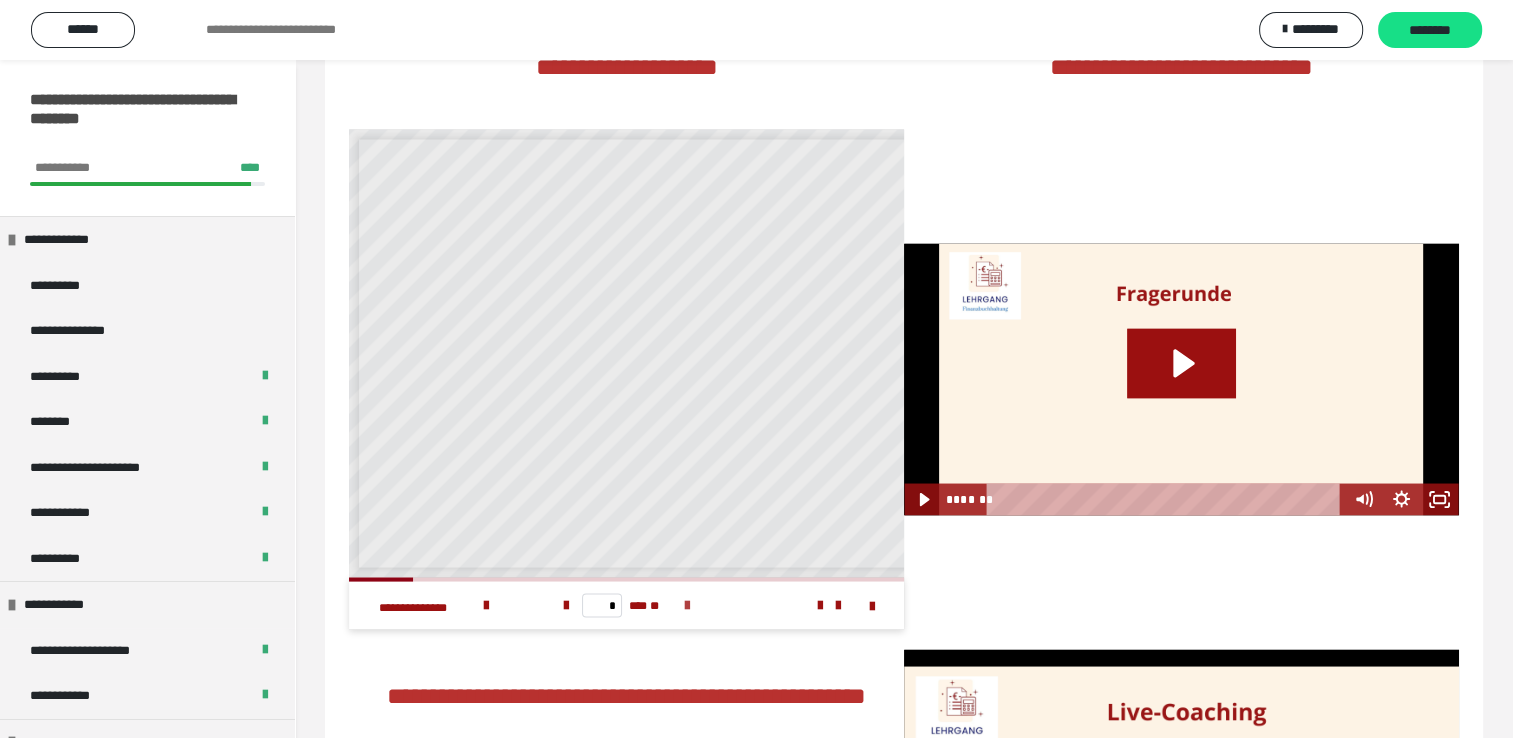 click at bounding box center (687, 605) 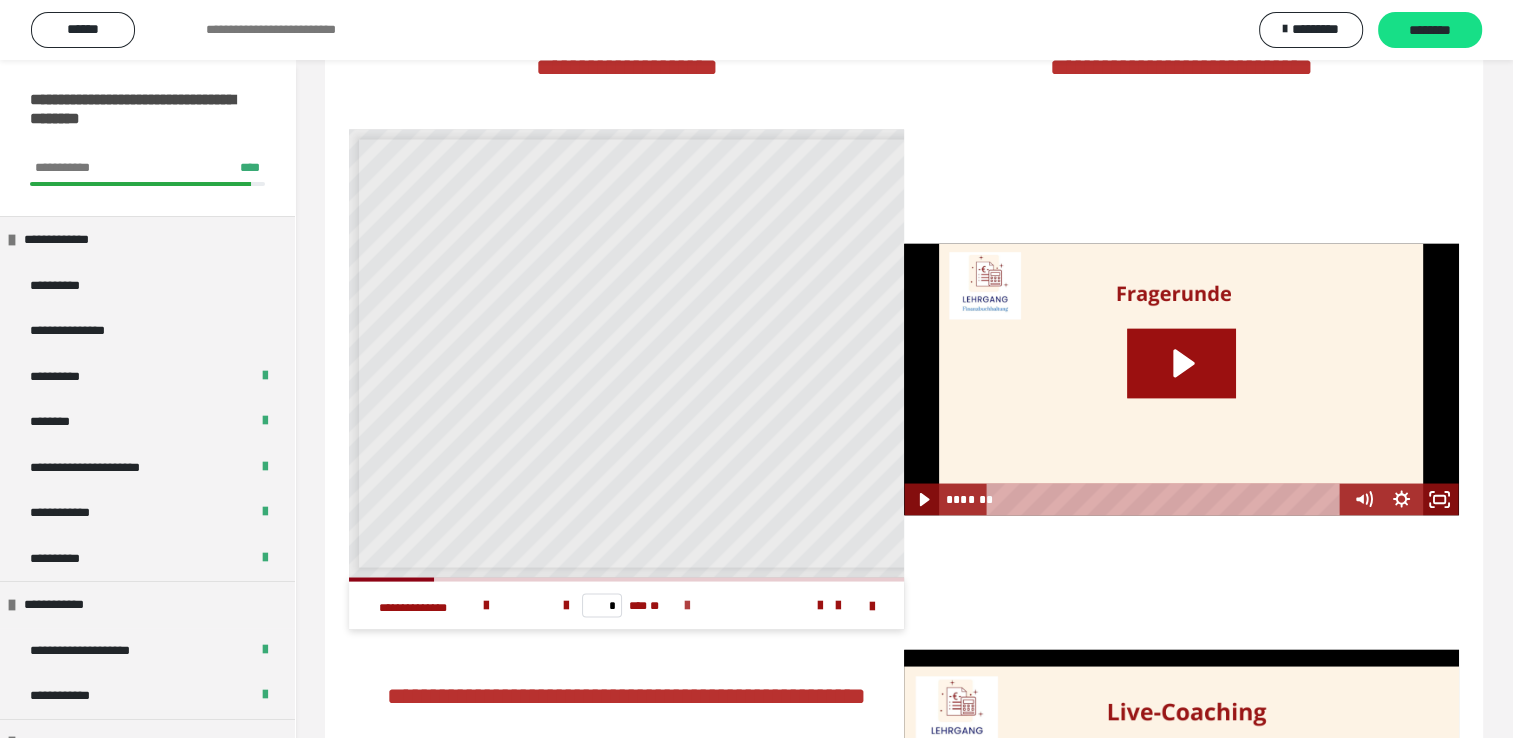 click at bounding box center [687, 605] 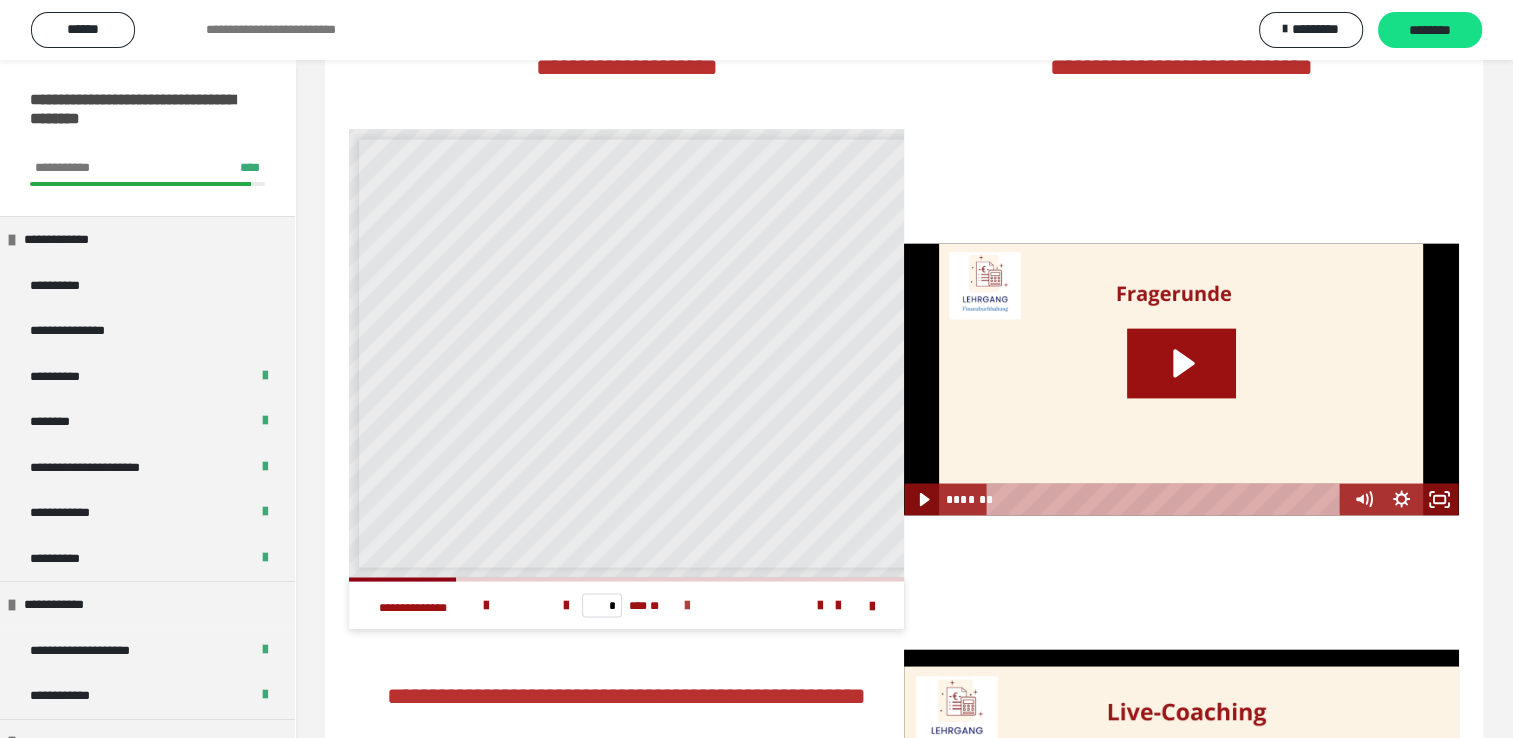 click at bounding box center (687, 605) 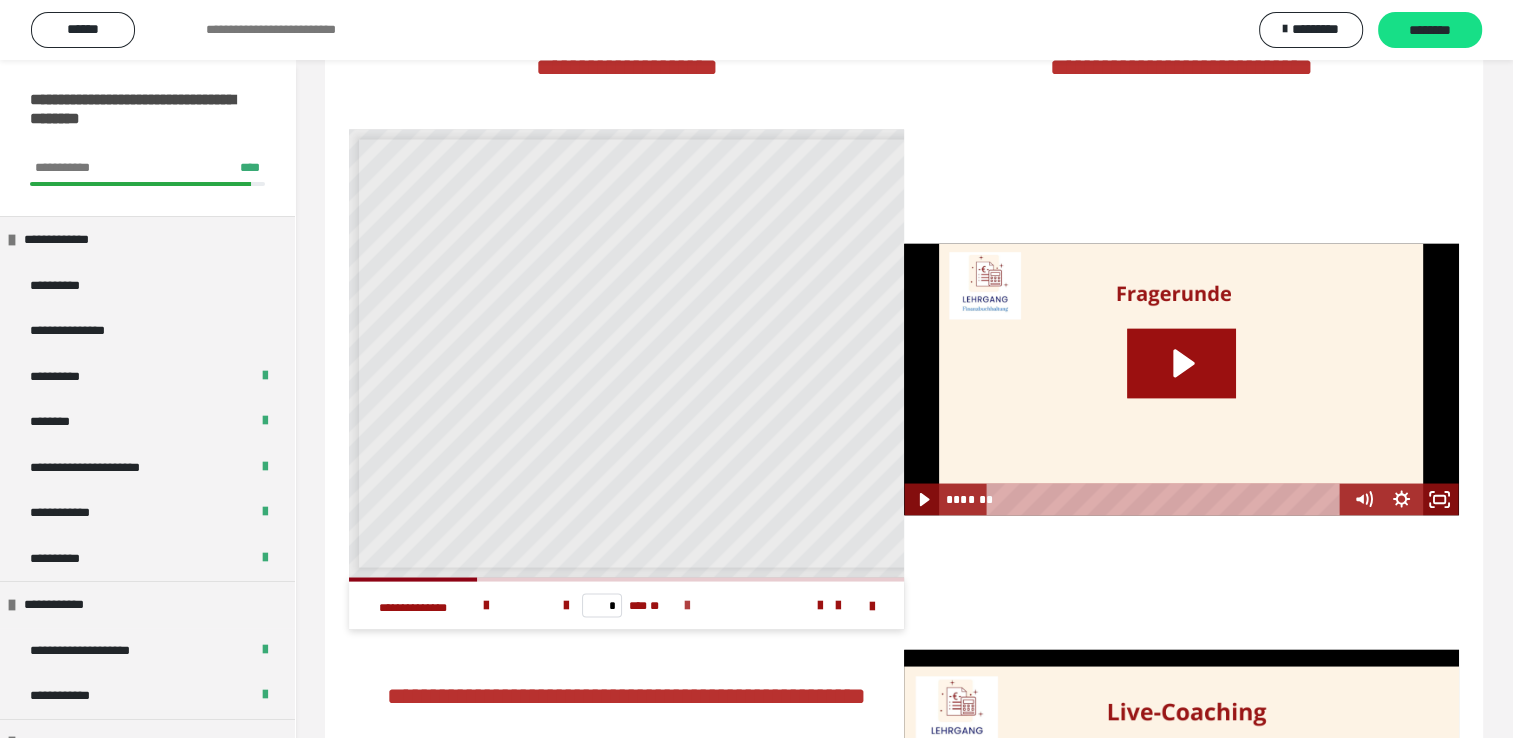 click at bounding box center [687, 605] 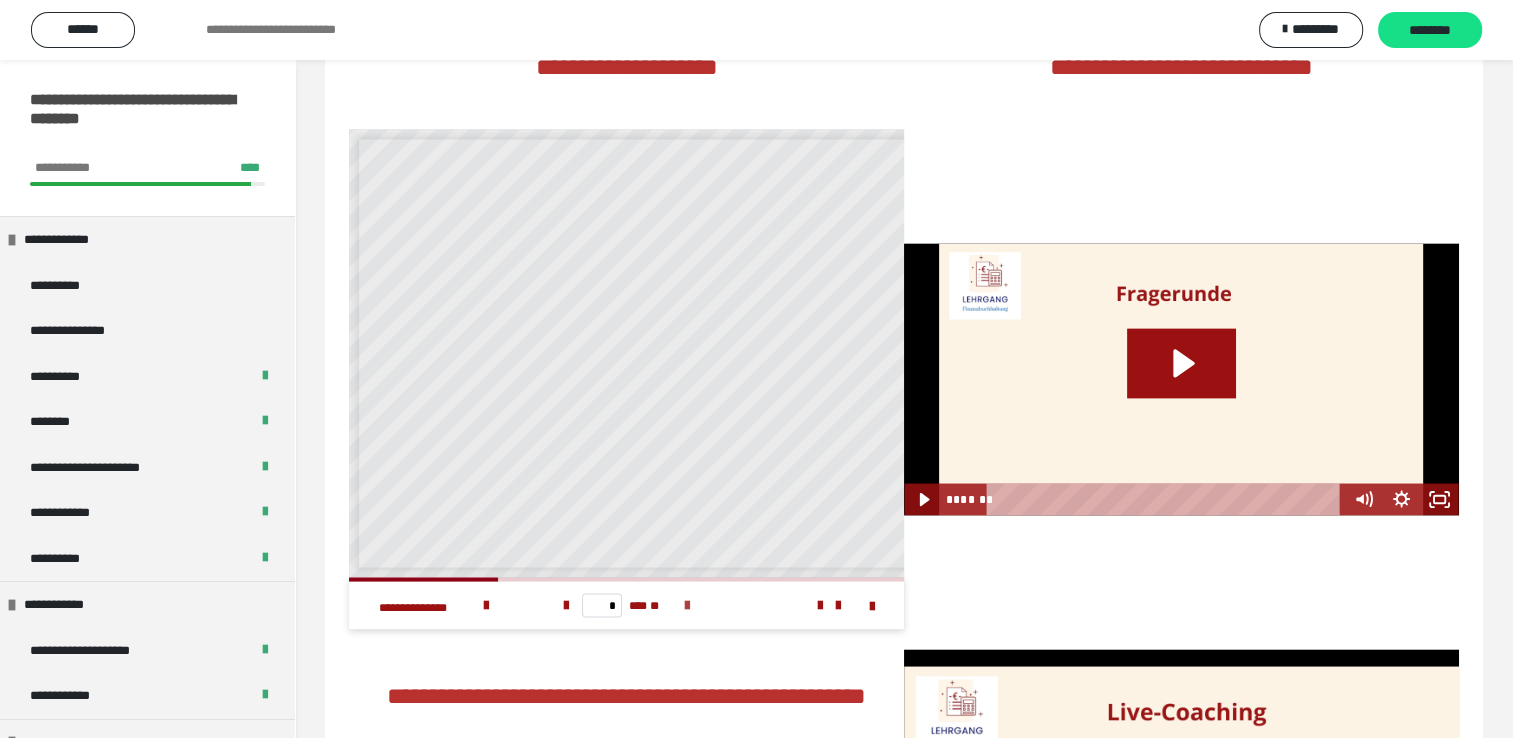 click at bounding box center [687, 605] 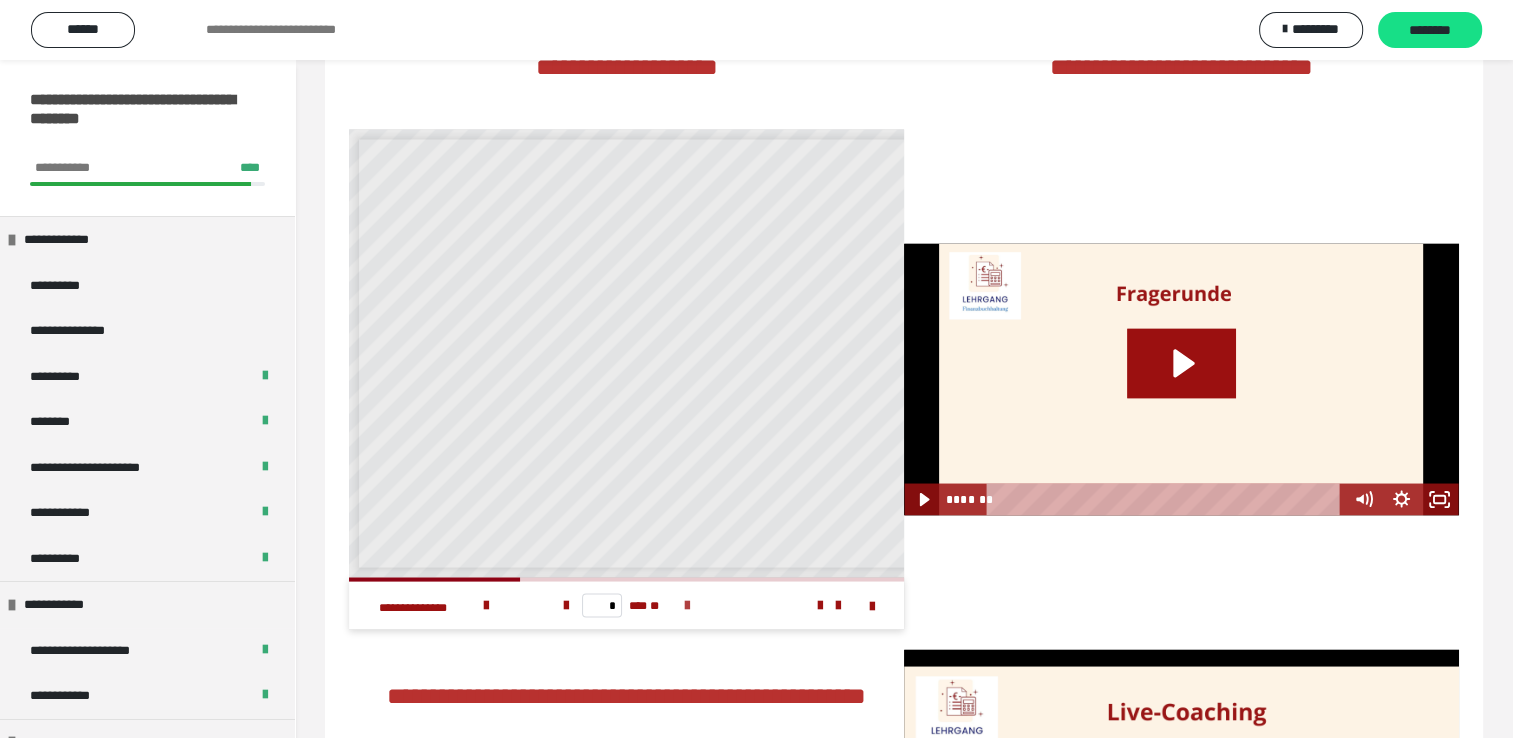 click at bounding box center (687, 605) 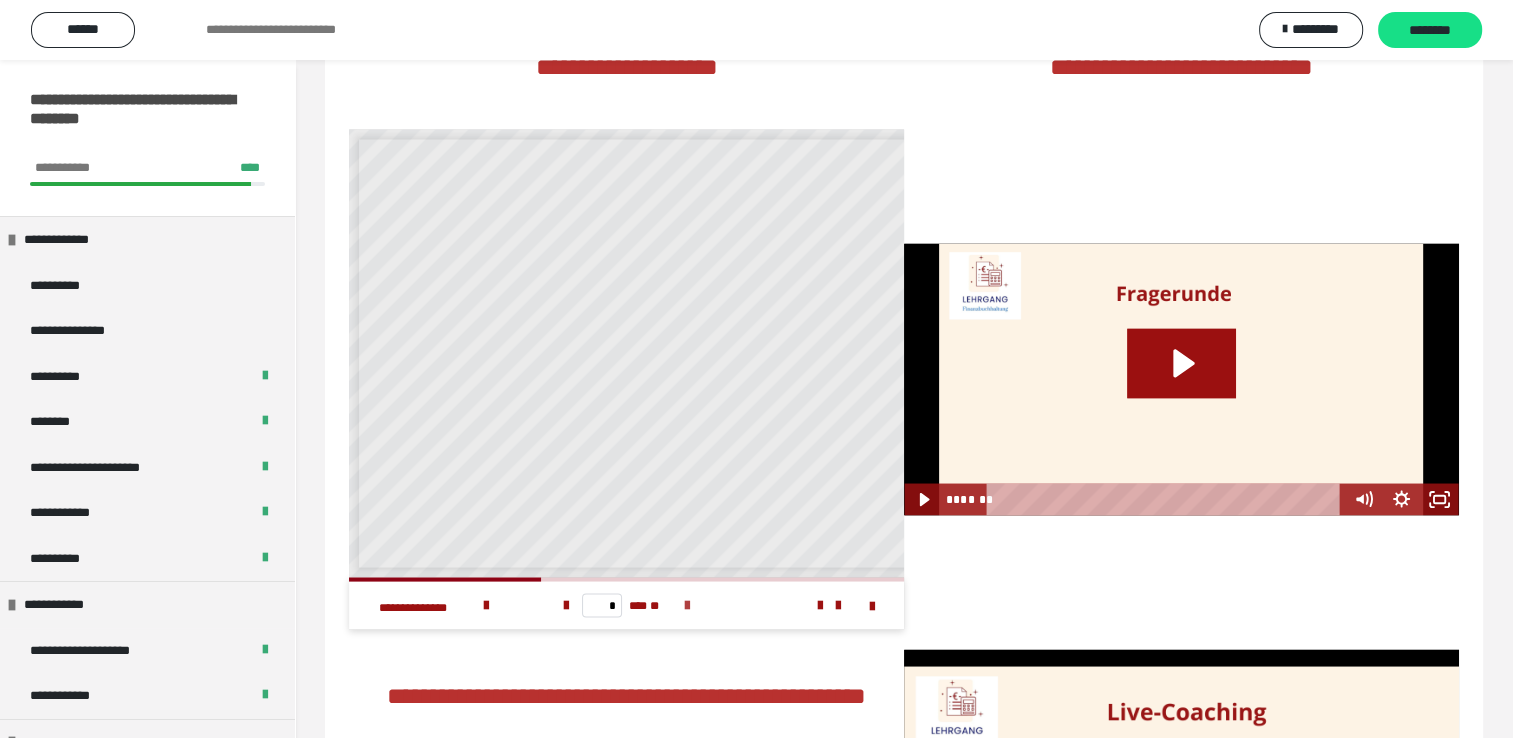 click at bounding box center (687, 605) 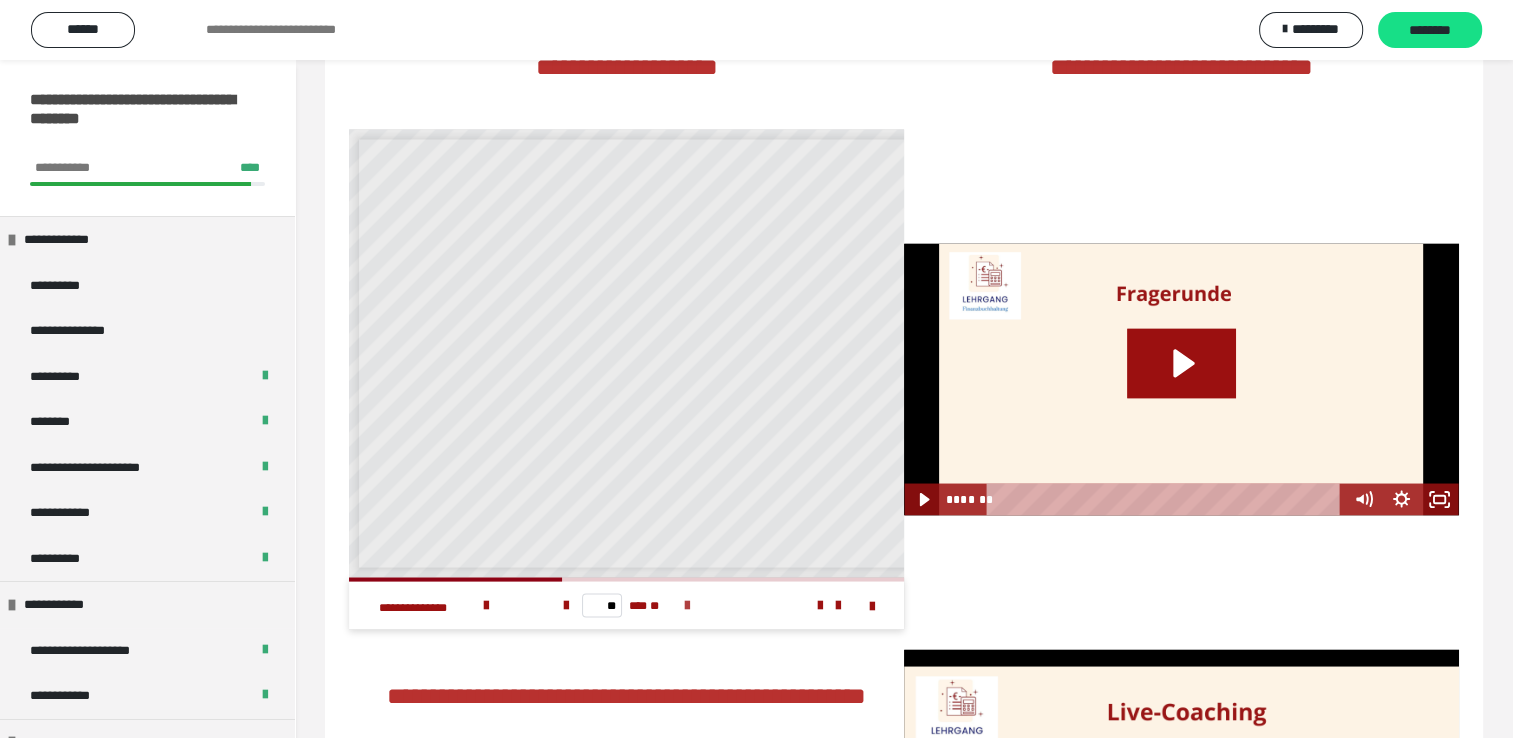 click at bounding box center [687, 605] 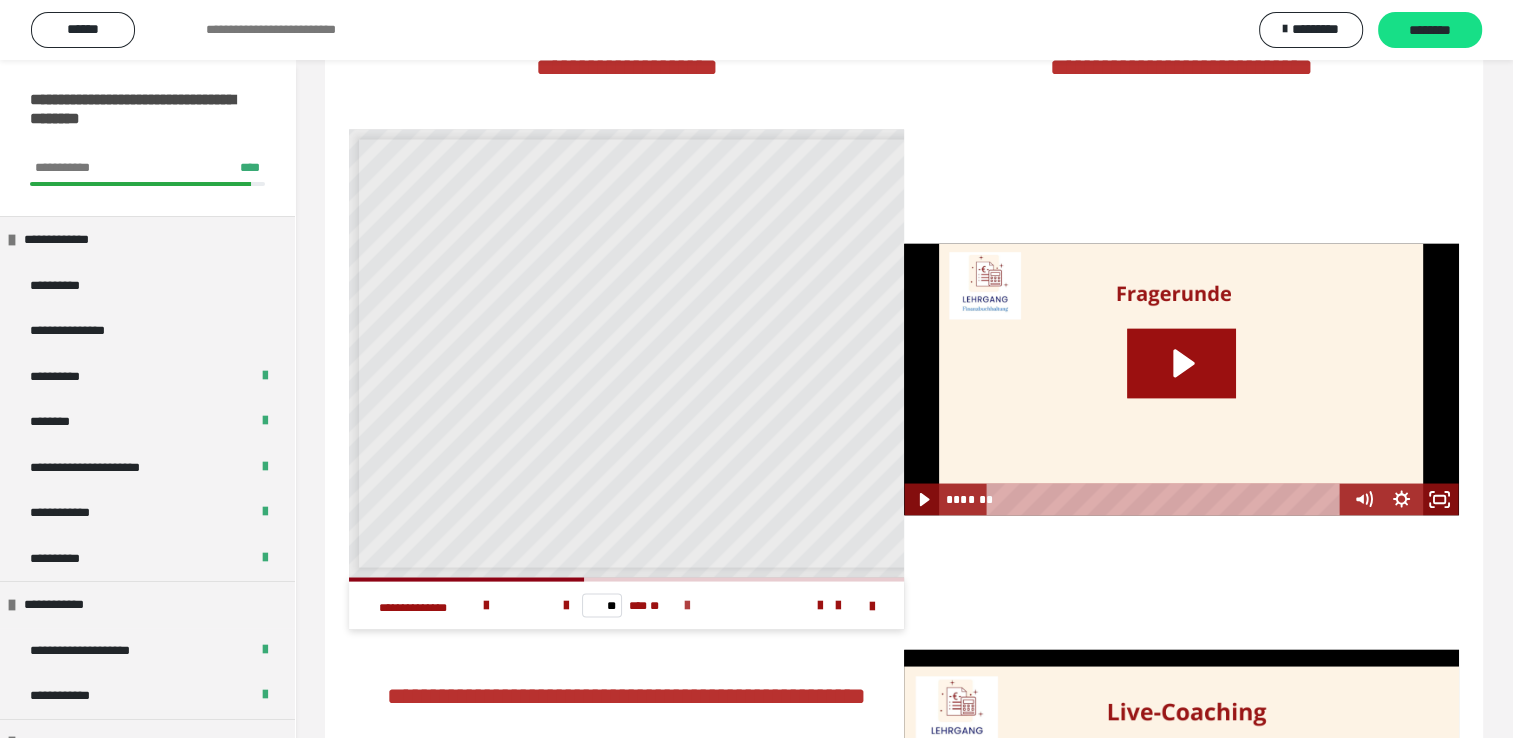 click at bounding box center (687, 605) 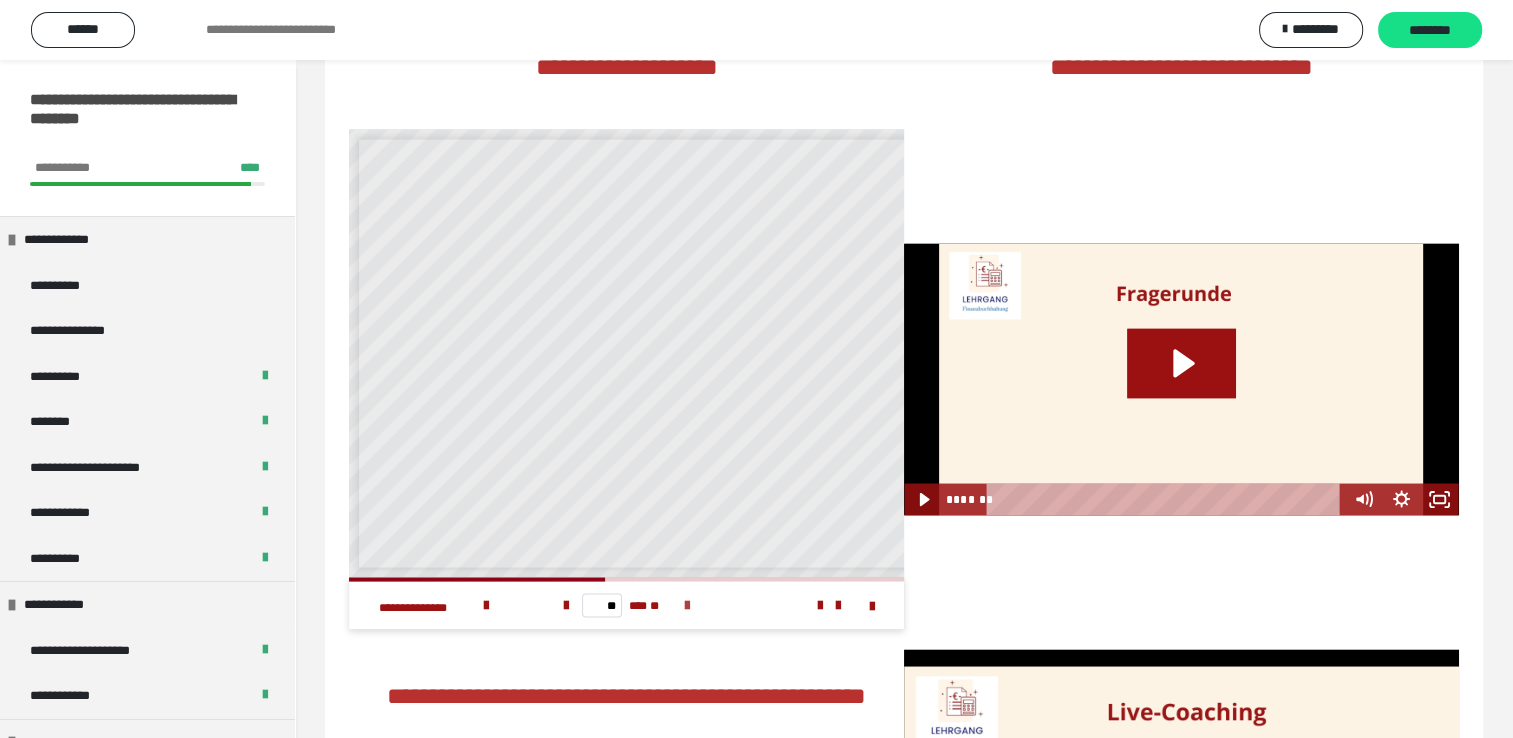 click at bounding box center (687, 605) 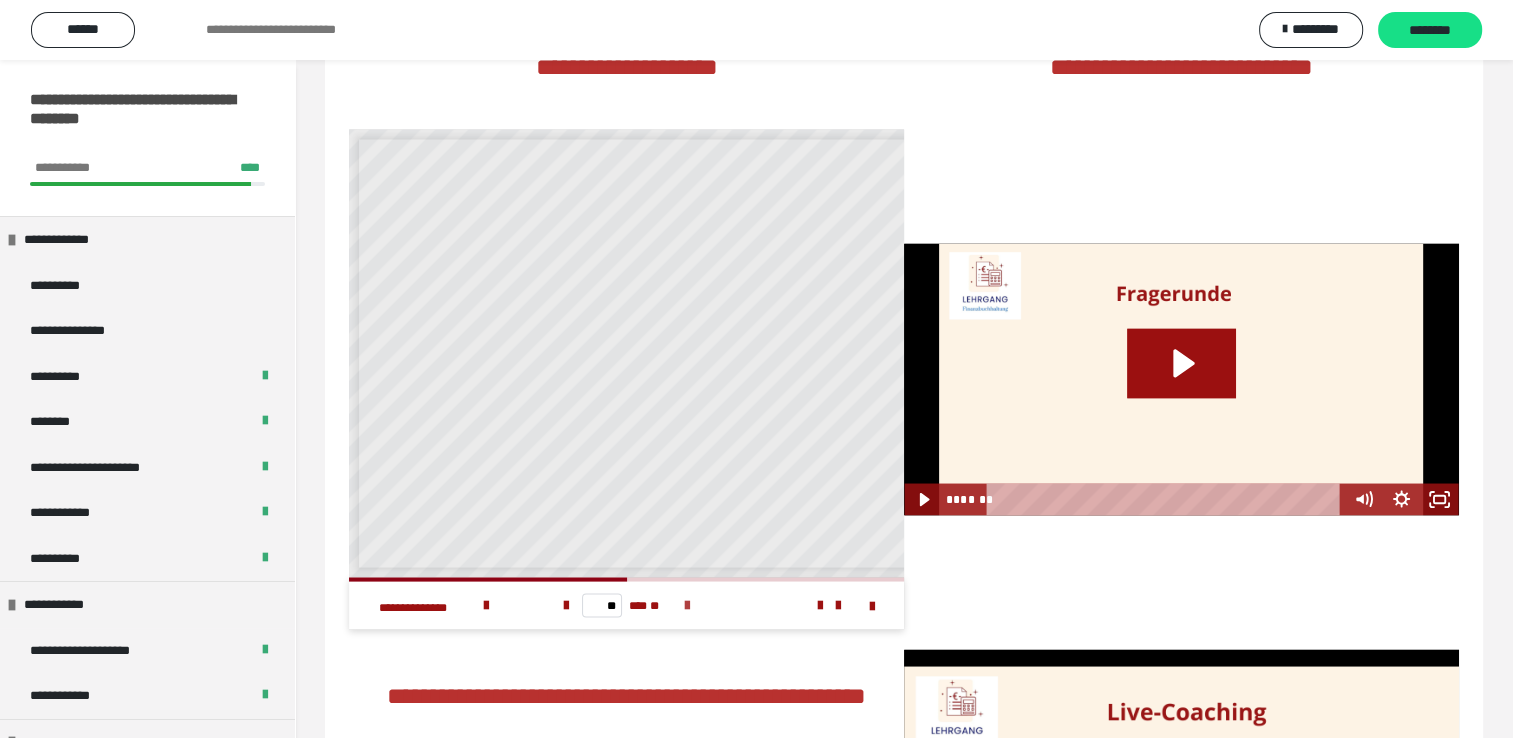 click at bounding box center [687, 605] 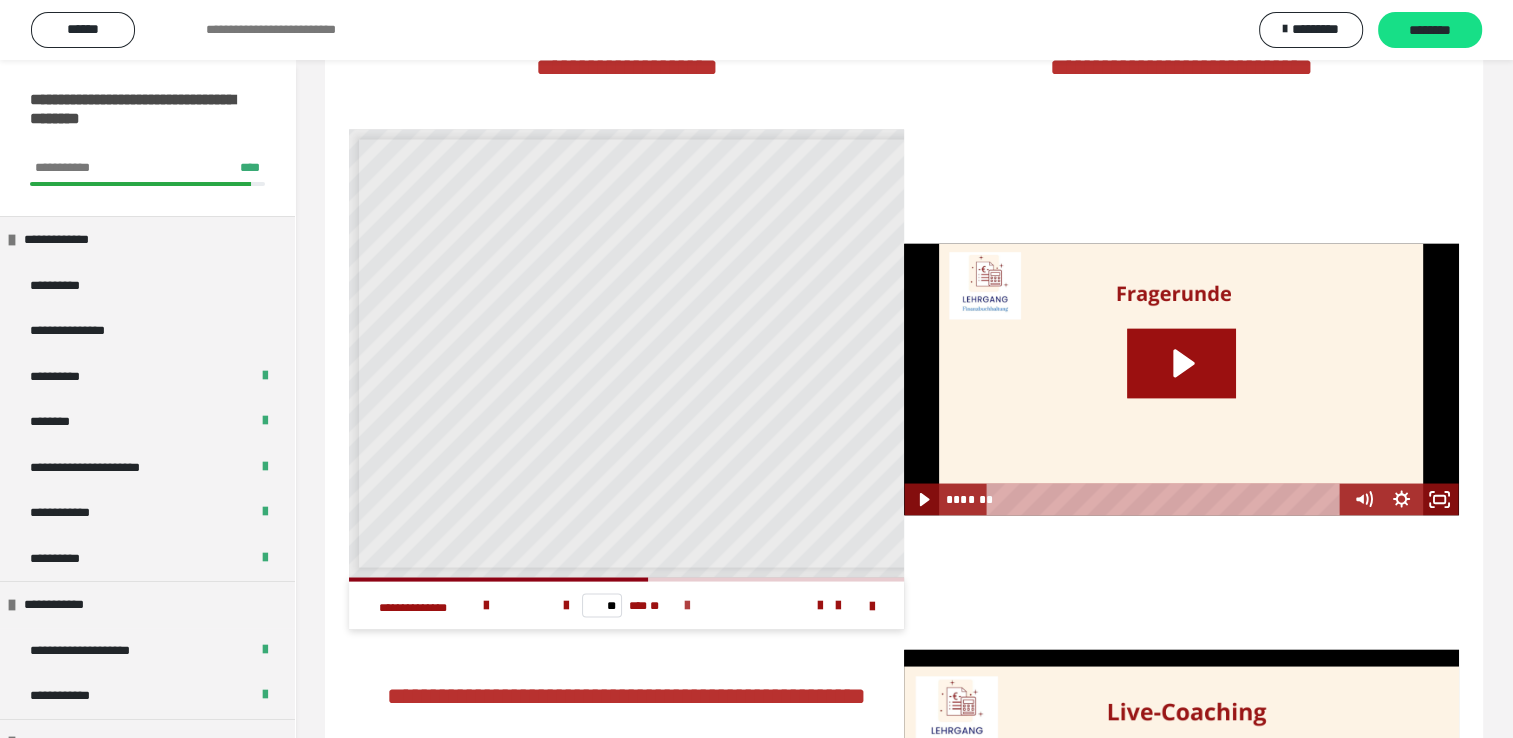 click at bounding box center [687, 605] 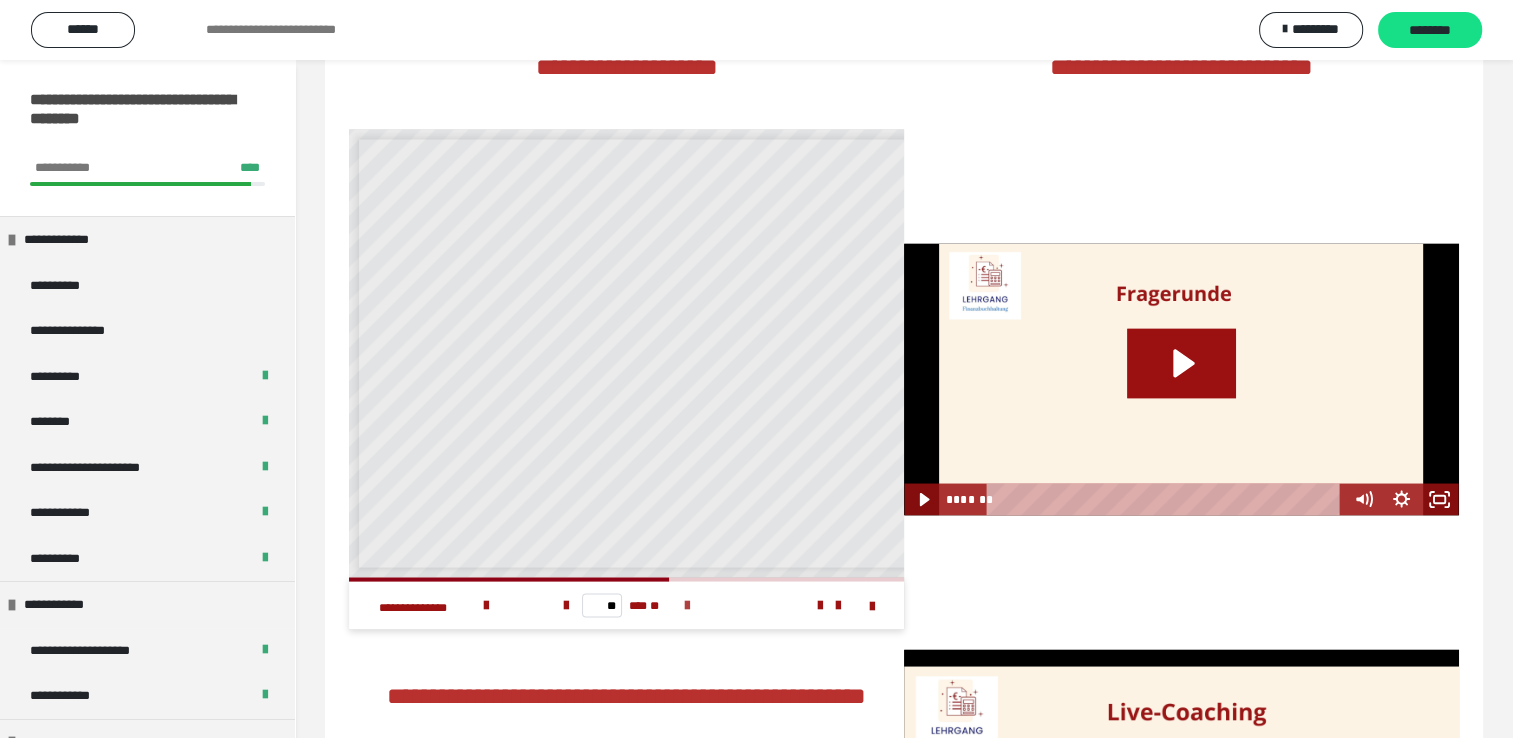 click at bounding box center (687, 605) 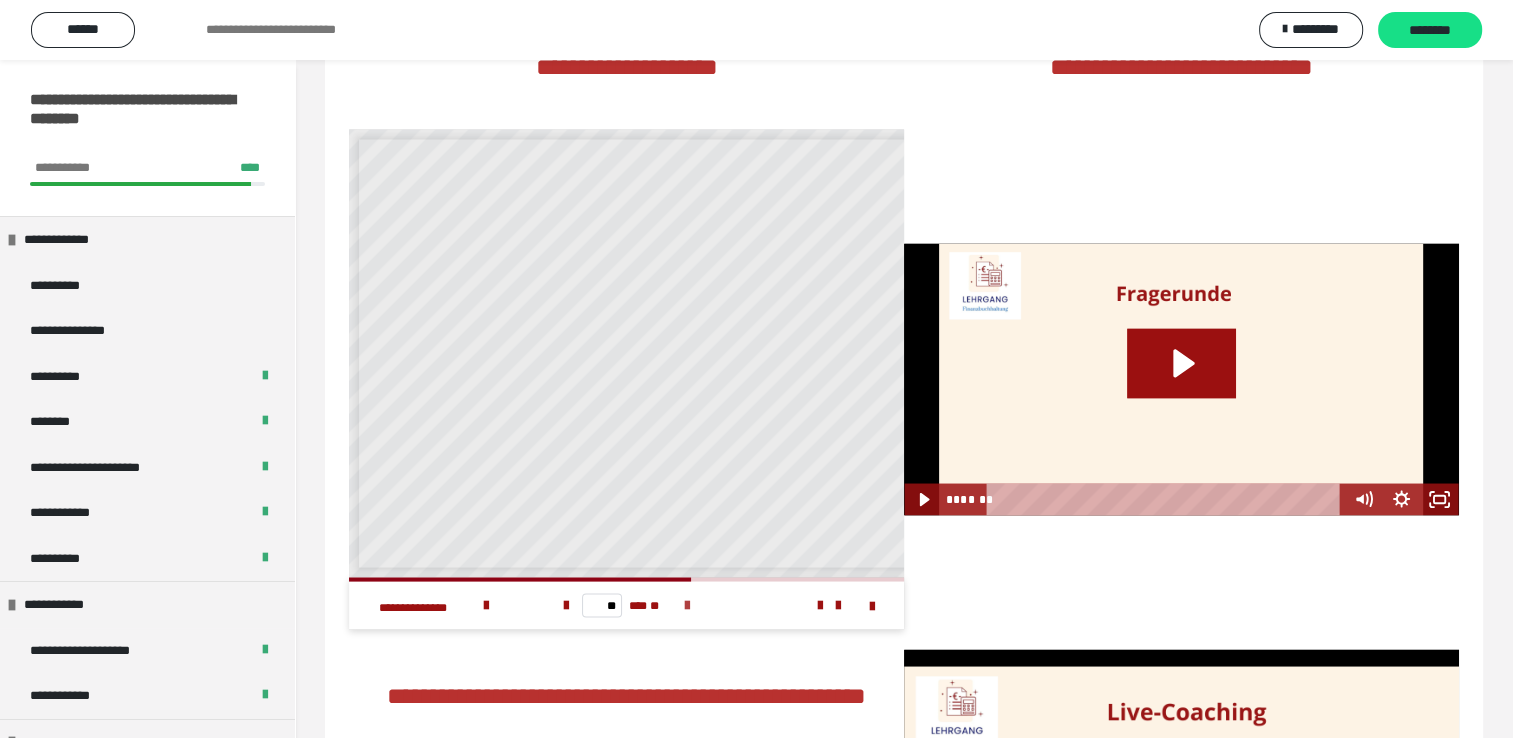 click at bounding box center (687, 605) 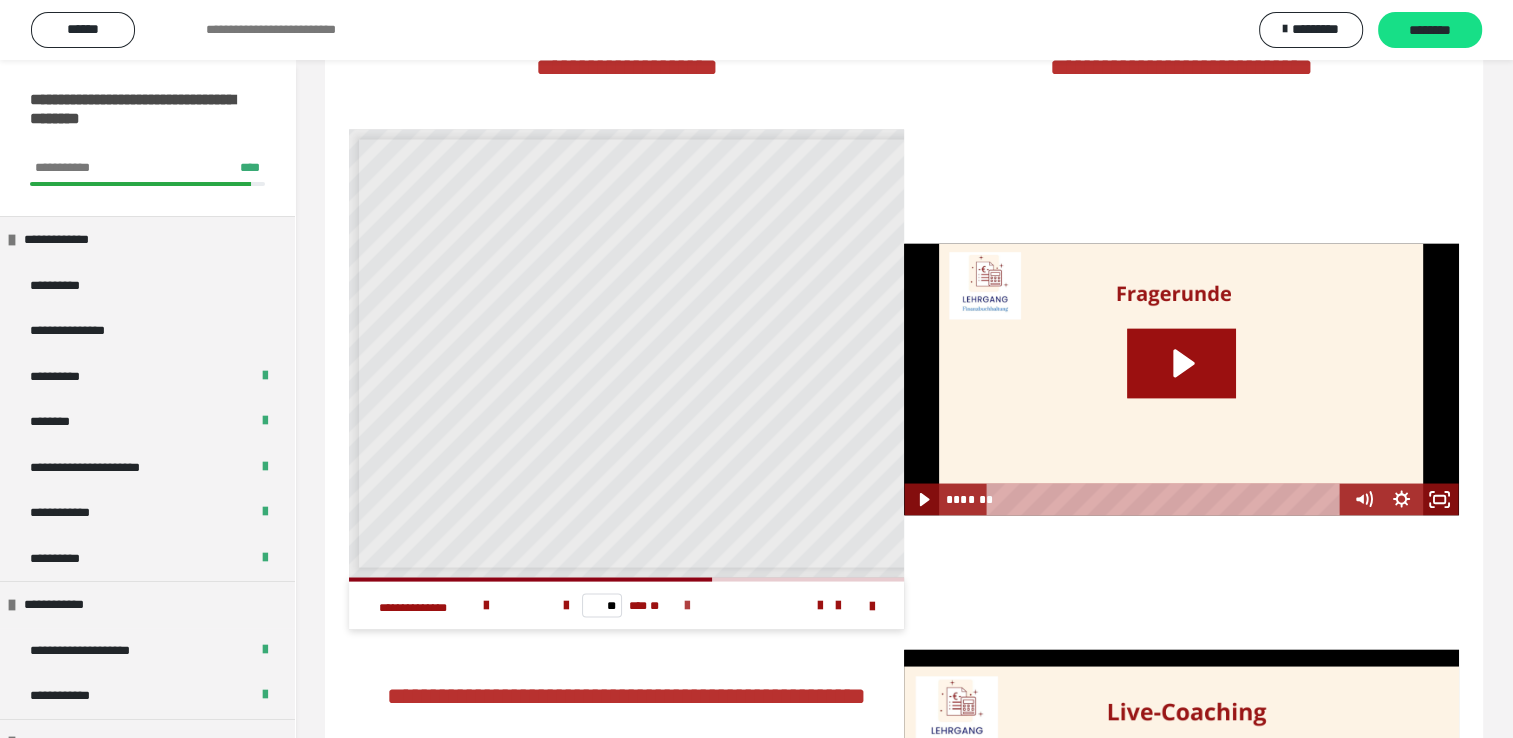 click at bounding box center [687, 605] 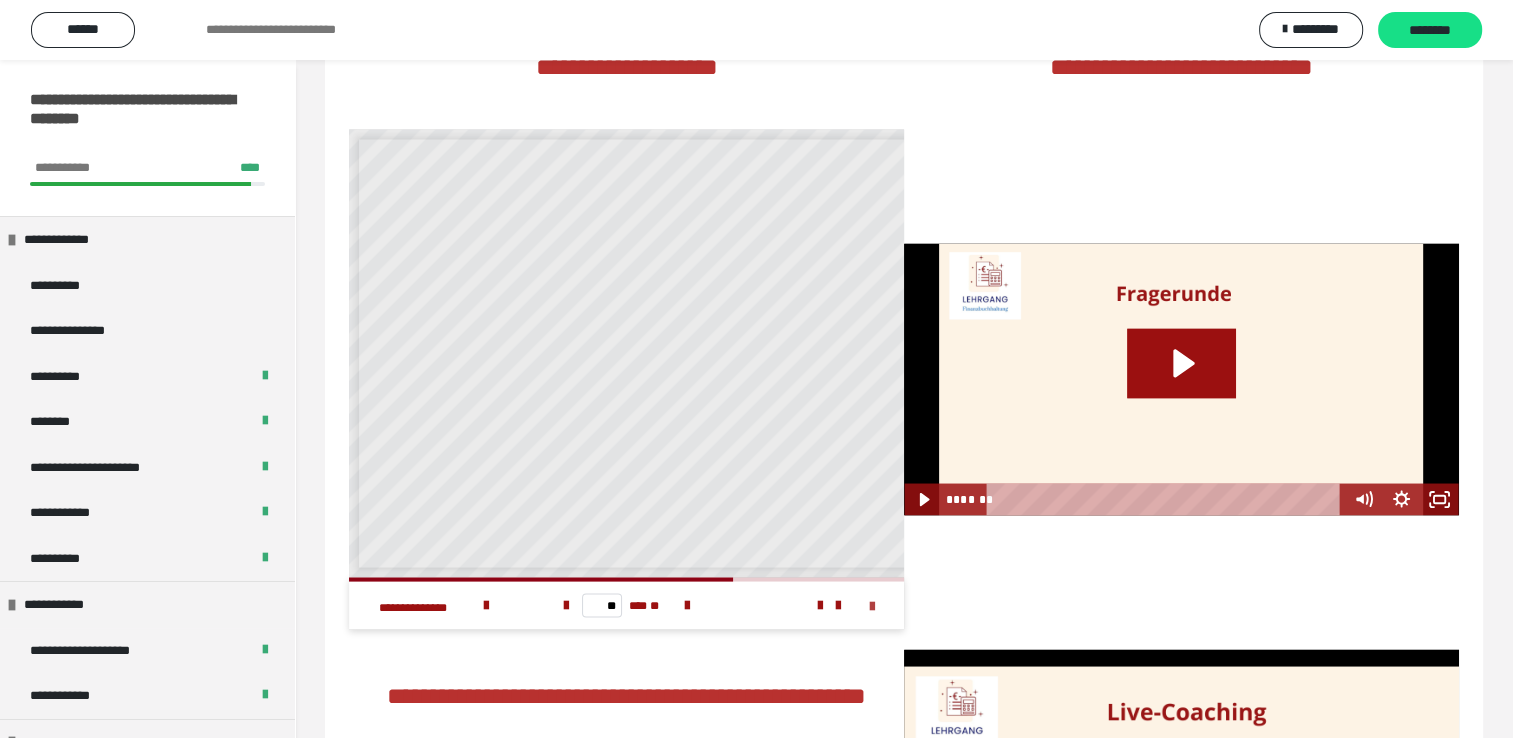 click at bounding box center [872, 606] 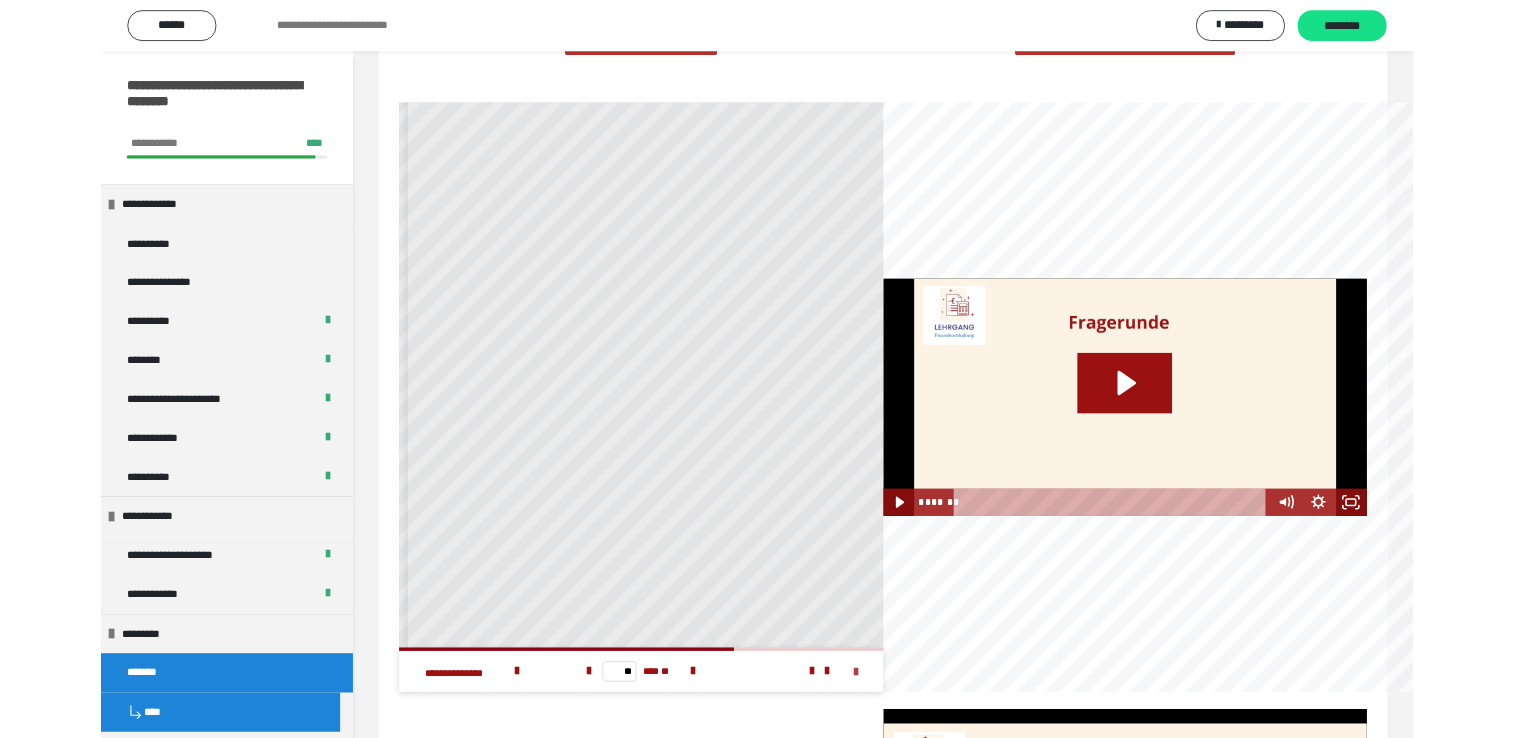 scroll, scrollTop: 0, scrollLeft: 0, axis: both 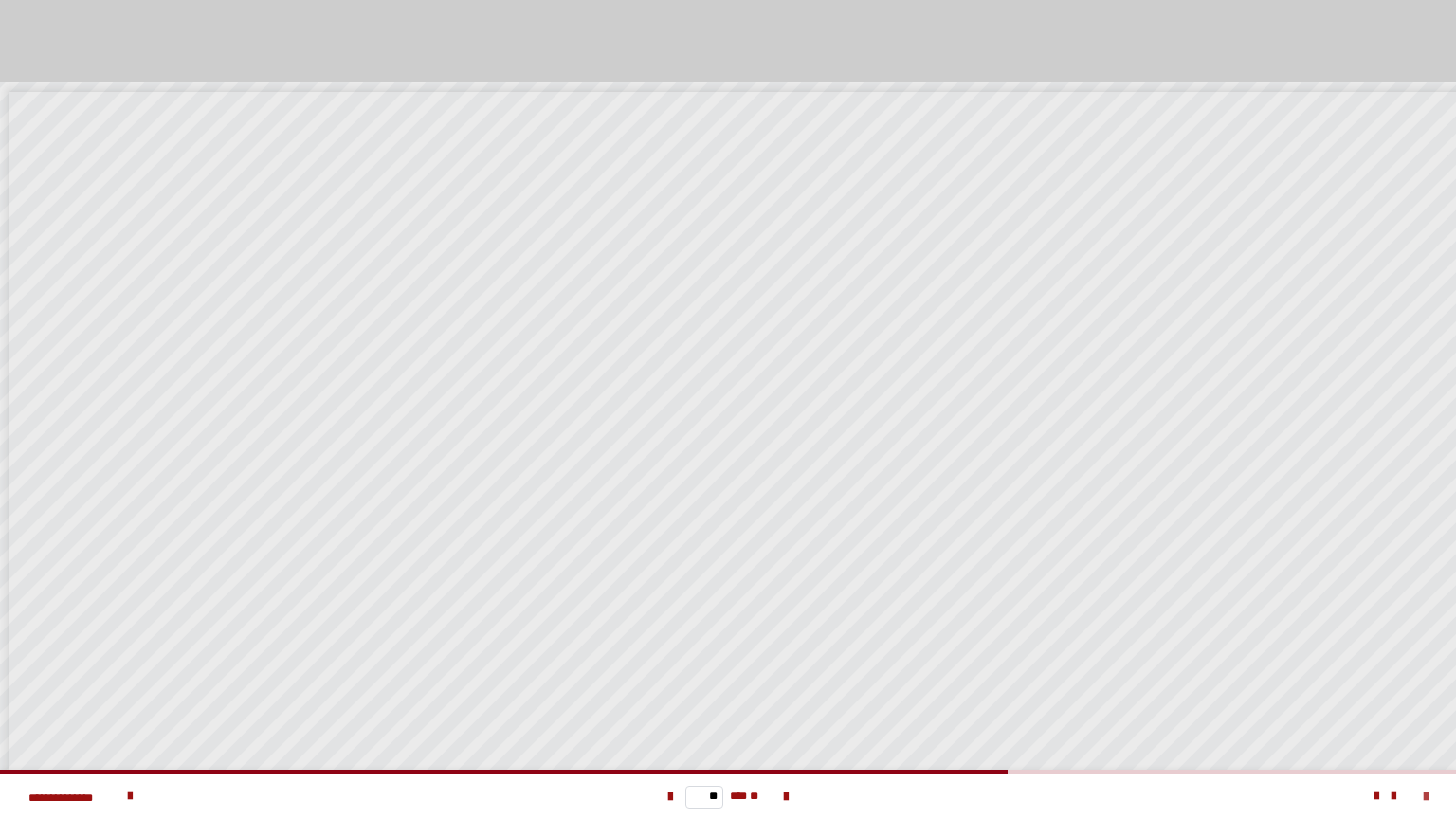 click at bounding box center [1426, 797] 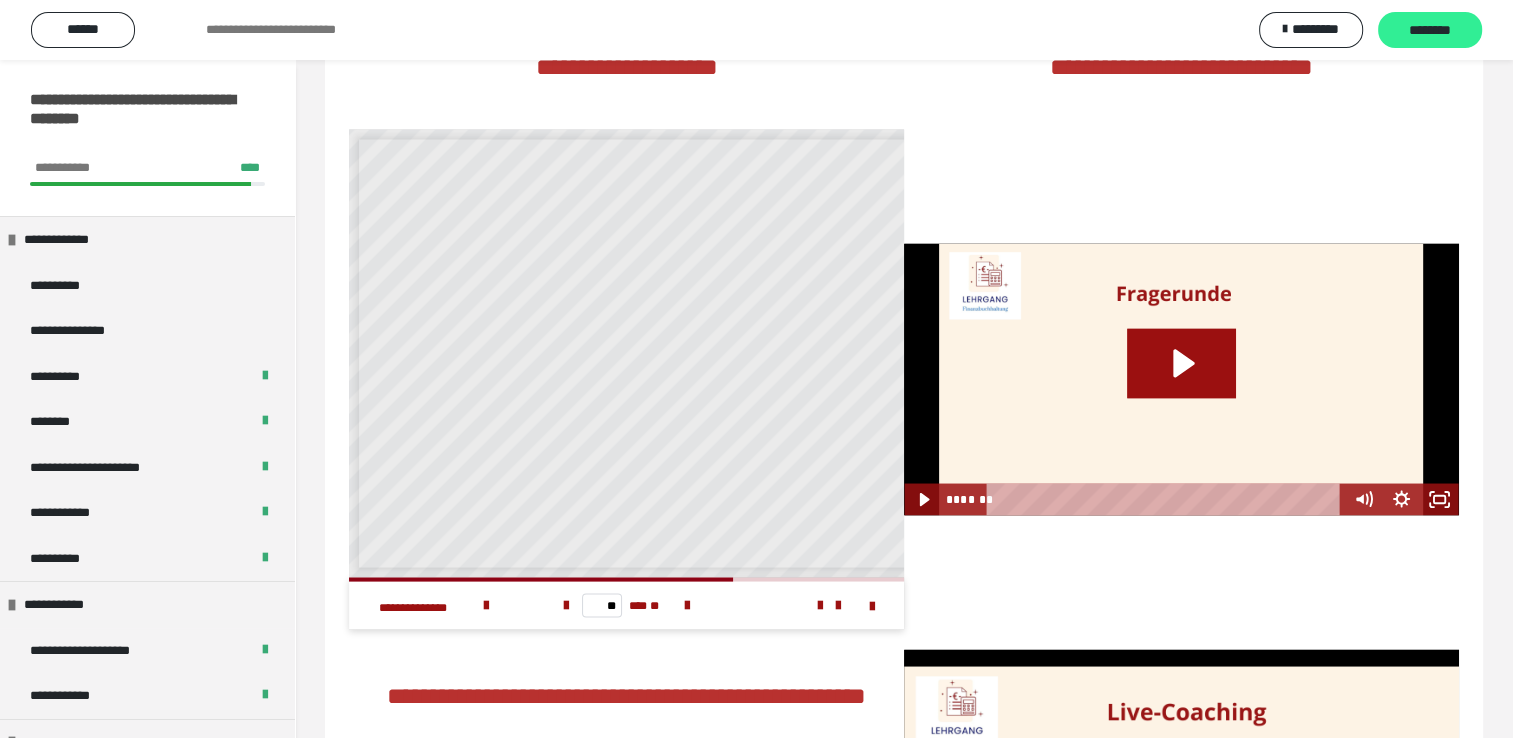 click on "********" at bounding box center (1430, 31) 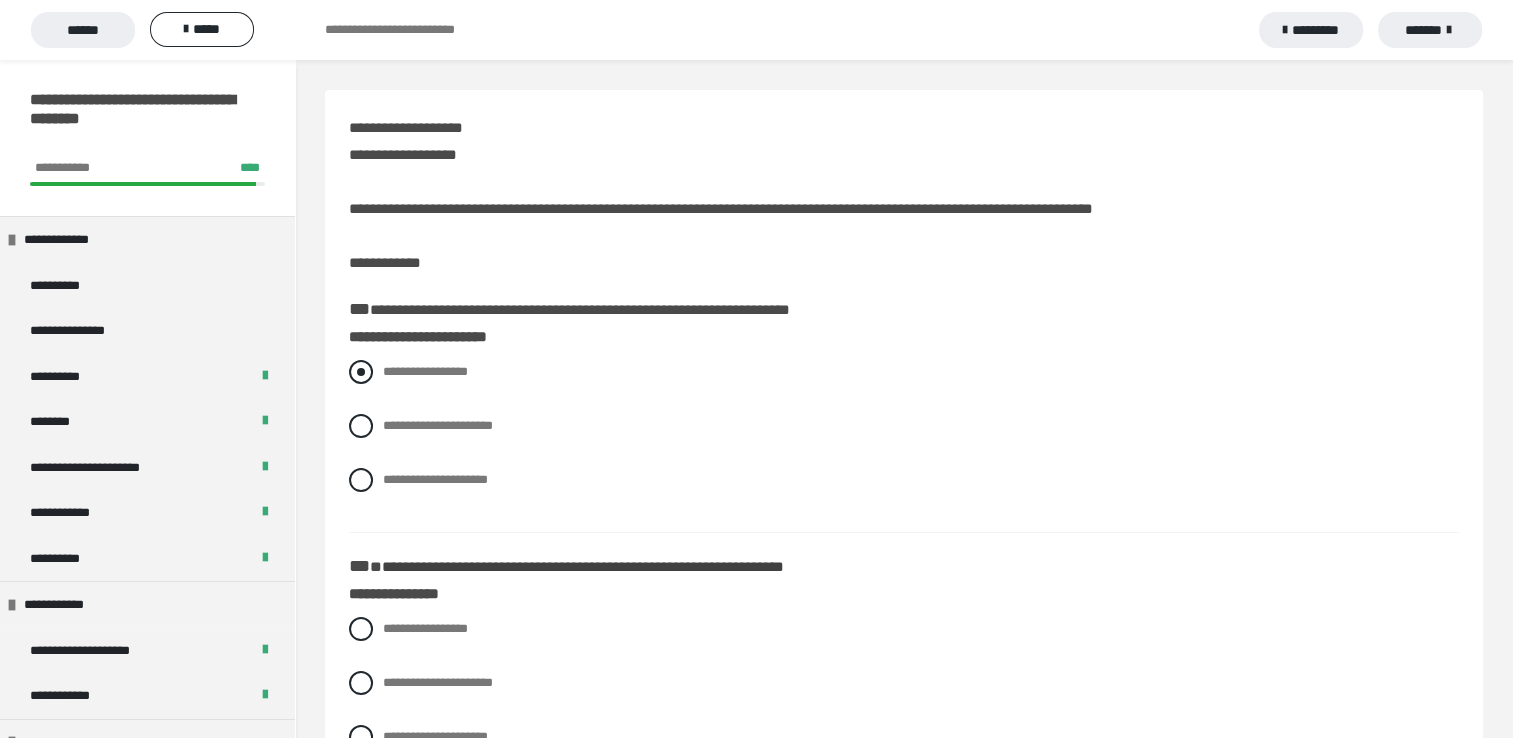 click at bounding box center [361, 372] 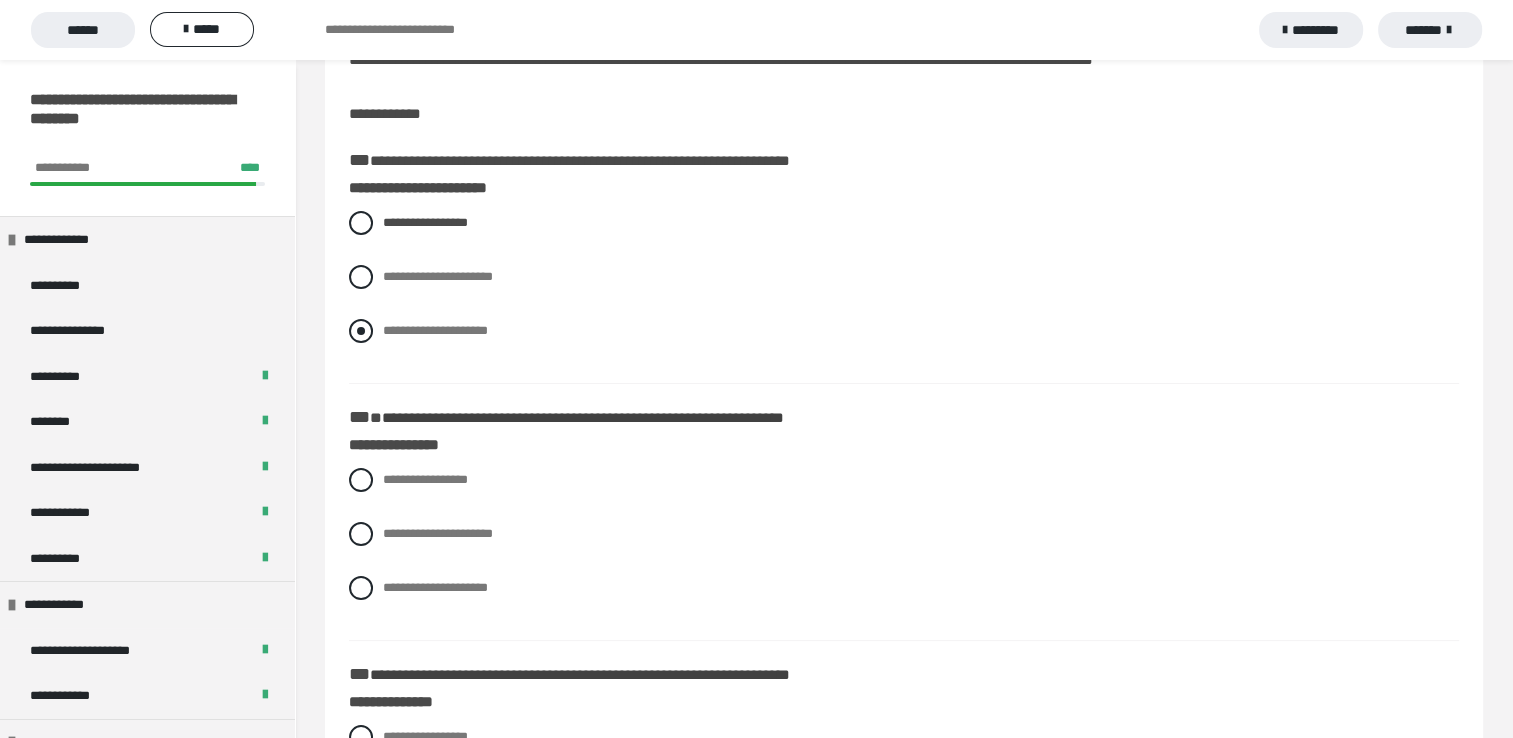 scroll, scrollTop: 200, scrollLeft: 0, axis: vertical 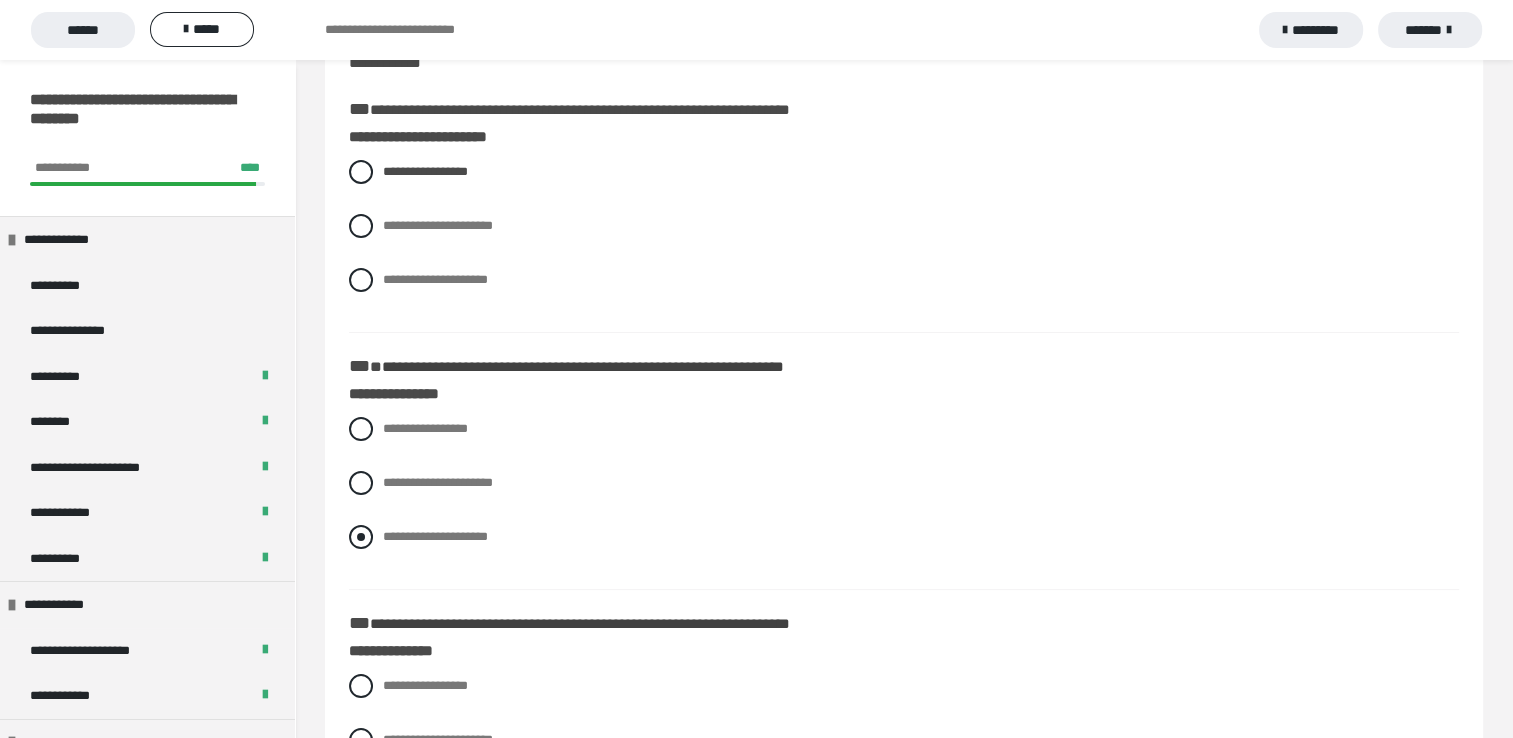 click at bounding box center [361, 537] 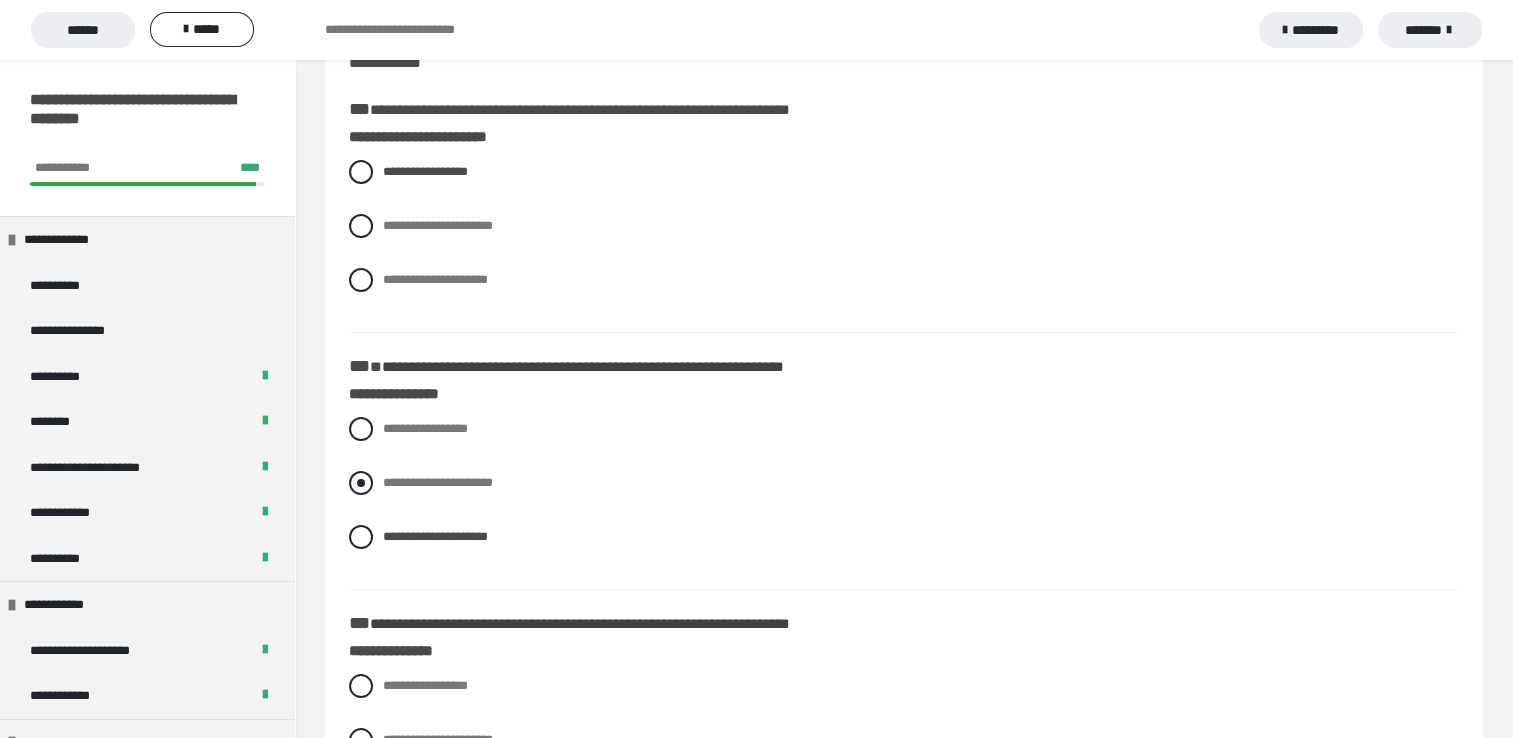 click at bounding box center (361, 483) 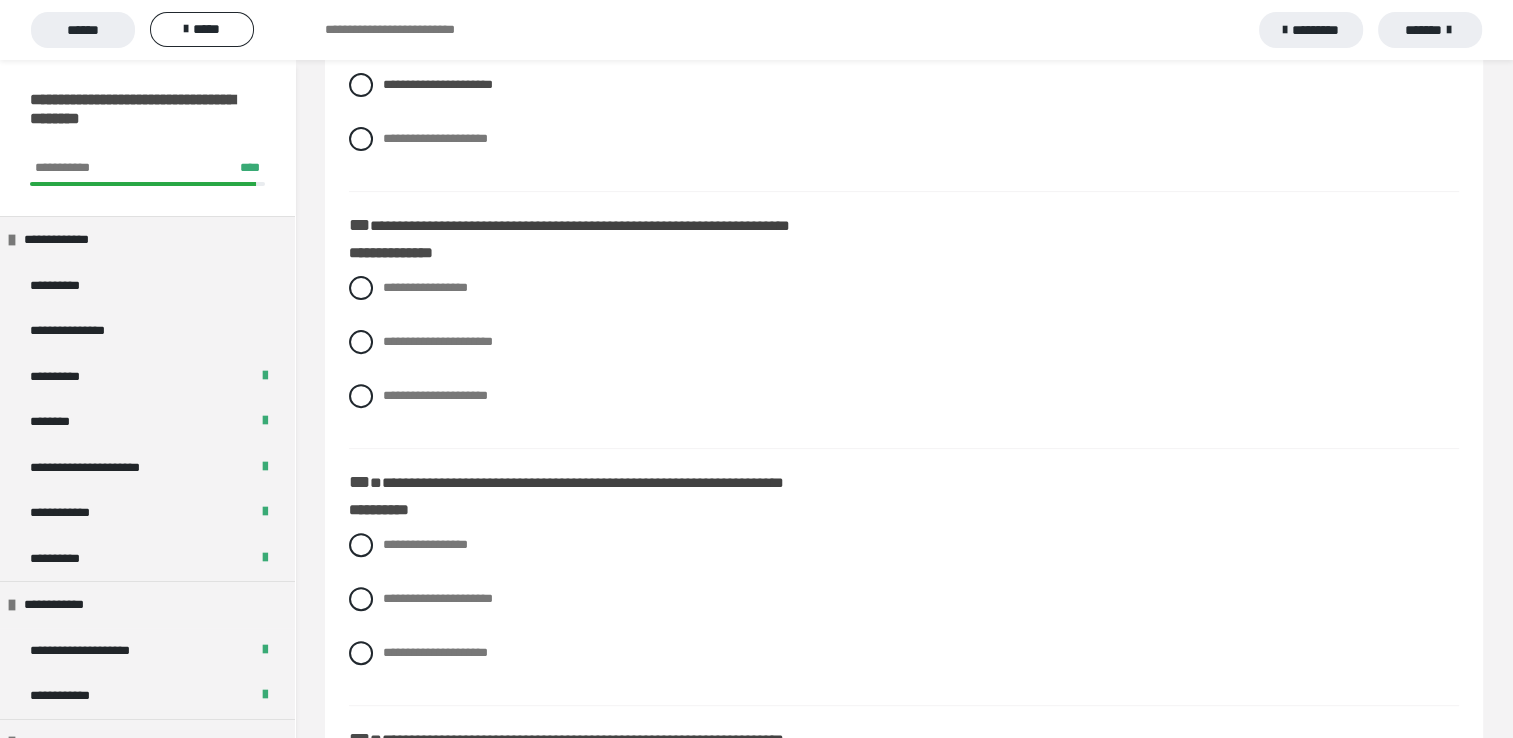 scroll, scrollTop: 600, scrollLeft: 0, axis: vertical 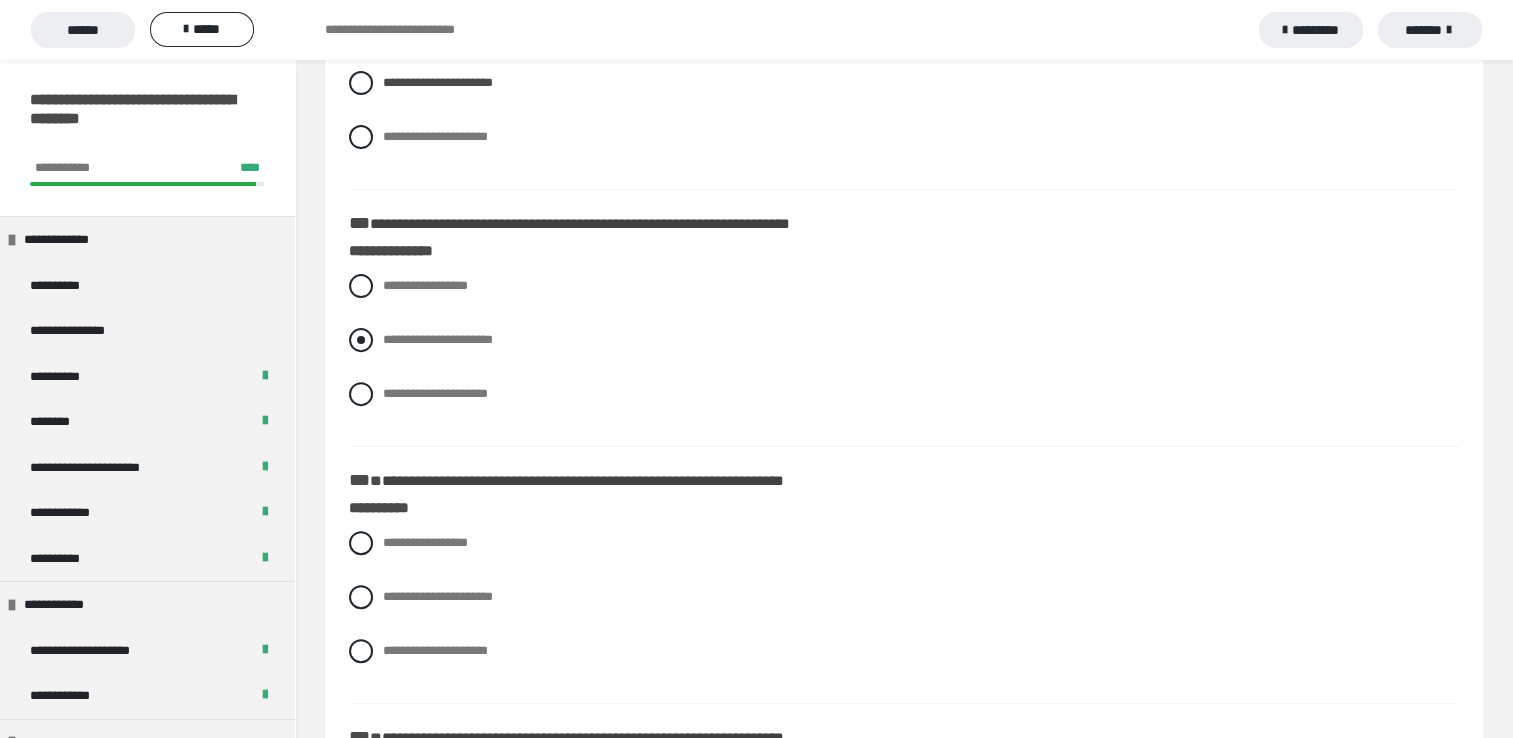 click at bounding box center (361, 340) 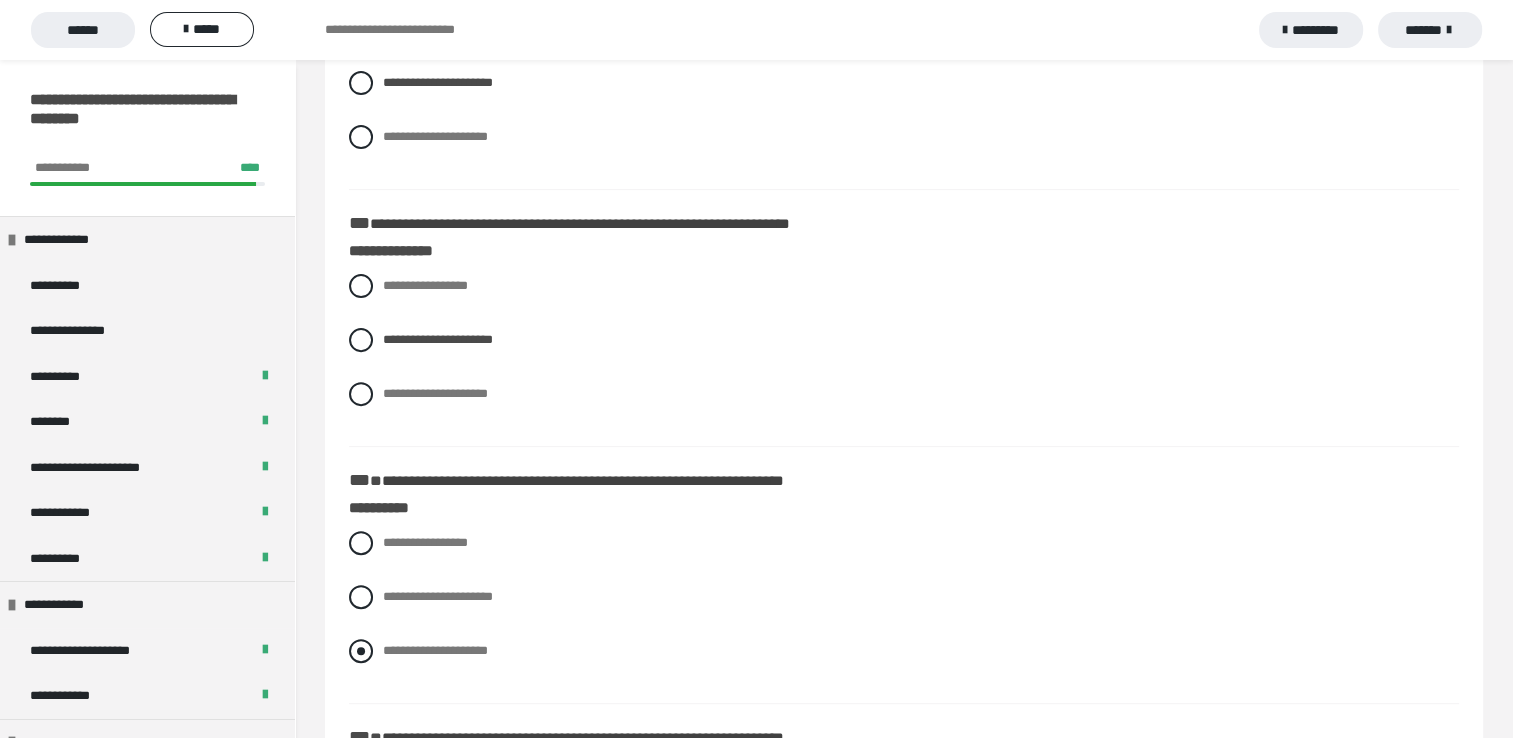 click at bounding box center [361, 651] 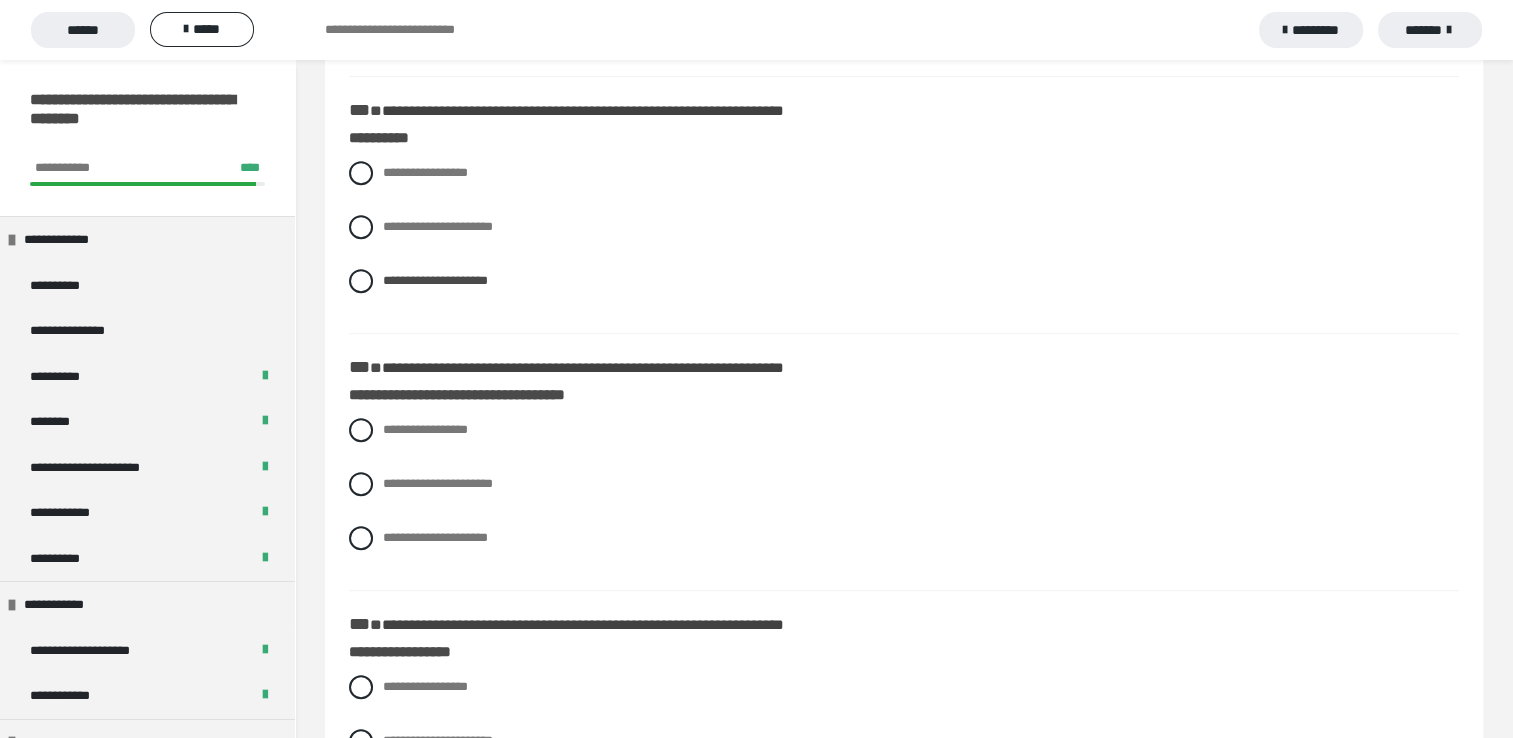 scroll, scrollTop: 1000, scrollLeft: 0, axis: vertical 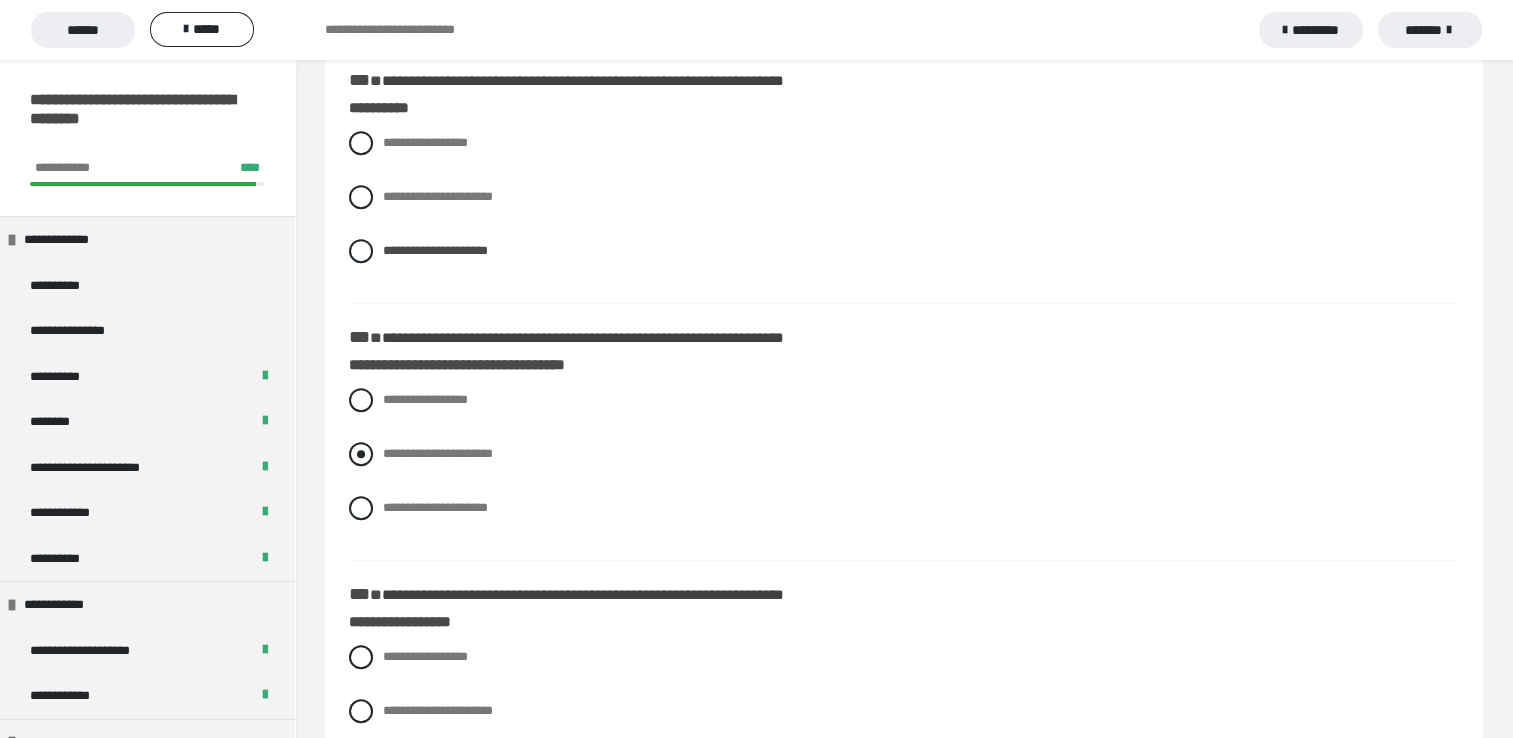 click at bounding box center (361, 454) 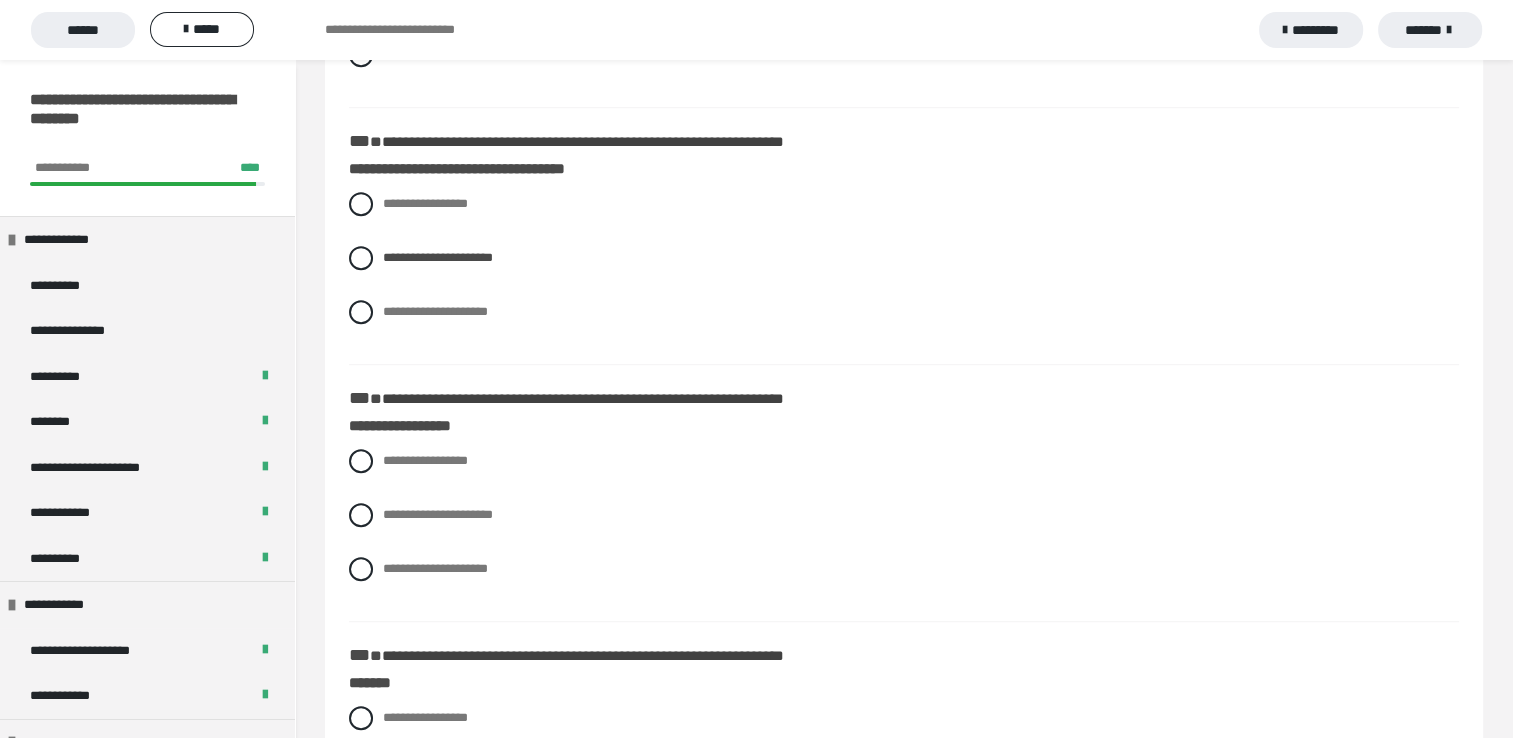 scroll, scrollTop: 1200, scrollLeft: 0, axis: vertical 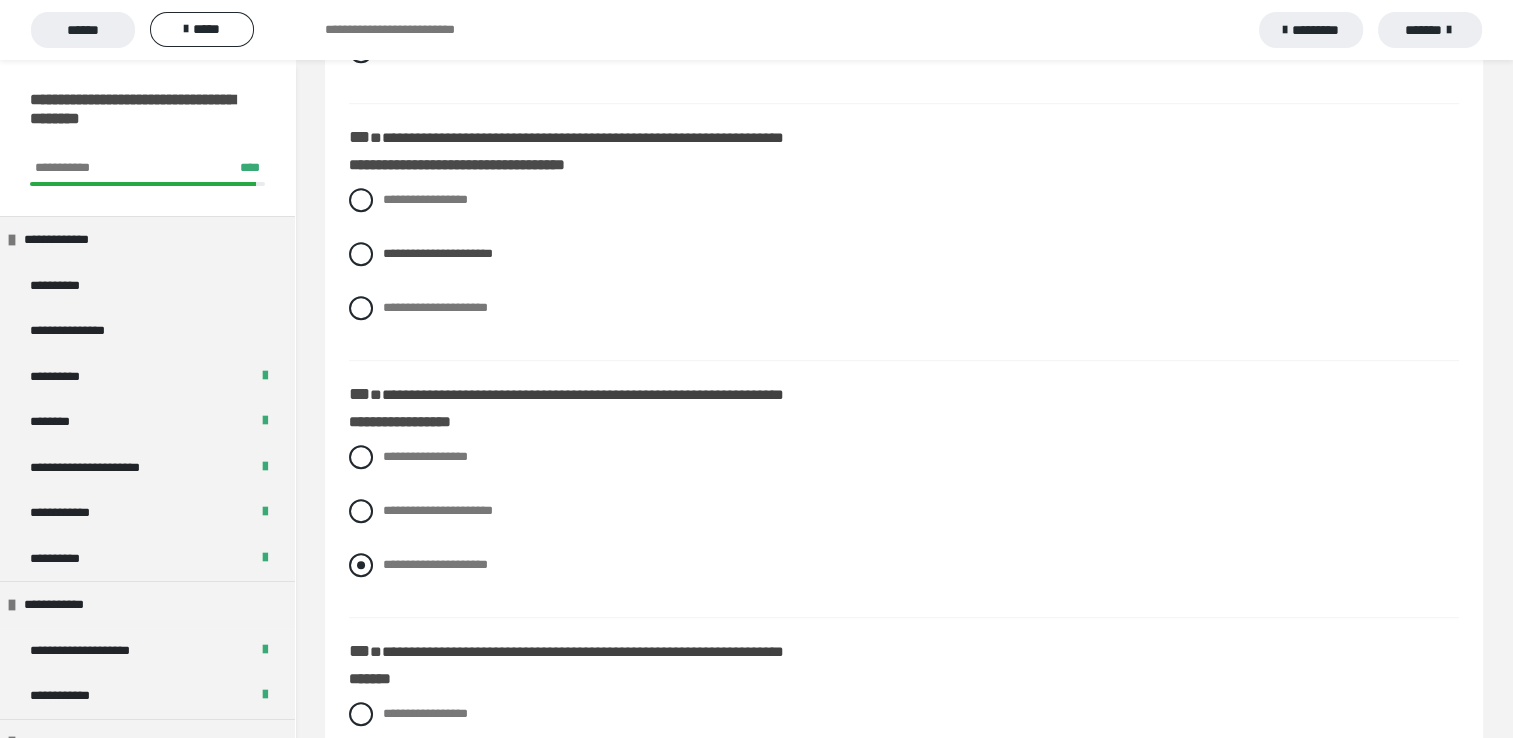 click at bounding box center [361, 565] 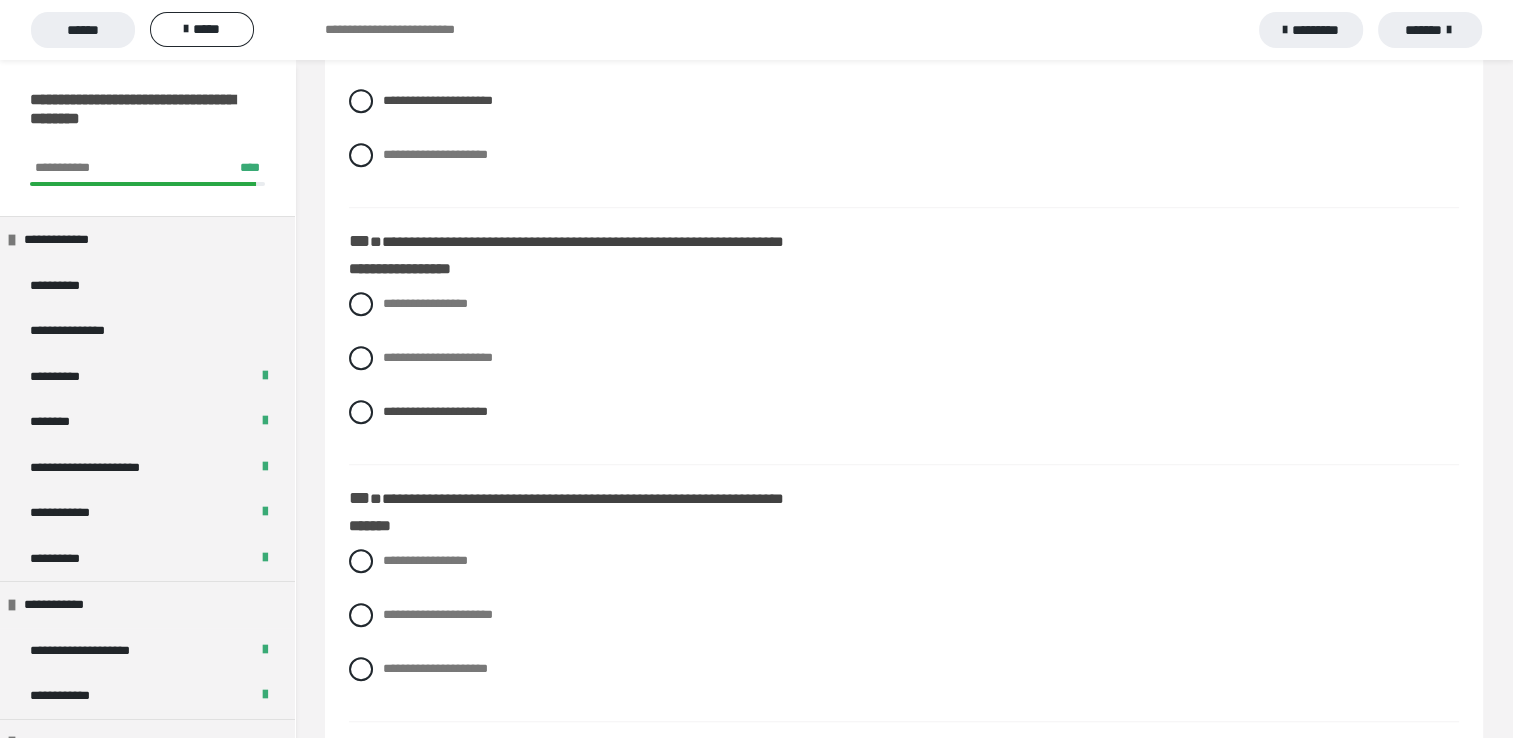 scroll, scrollTop: 1400, scrollLeft: 0, axis: vertical 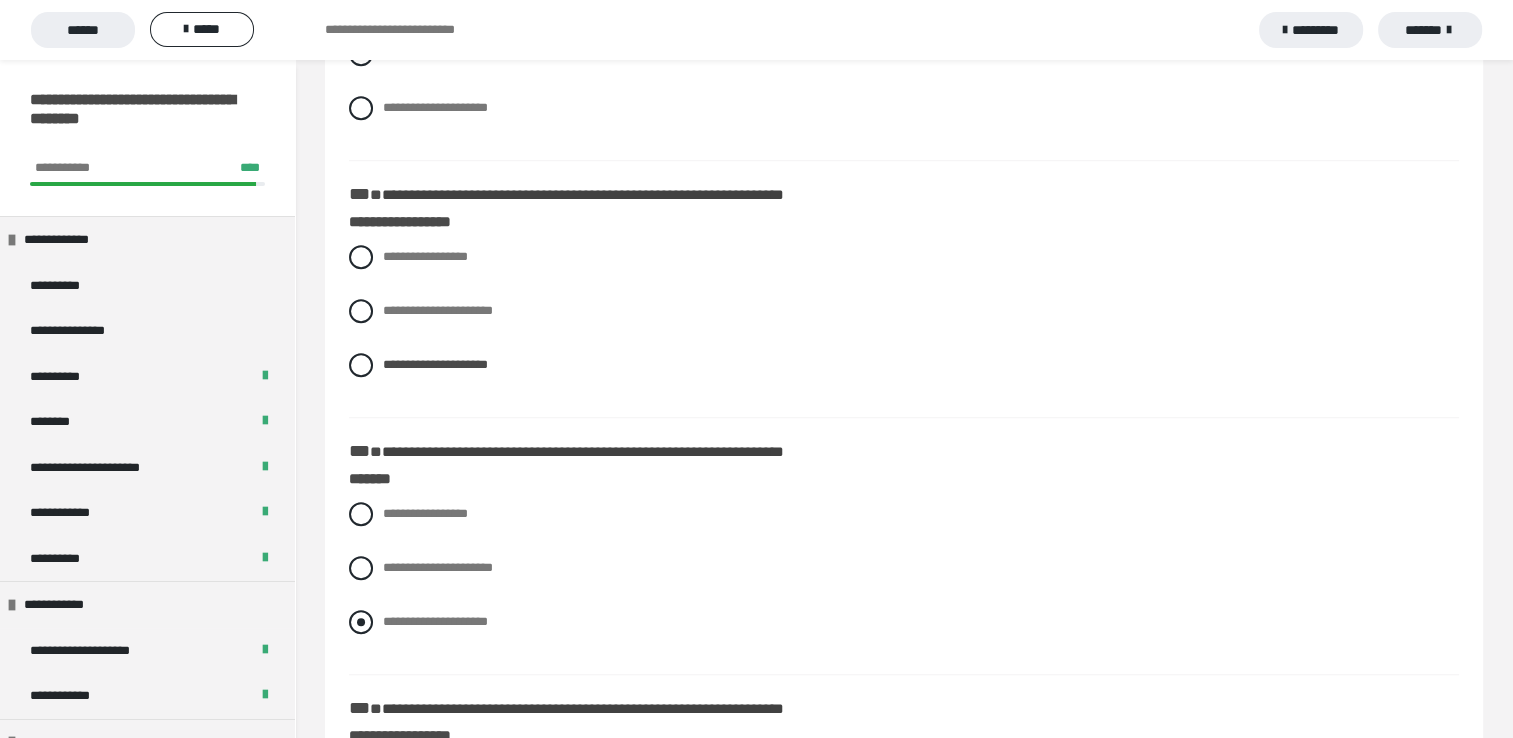 click at bounding box center (361, 622) 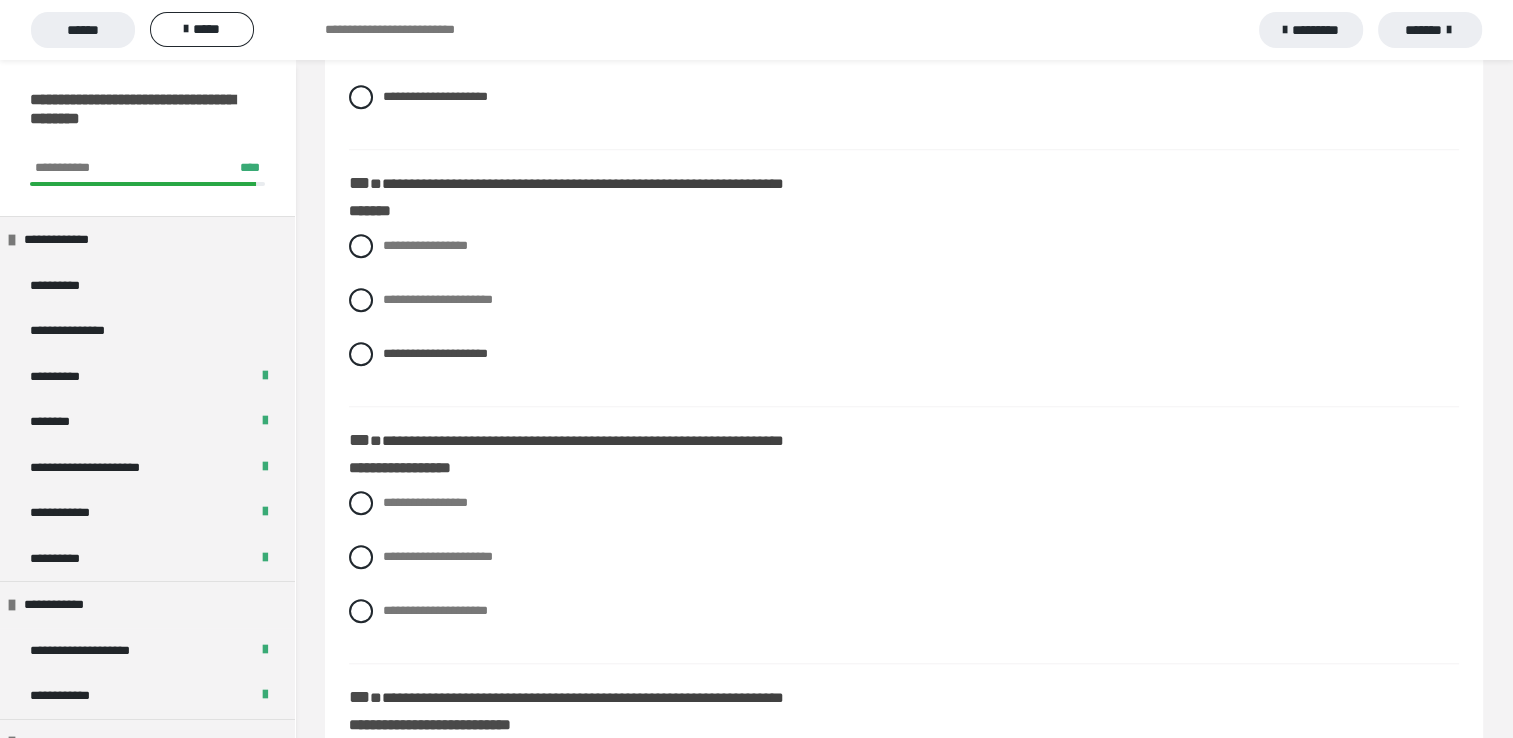 scroll, scrollTop: 1700, scrollLeft: 0, axis: vertical 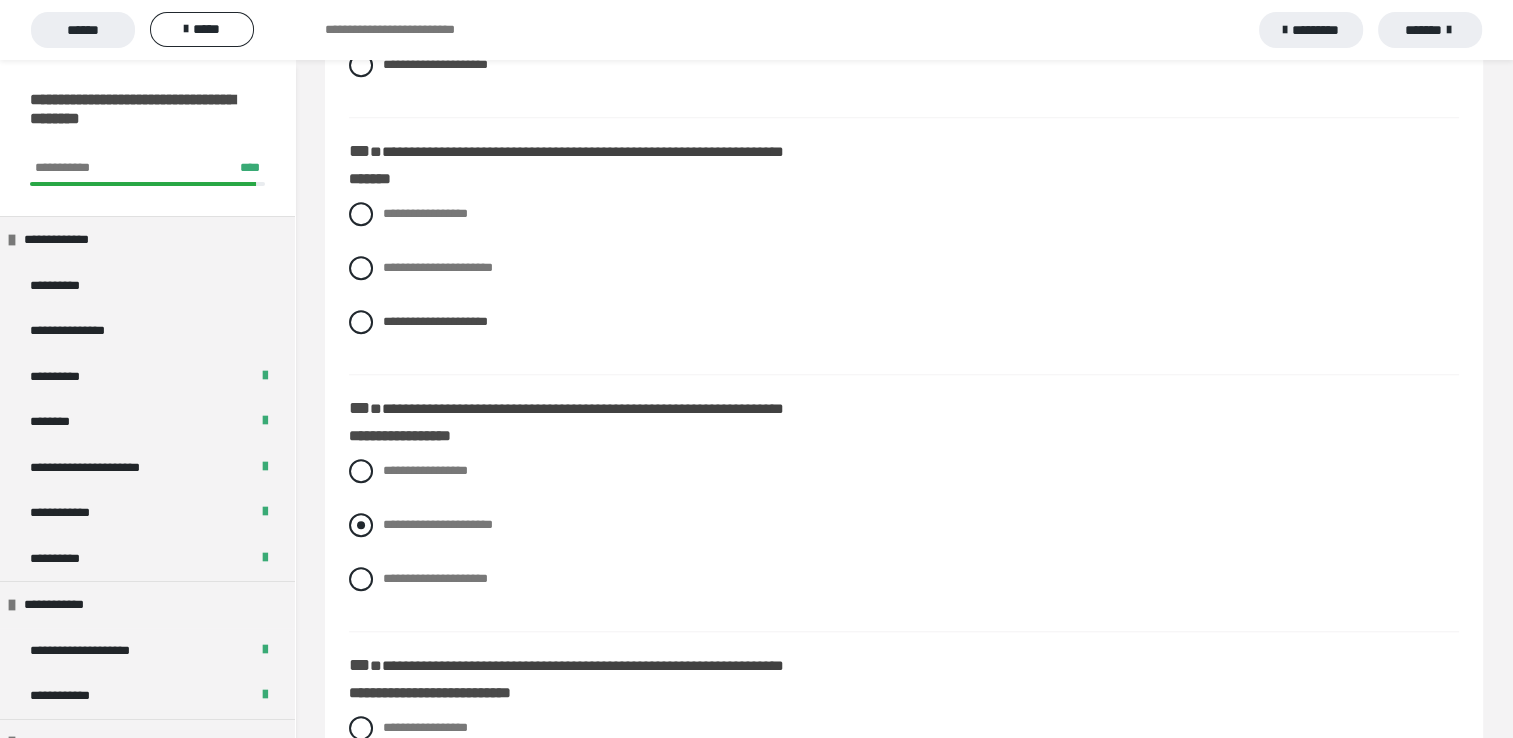 click at bounding box center [361, 525] 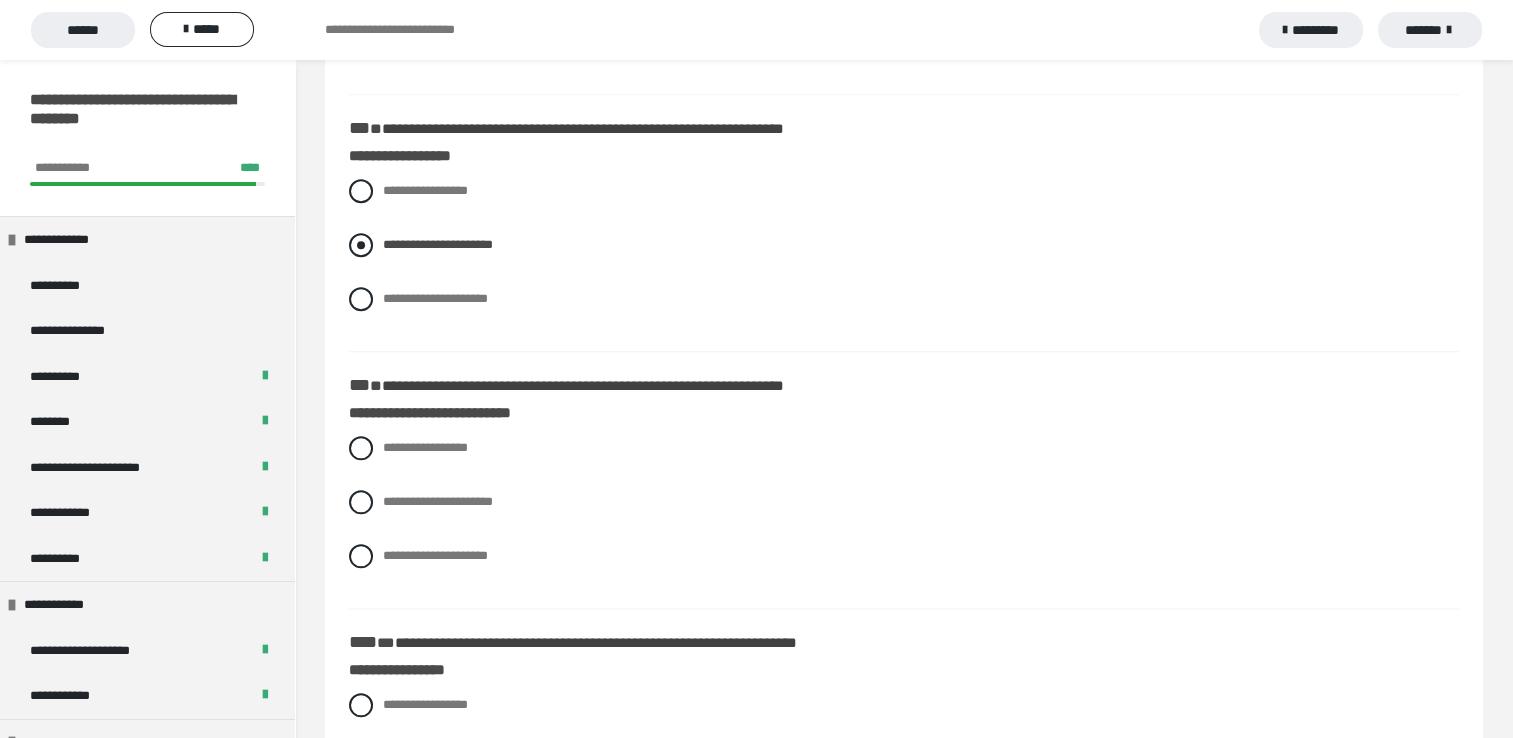 scroll, scrollTop: 2000, scrollLeft: 0, axis: vertical 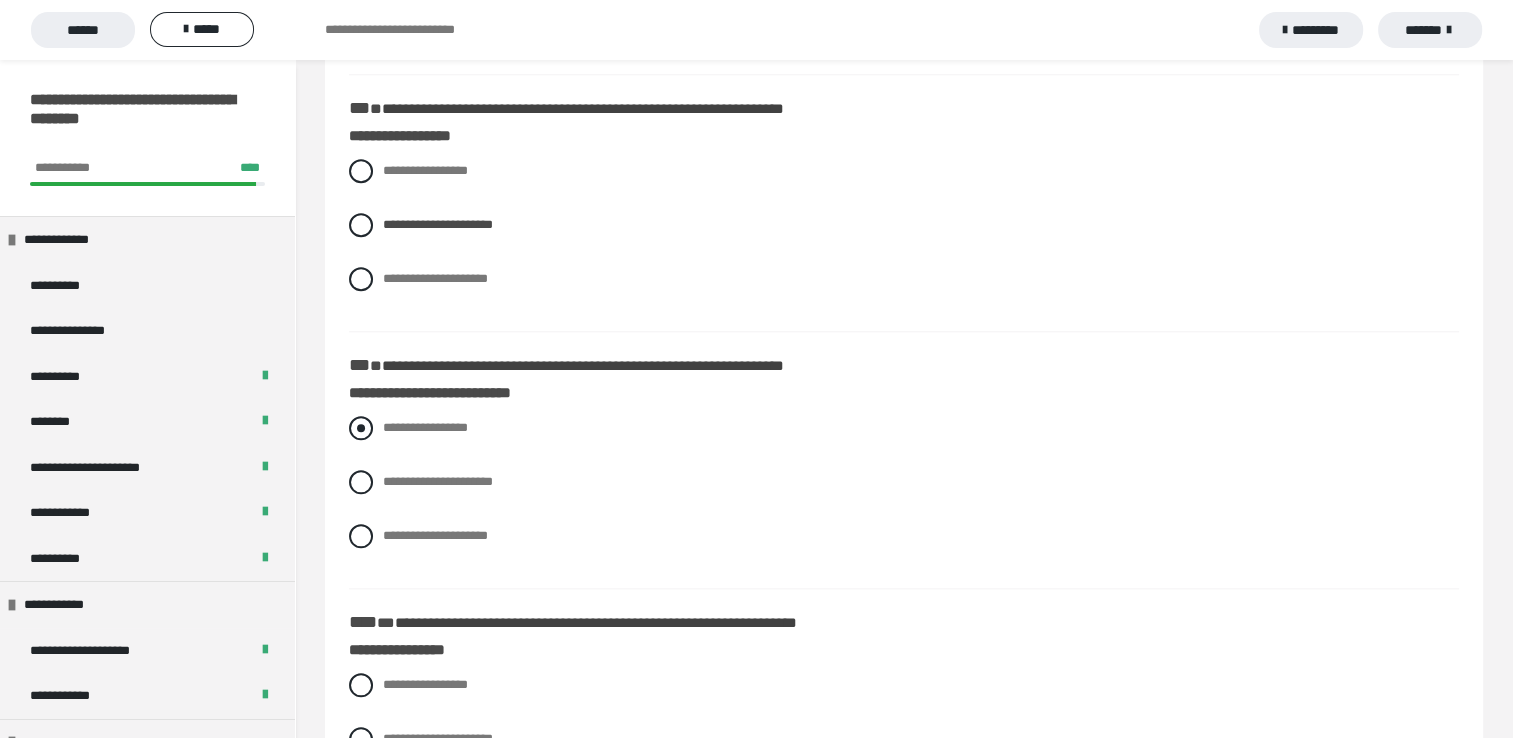 click at bounding box center [361, 428] 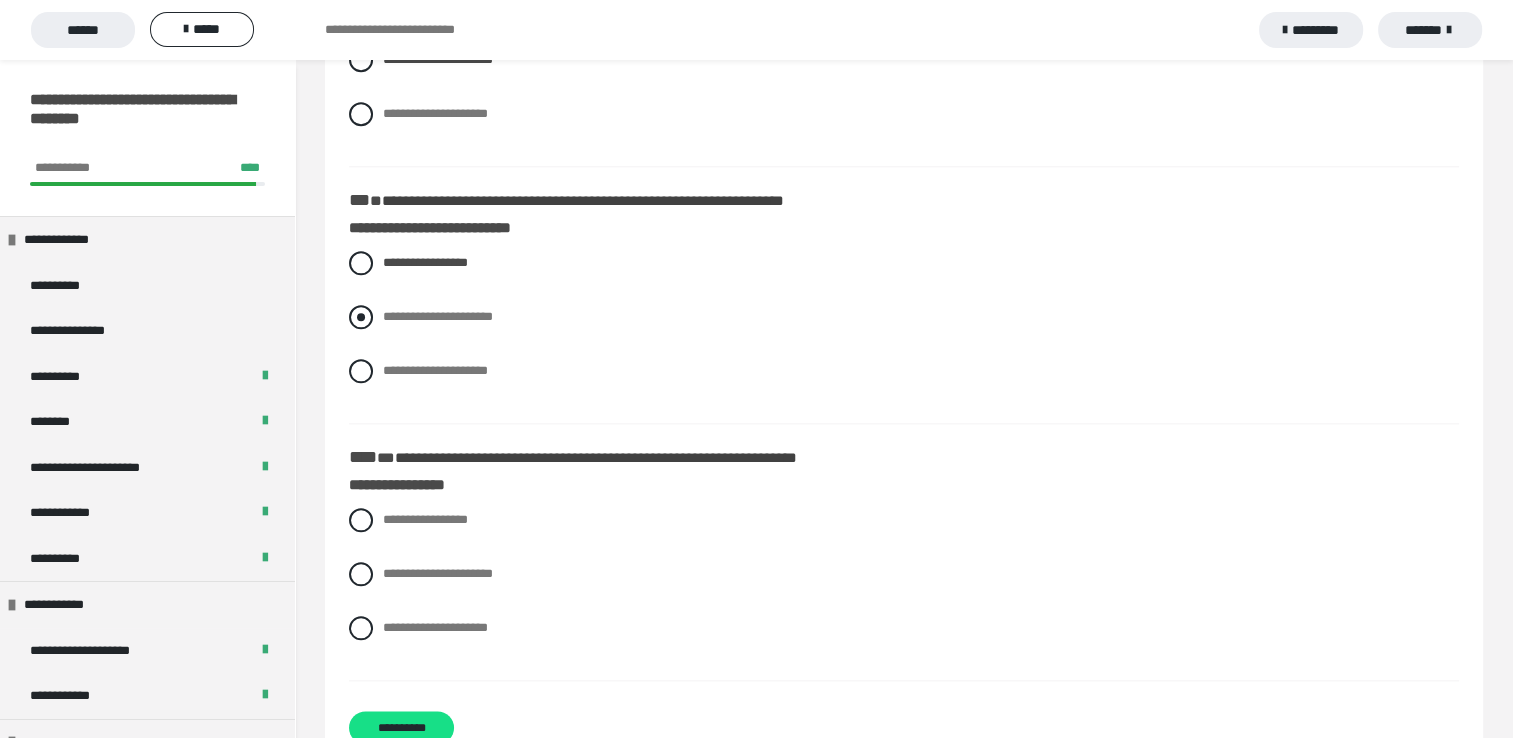 scroll, scrollTop: 2200, scrollLeft: 0, axis: vertical 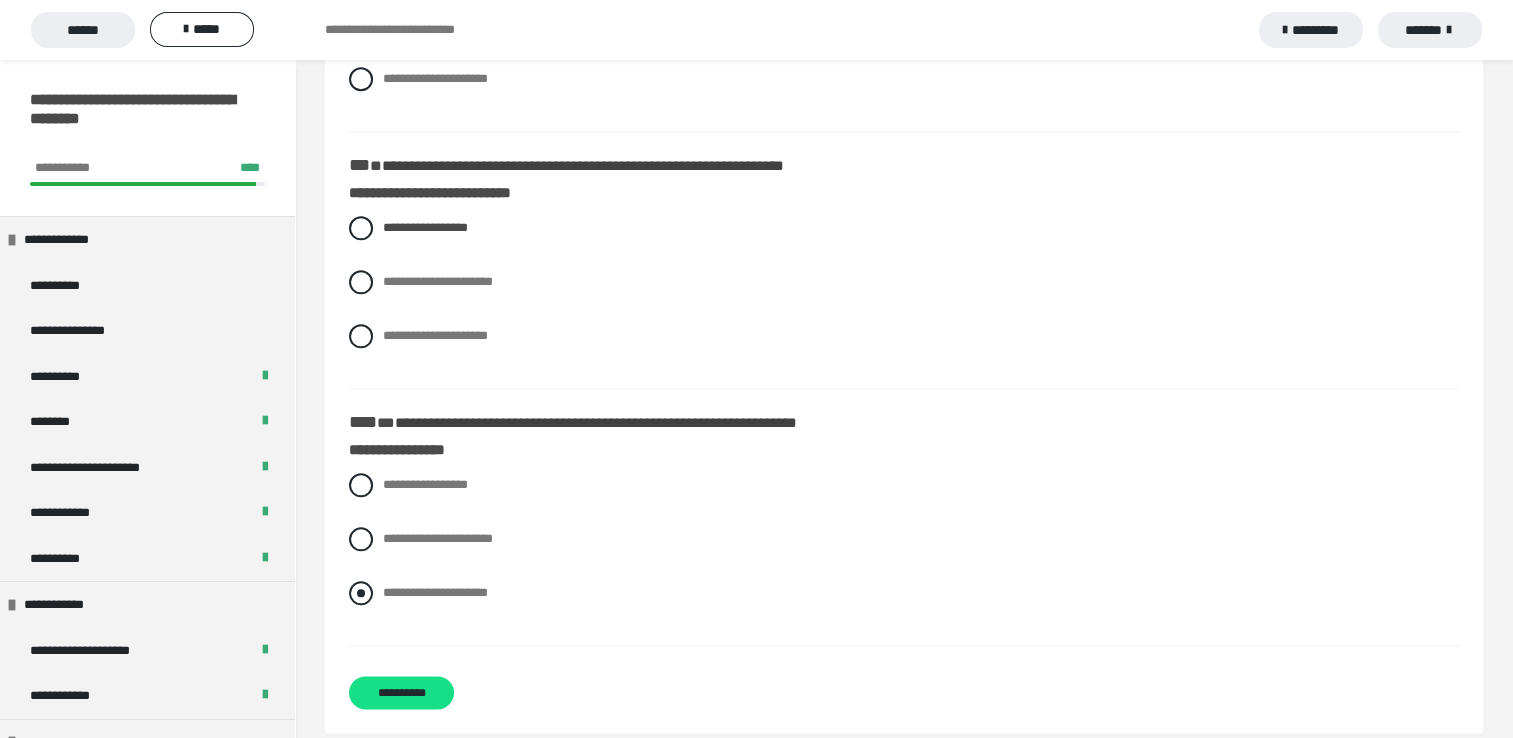 click at bounding box center [361, 593] 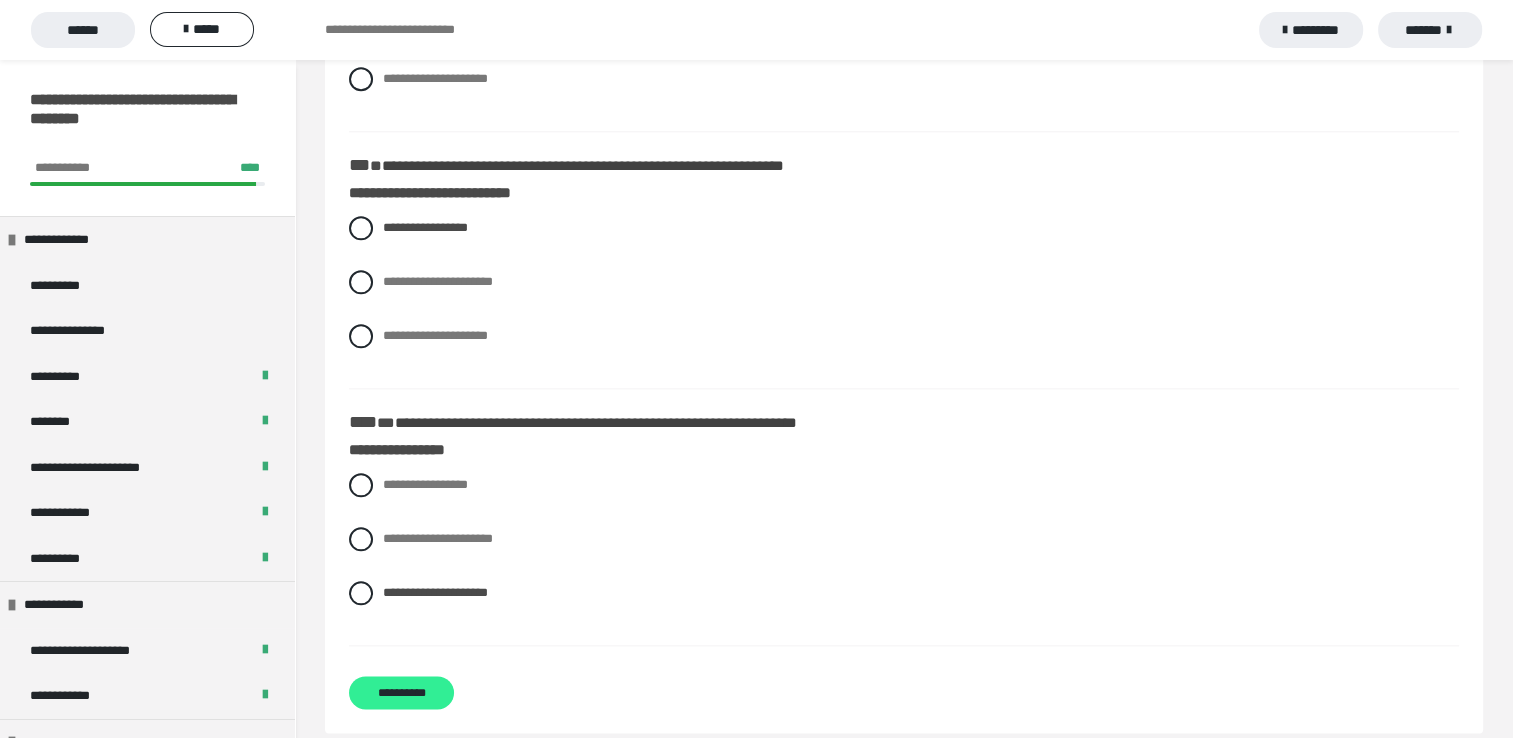 click on "**********" at bounding box center (401, 692) 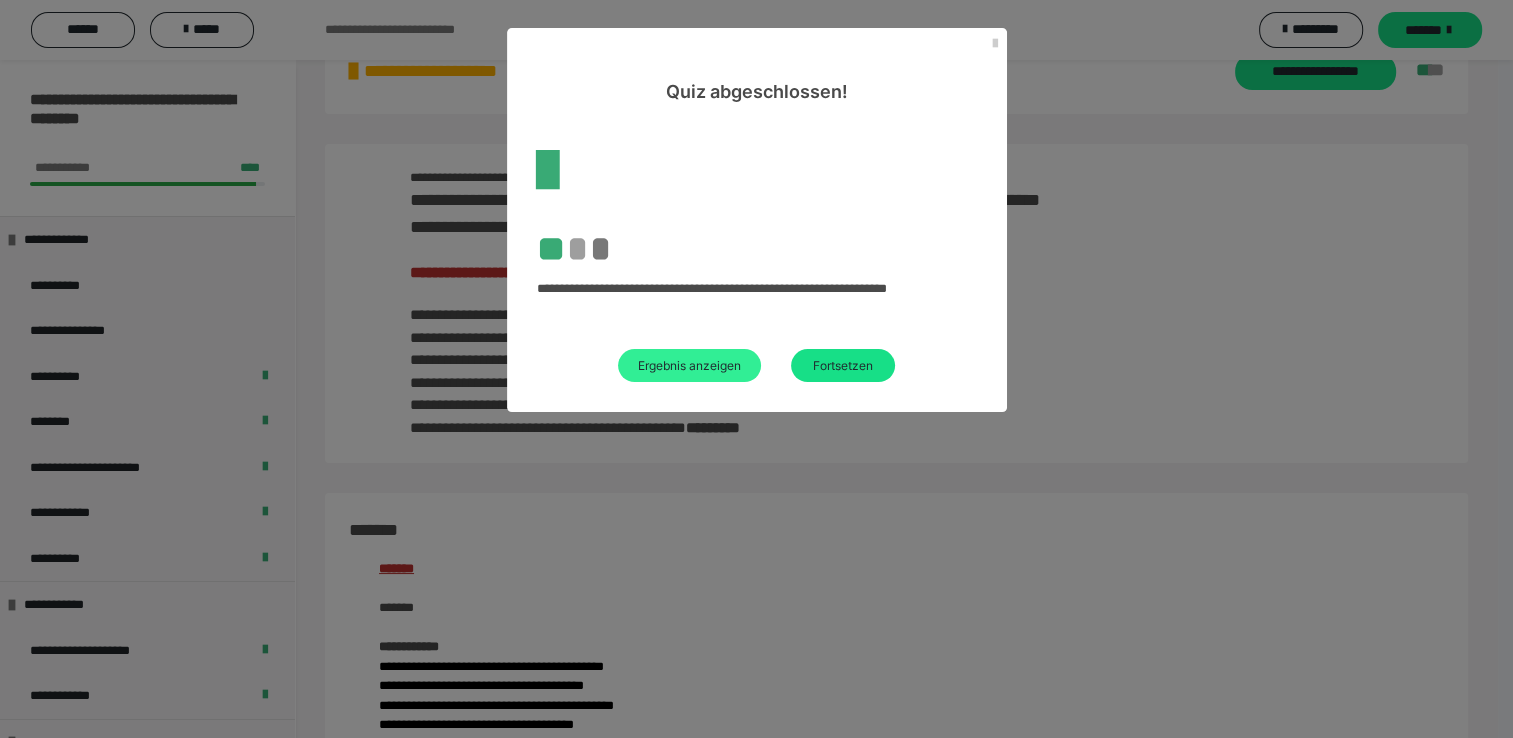 scroll, scrollTop: 2200, scrollLeft: 0, axis: vertical 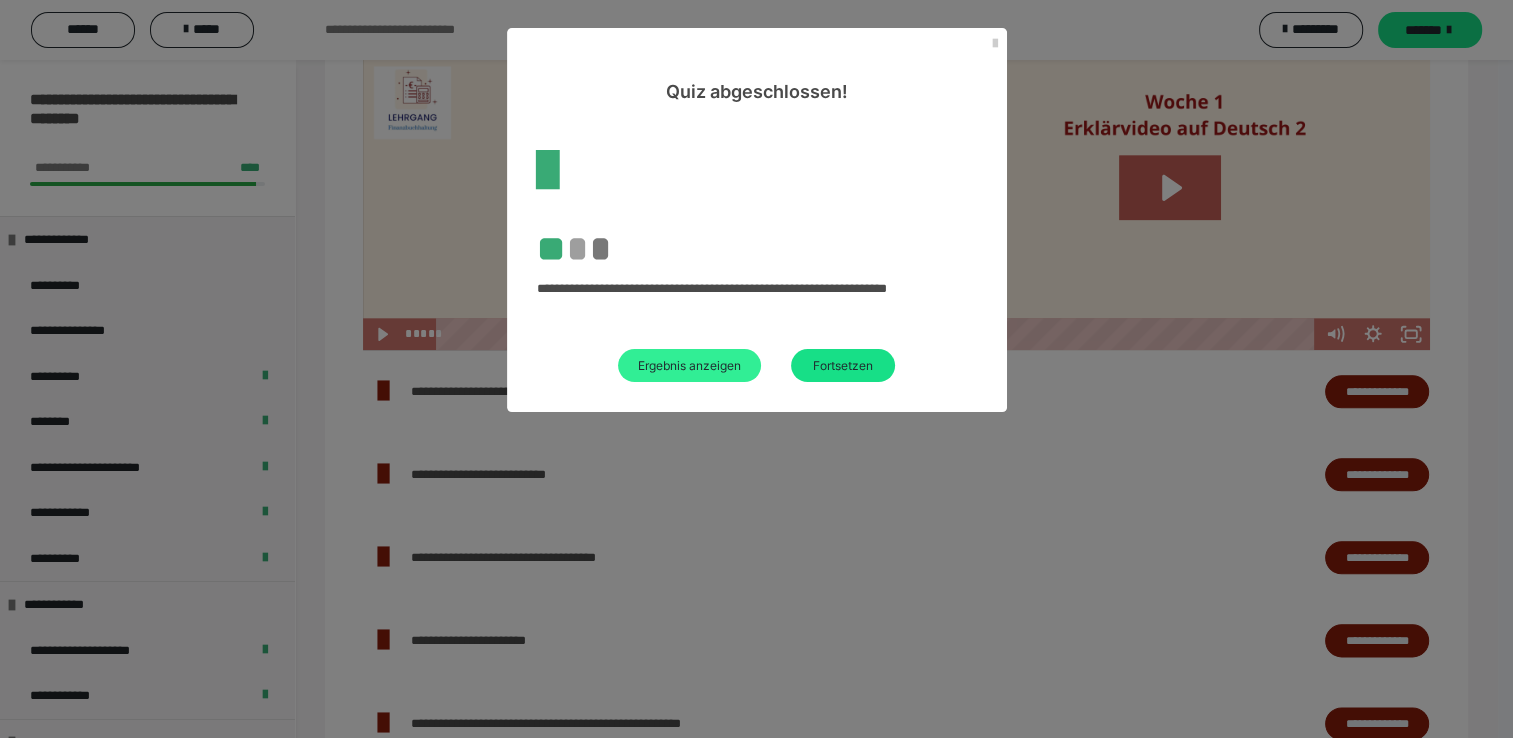 click on "Ergebnis anzeigen" at bounding box center (689, 365) 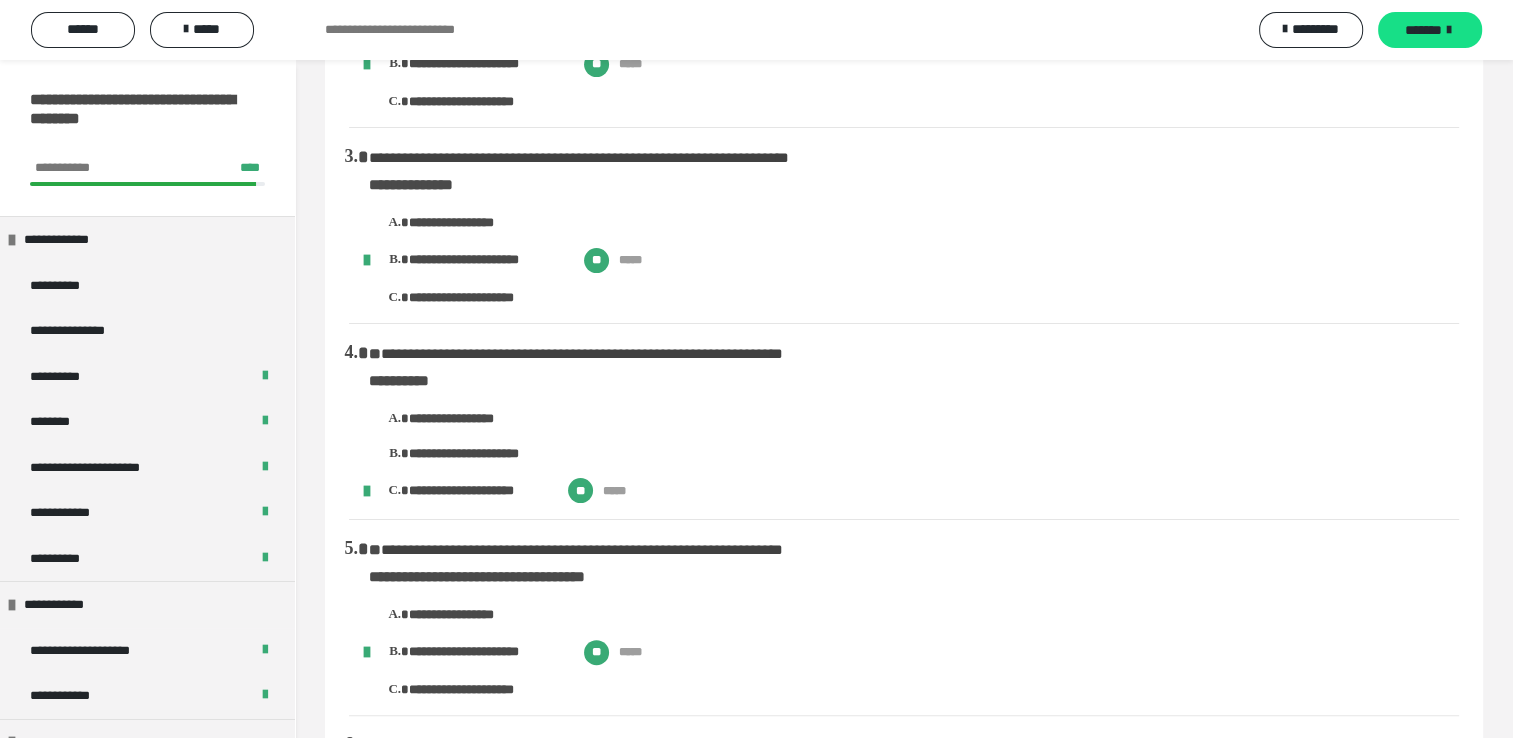 scroll, scrollTop: 0, scrollLeft: 0, axis: both 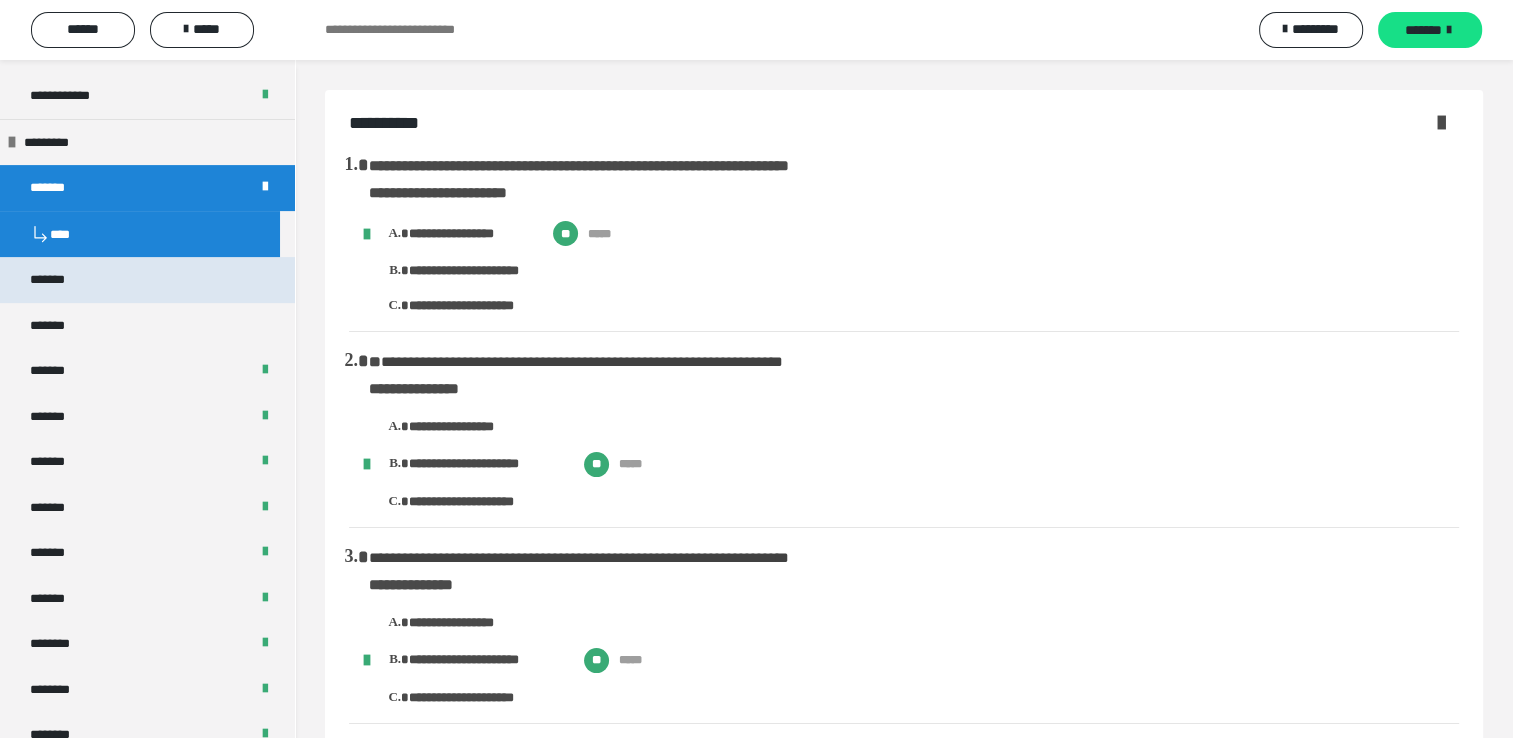 click on "*******" at bounding box center [147, 280] 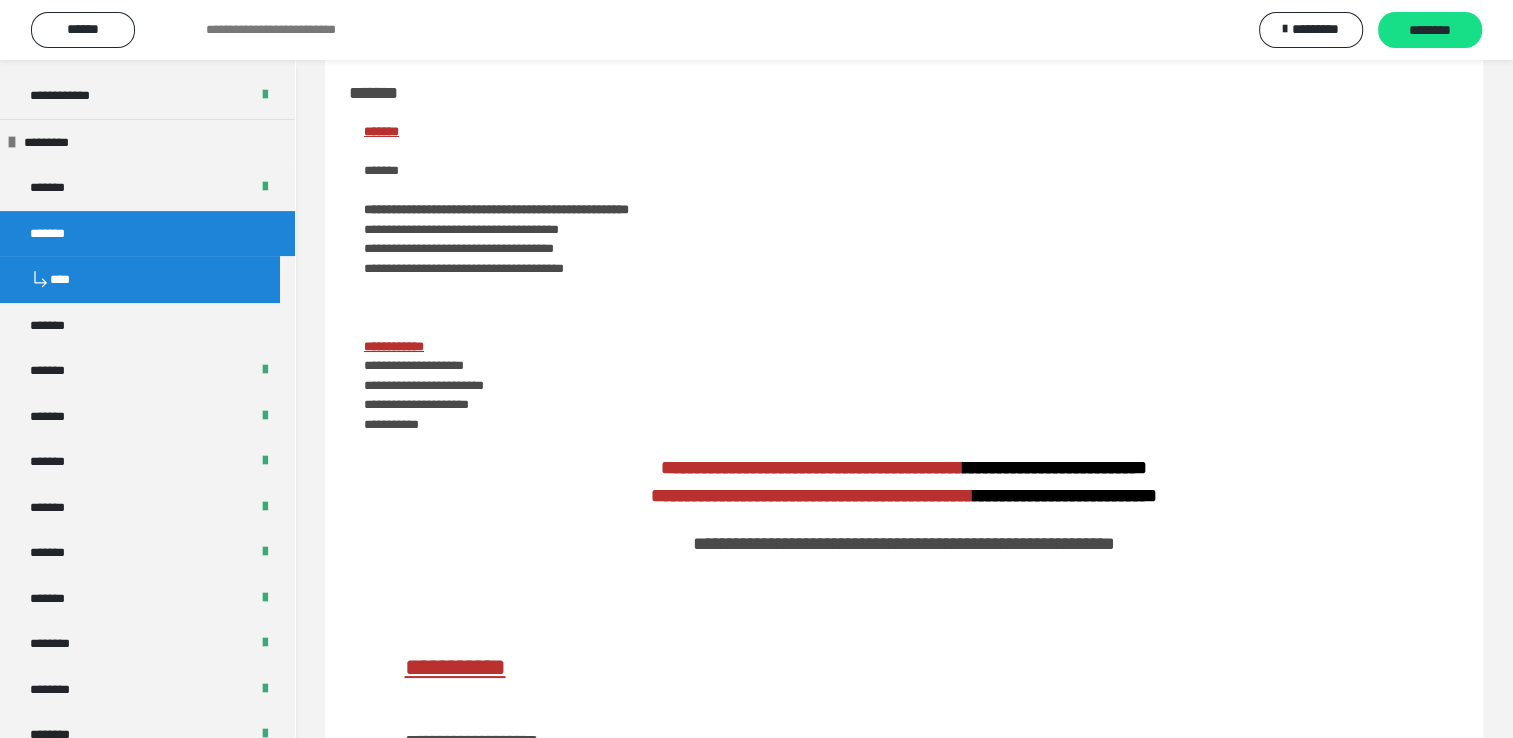 scroll, scrollTop: 0, scrollLeft: 0, axis: both 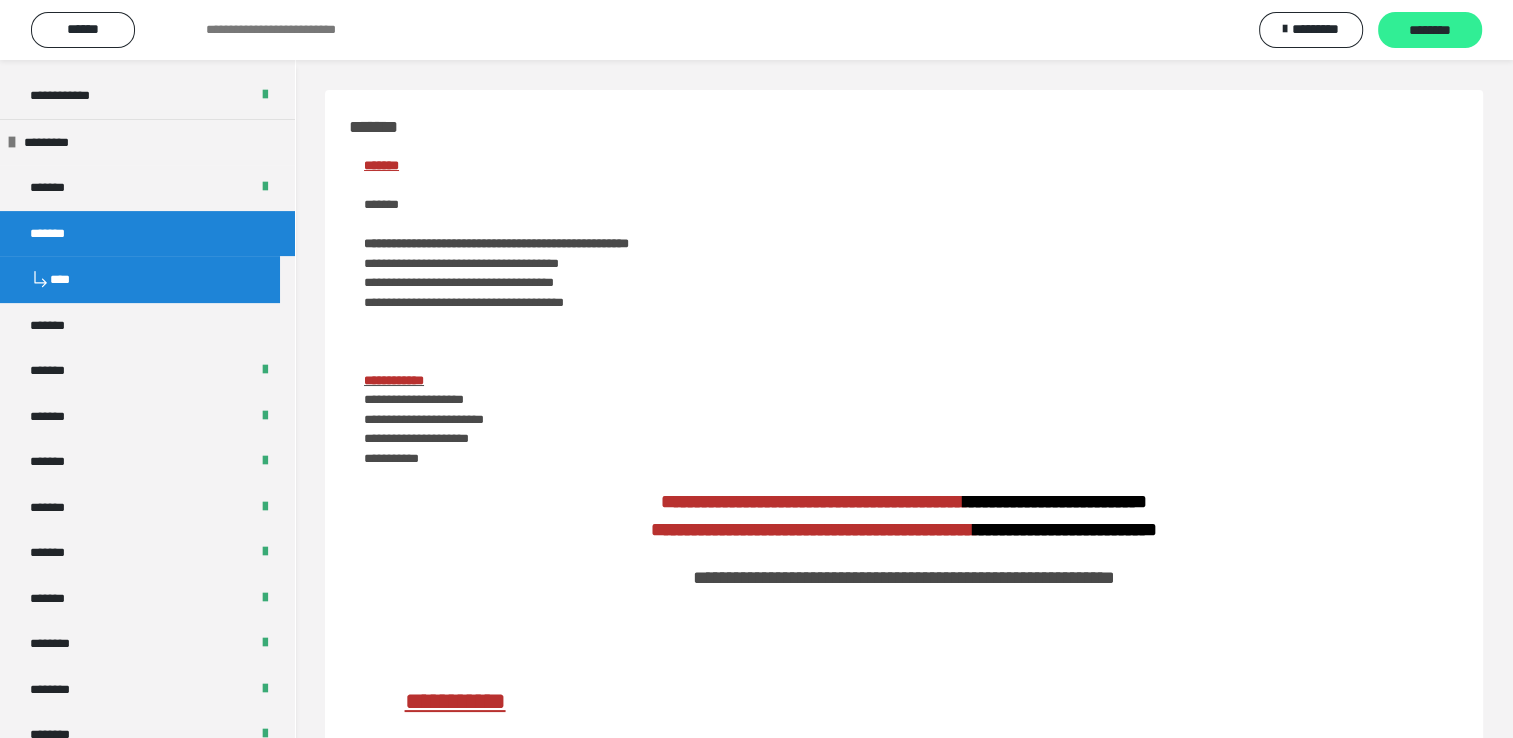 click on "********" at bounding box center (1430, 31) 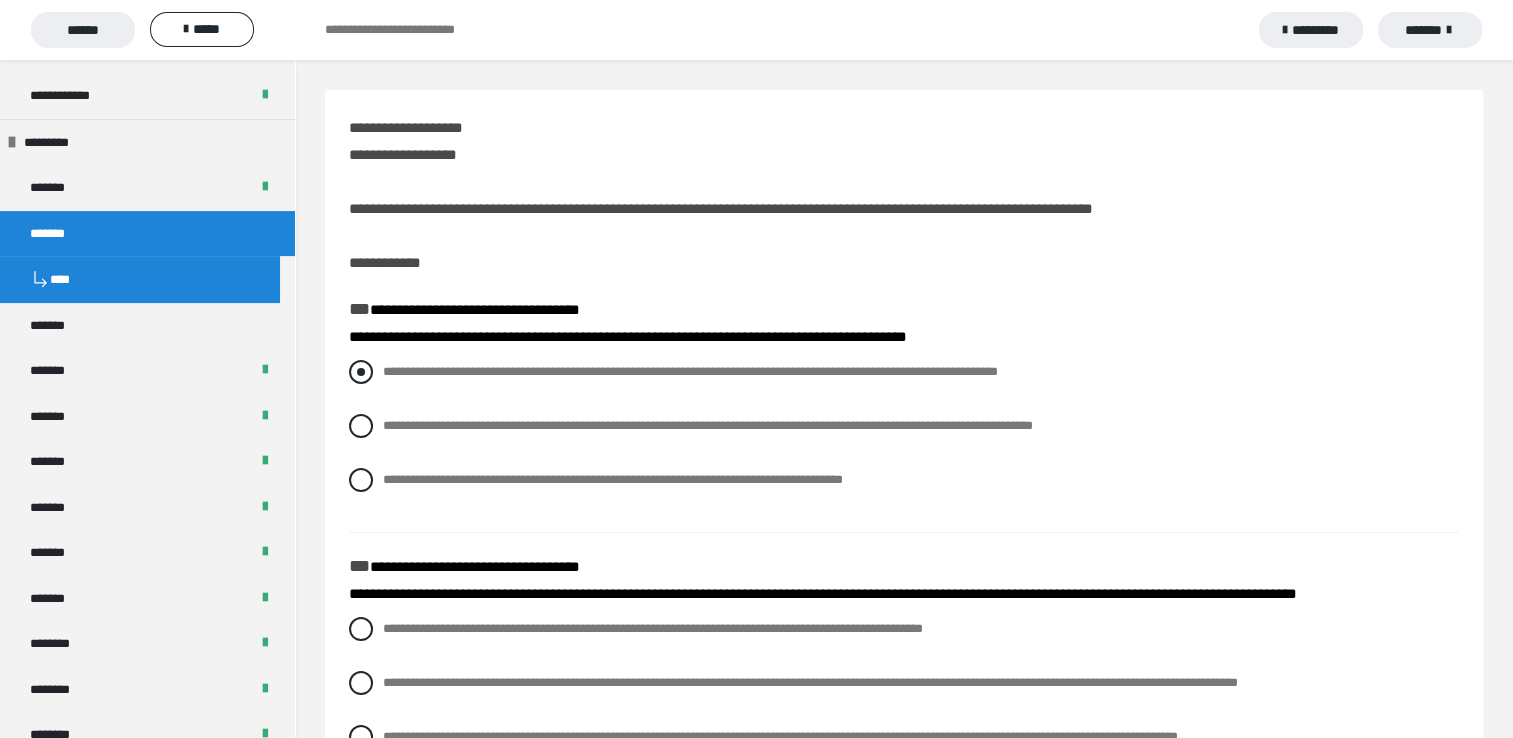 click at bounding box center (361, 372) 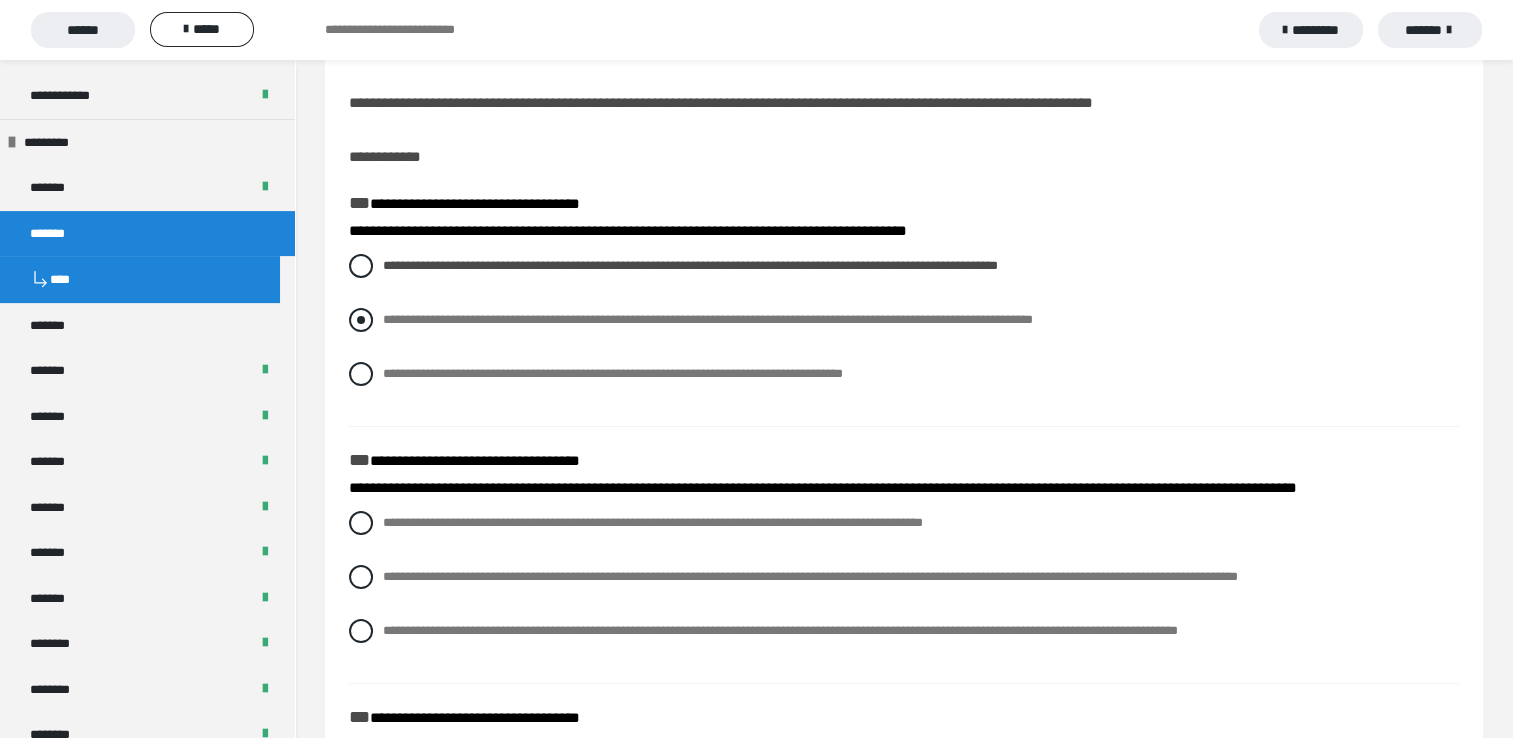 scroll, scrollTop: 300, scrollLeft: 0, axis: vertical 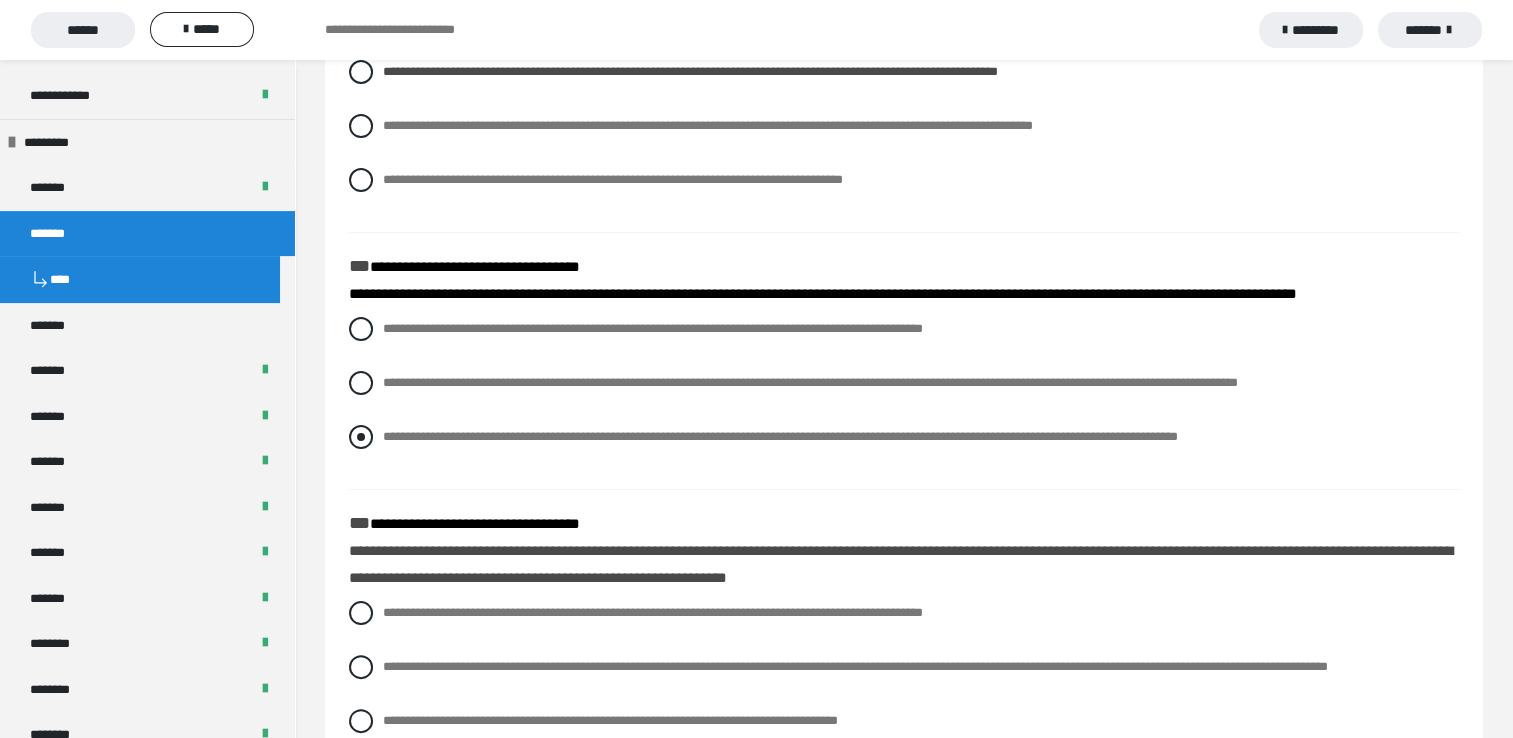 click at bounding box center (361, 437) 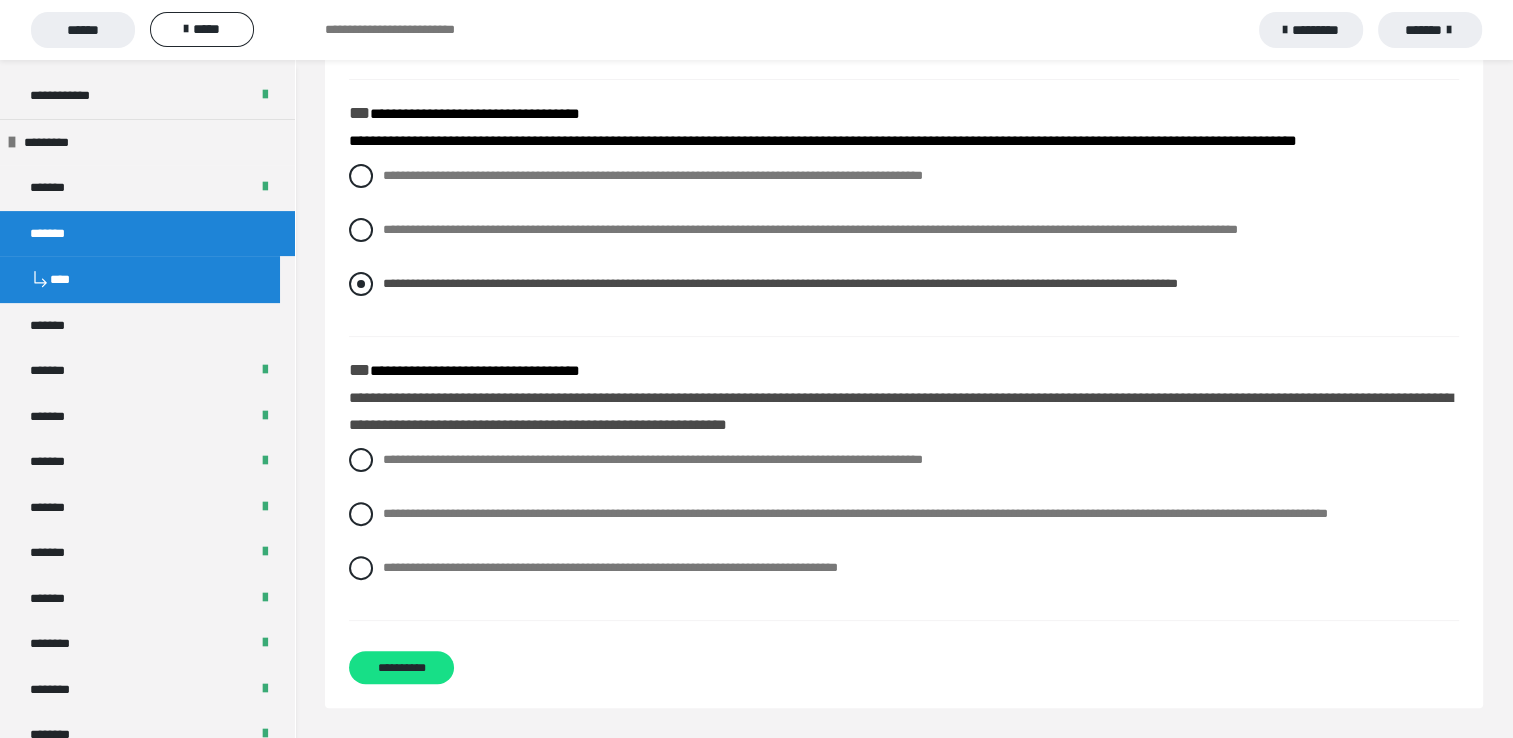 scroll, scrollTop: 500, scrollLeft: 0, axis: vertical 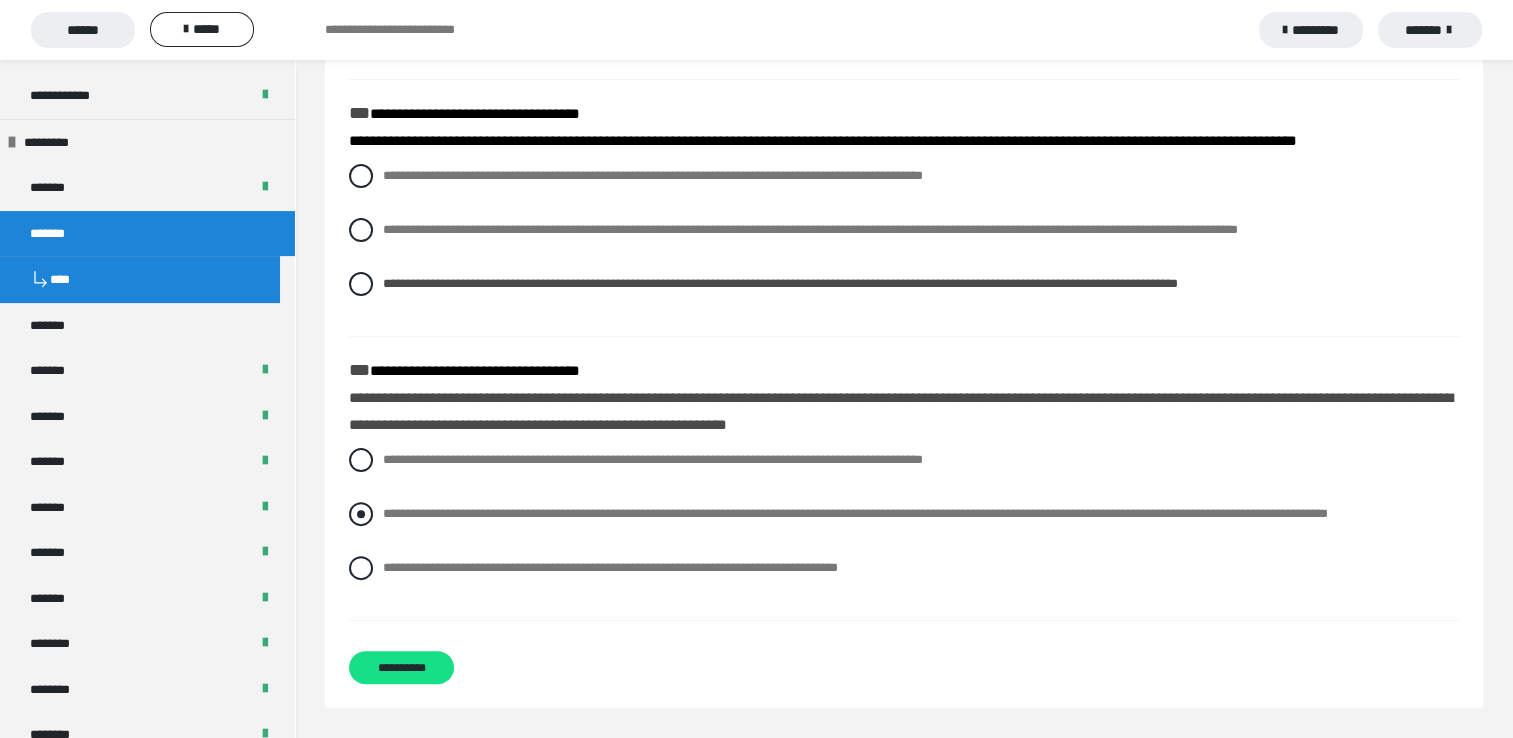 click at bounding box center (361, 514) 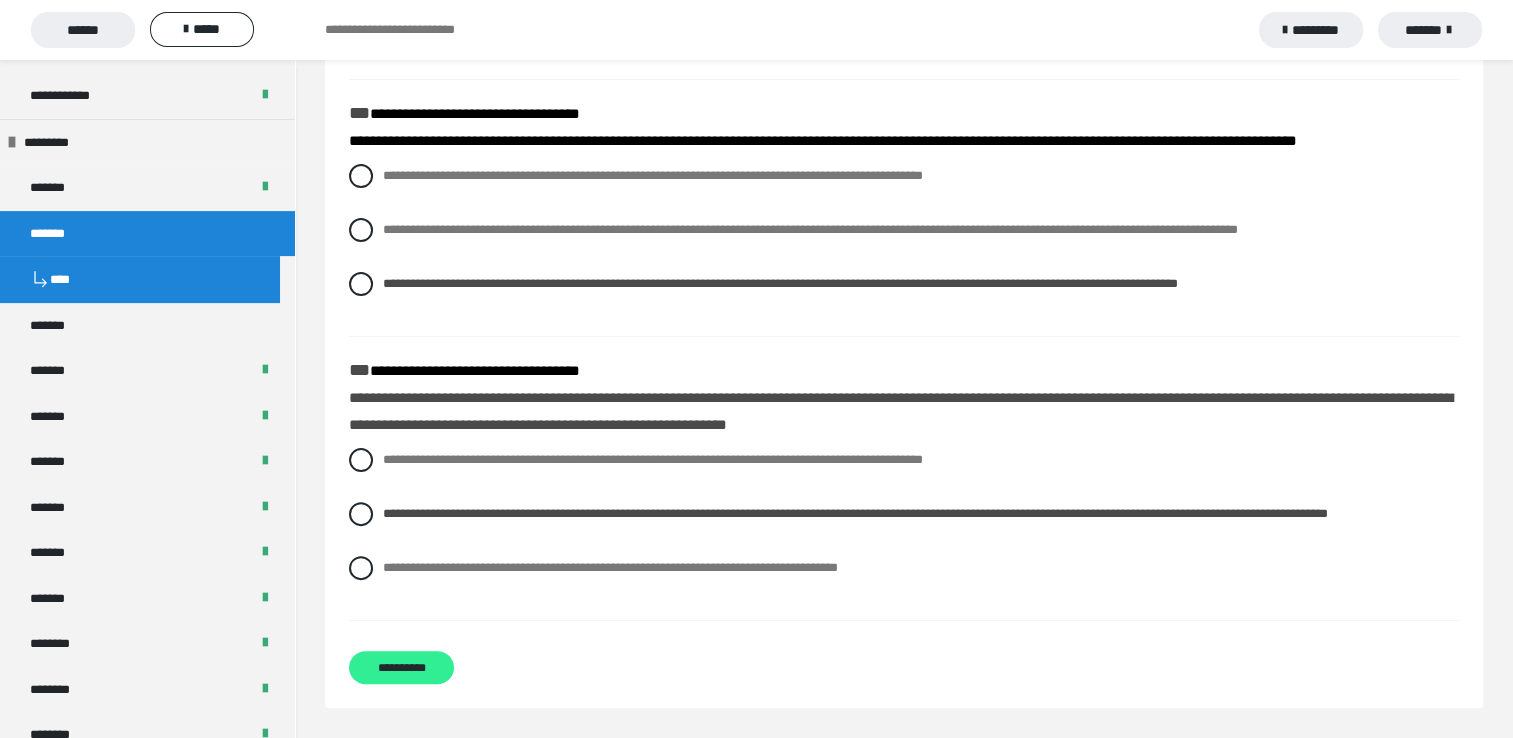 click on "**********" at bounding box center [401, 667] 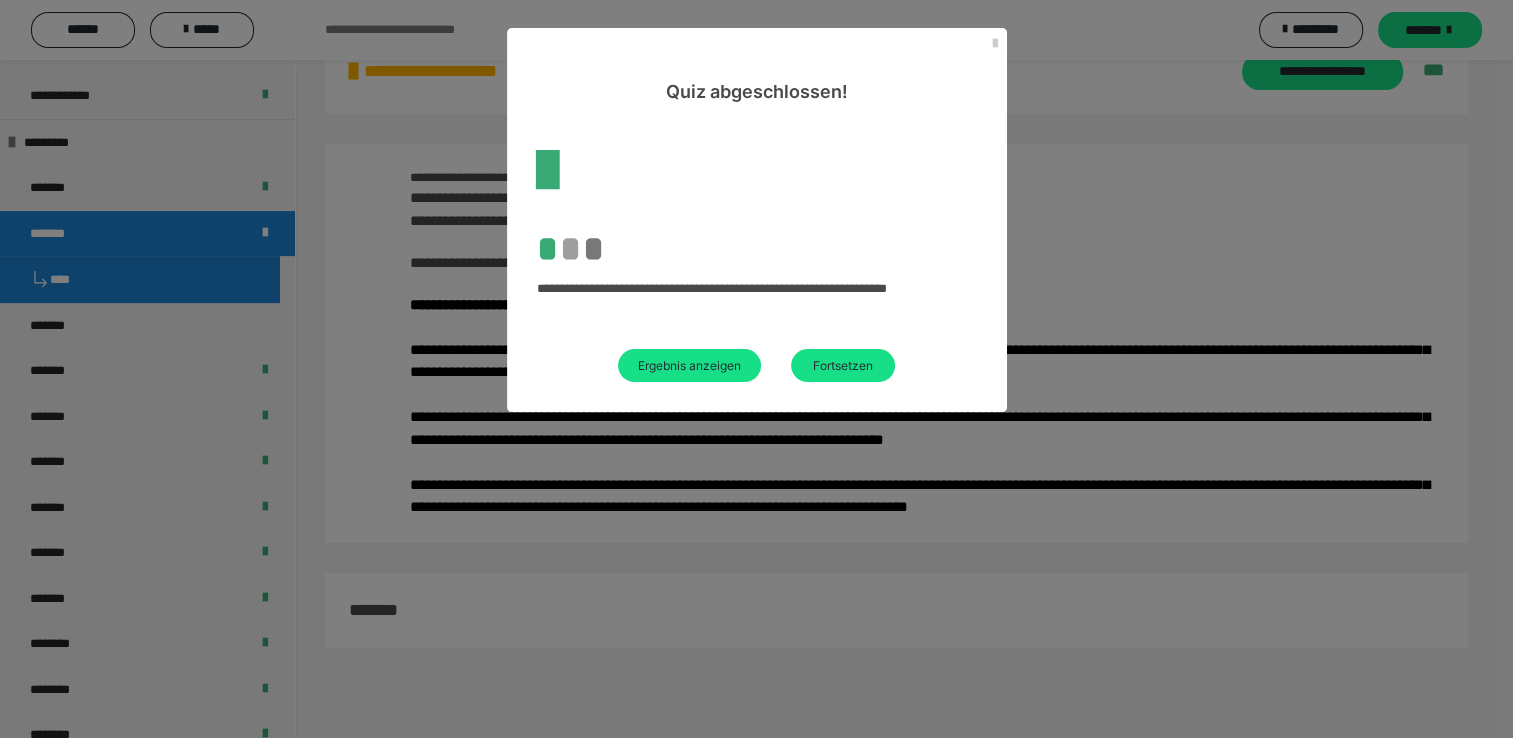 scroll, scrollTop: 500, scrollLeft: 0, axis: vertical 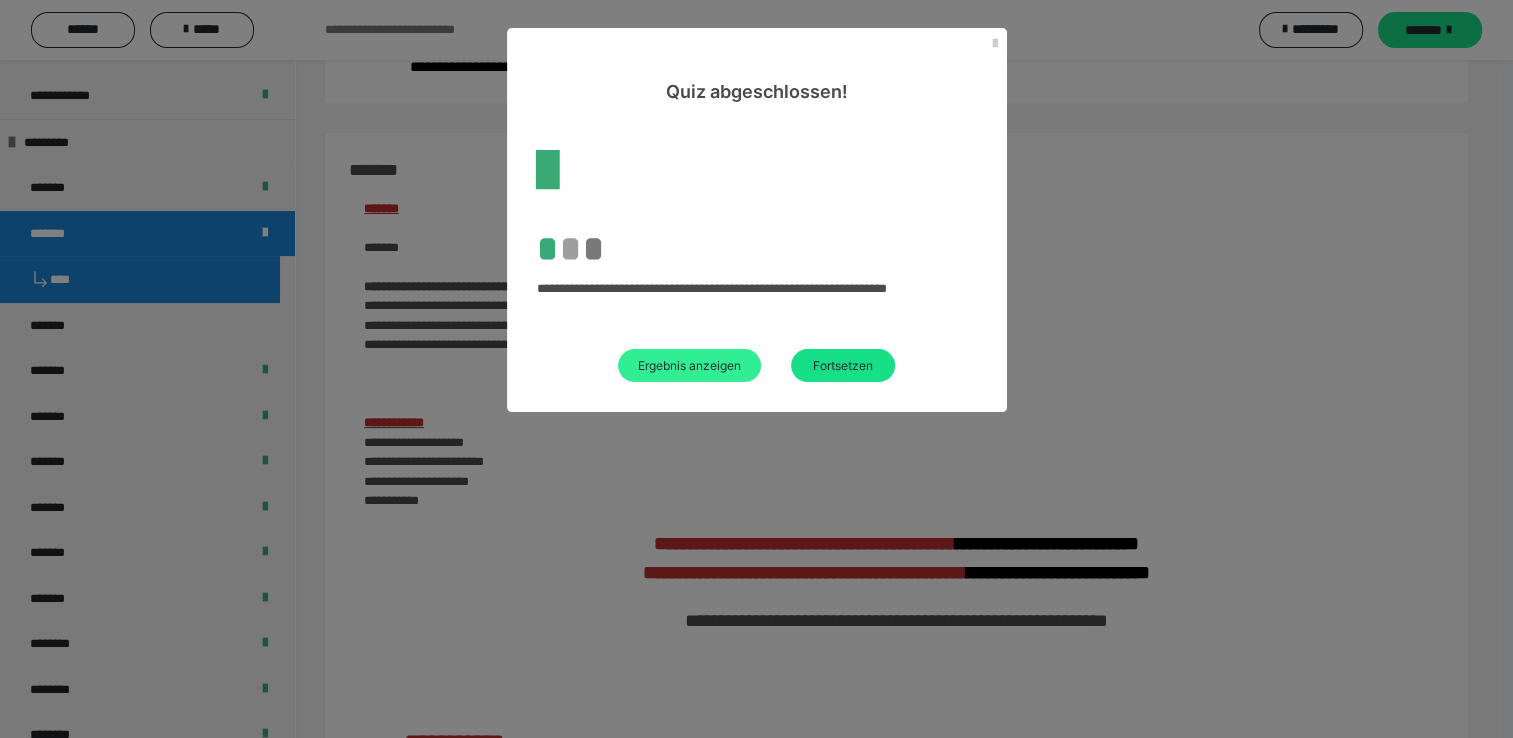 click on "Ergebnis anzeigen" at bounding box center (689, 365) 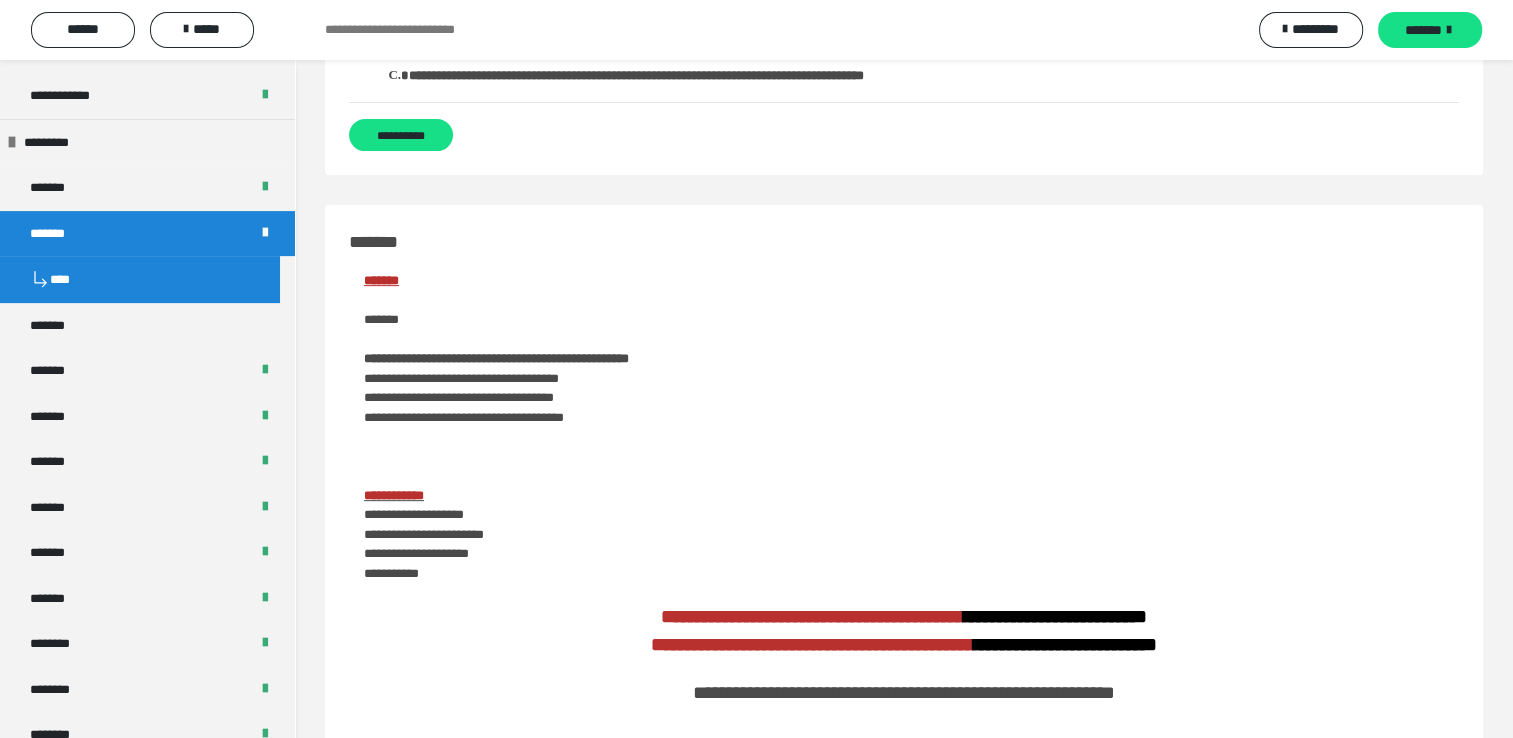 scroll, scrollTop: 700, scrollLeft: 0, axis: vertical 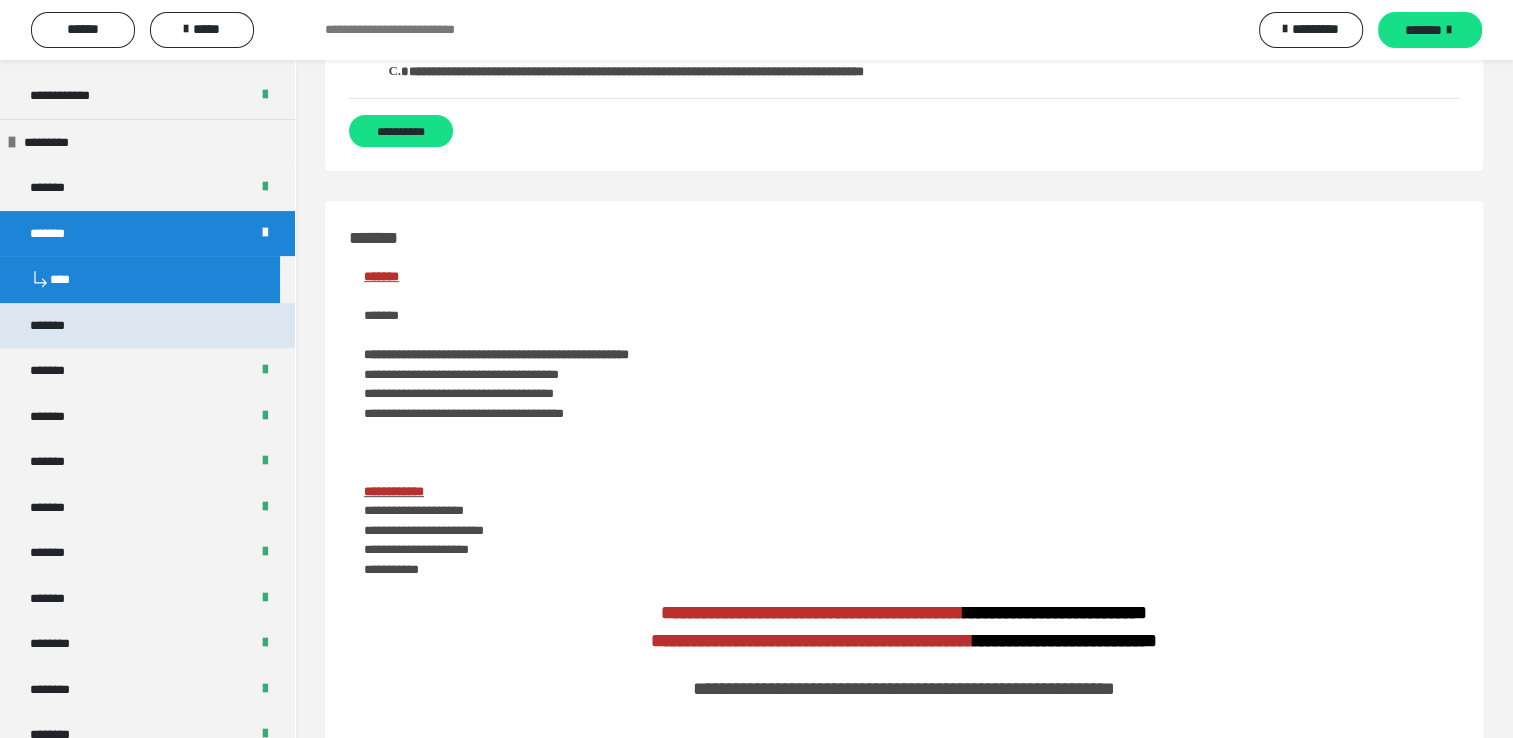click on "*******" at bounding box center (147, 326) 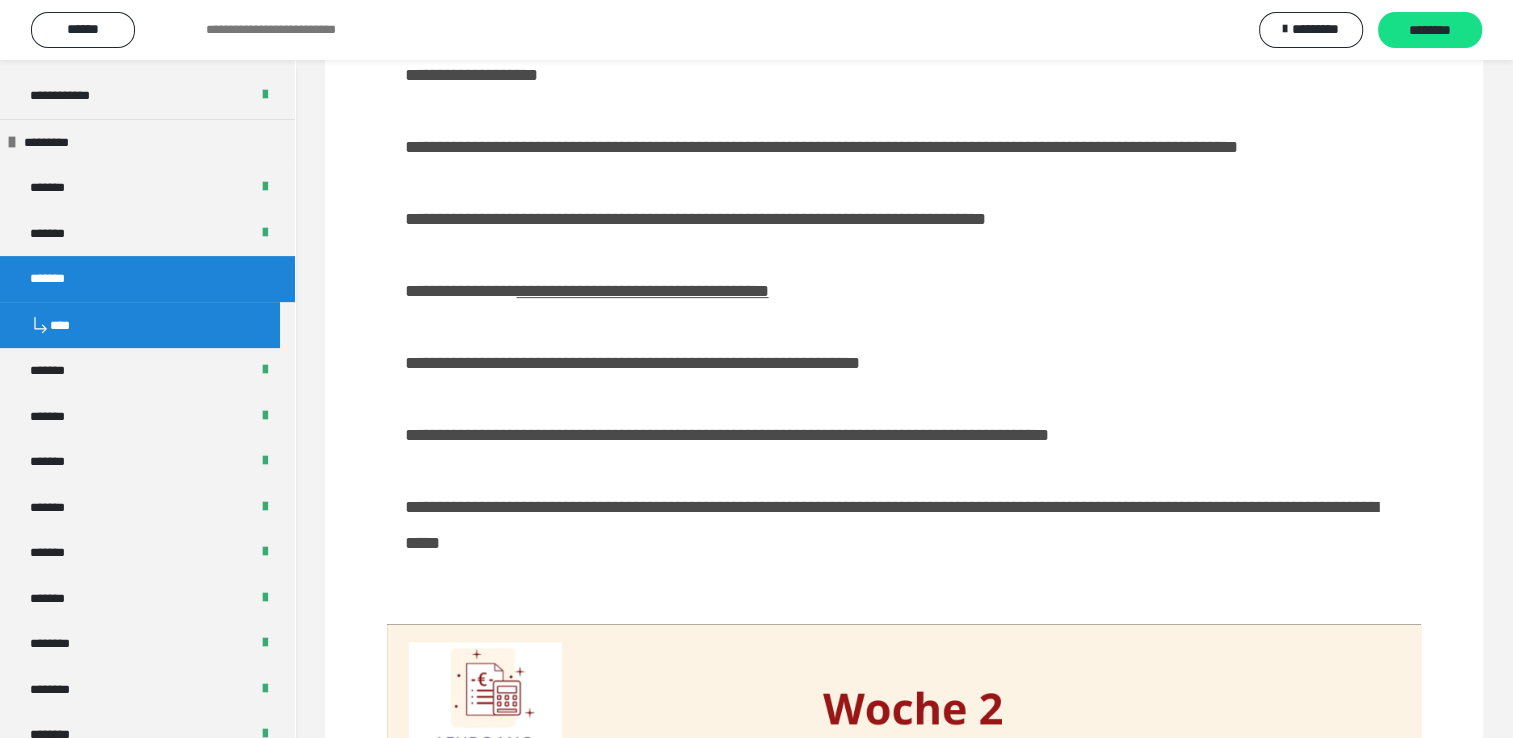 scroll, scrollTop: 0, scrollLeft: 0, axis: both 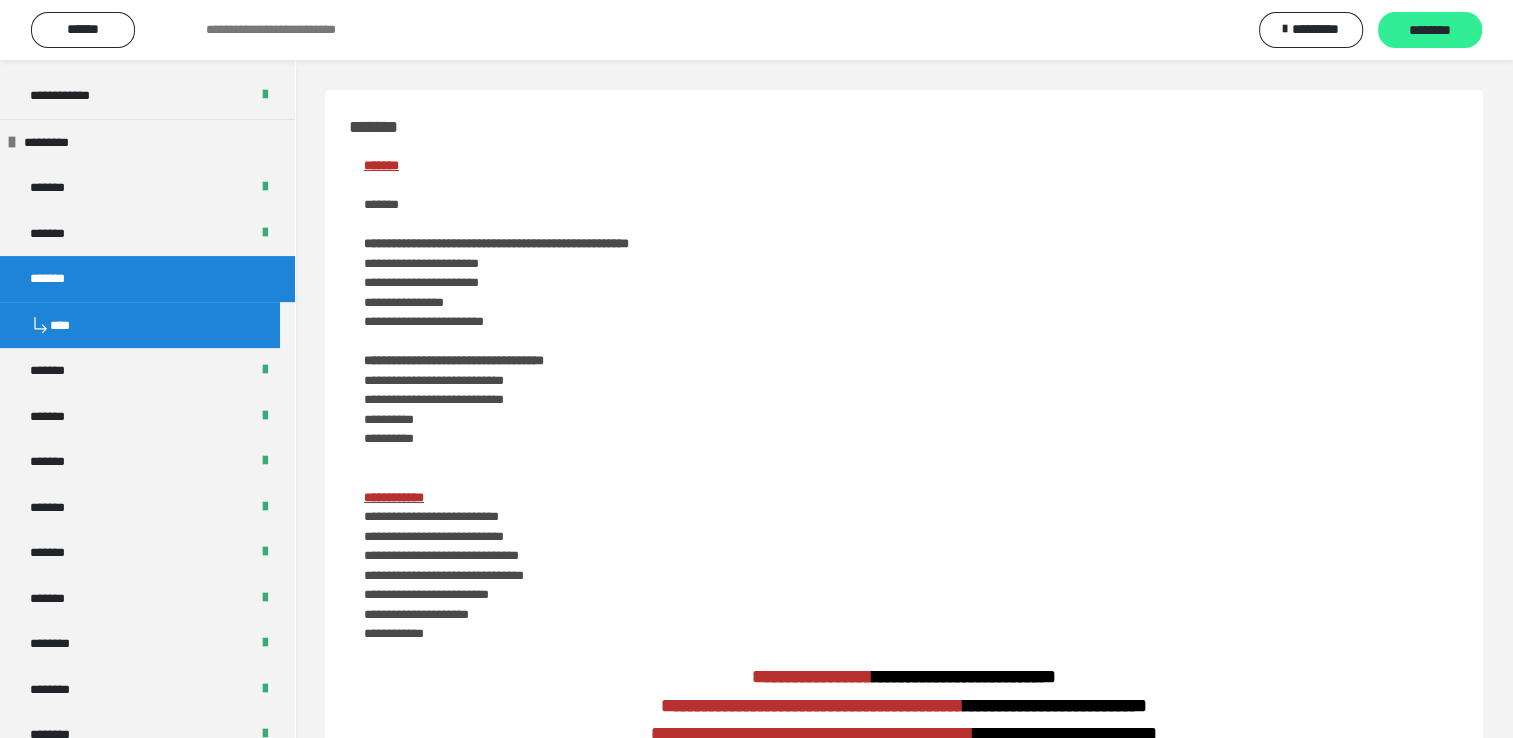 click on "********" at bounding box center [1430, 31] 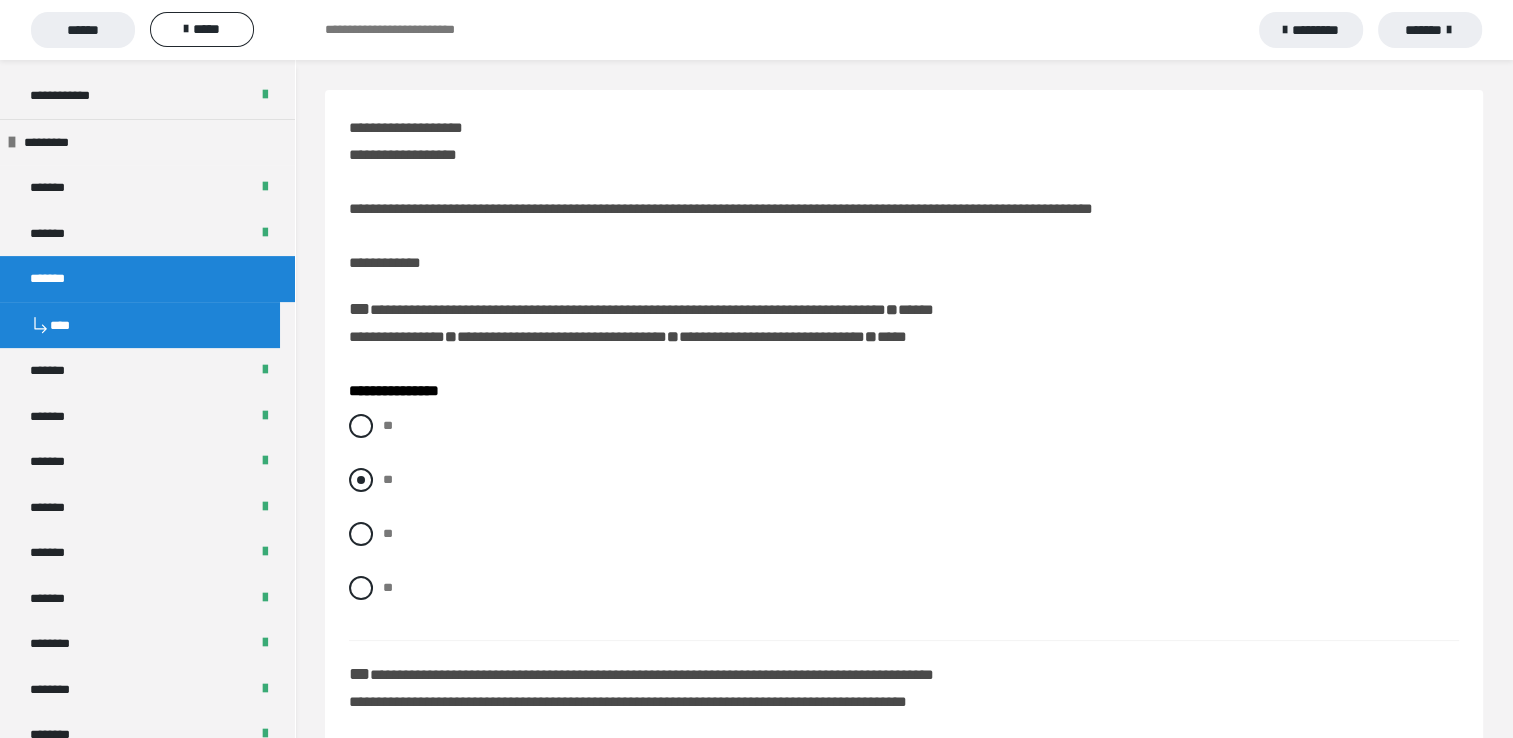 click at bounding box center [361, 480] 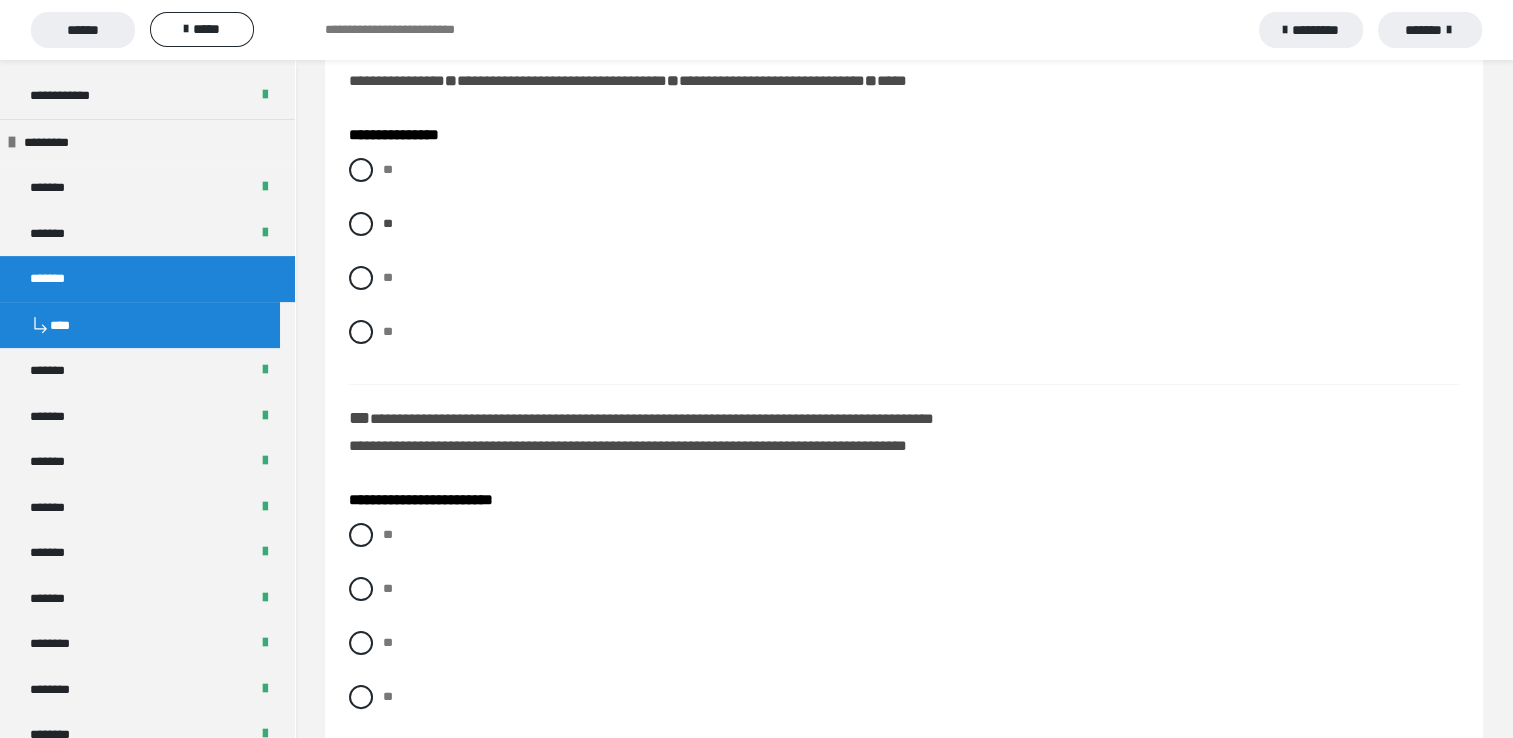 scroll, scrollTop: 300, scrollLeft: 0, axis: vertical 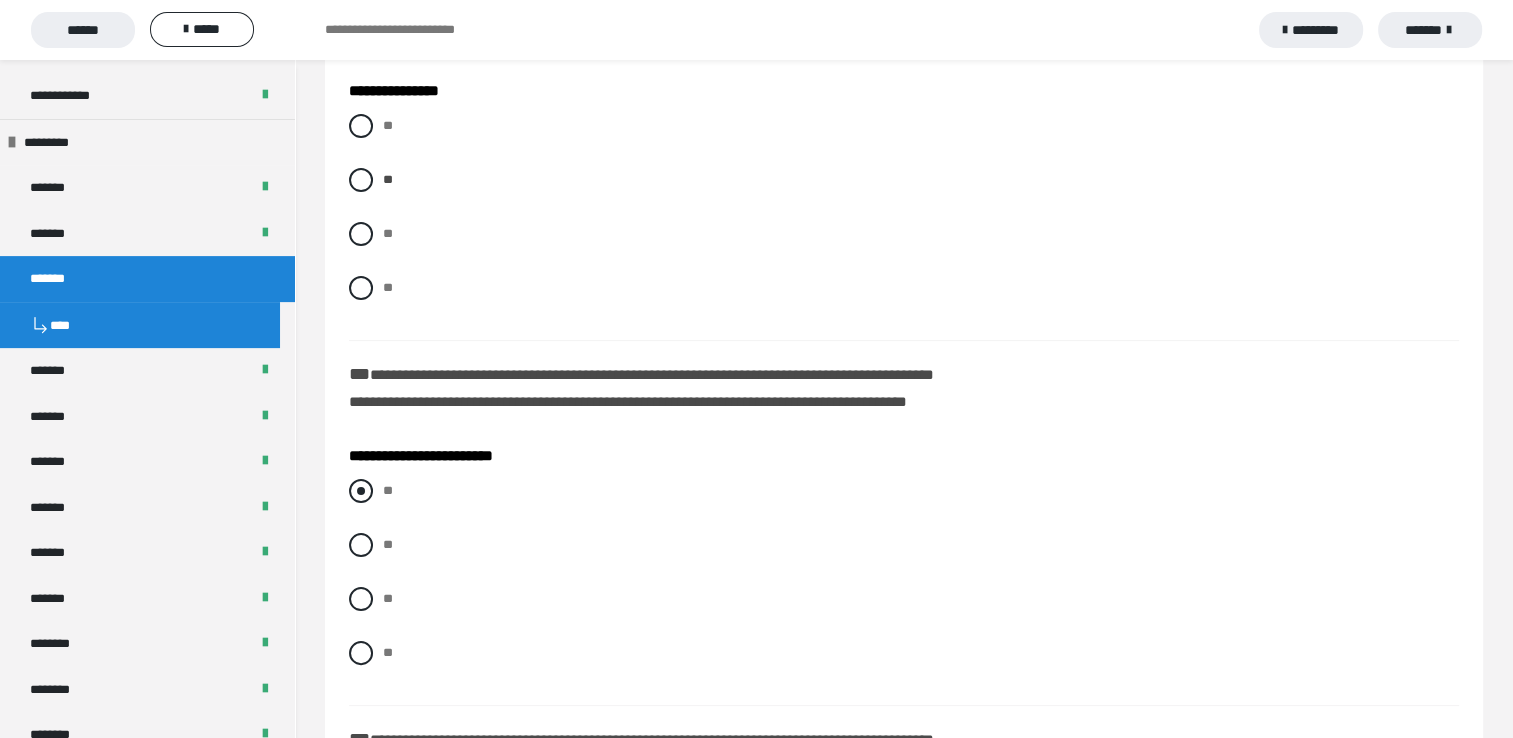 click at bounding box center (361, 491) 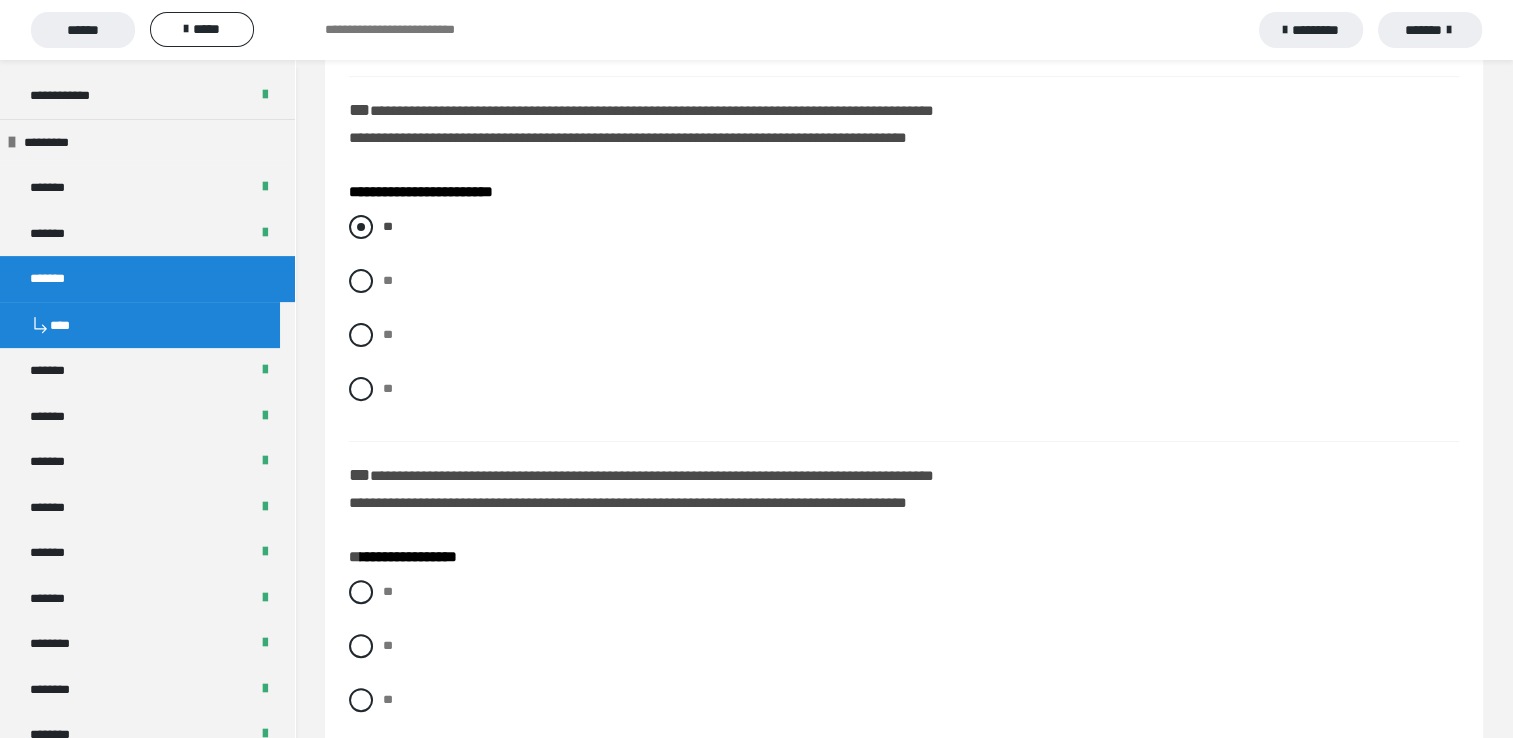 scroll, scrollTop: 600, scrollLeft: 0, axis: vertical 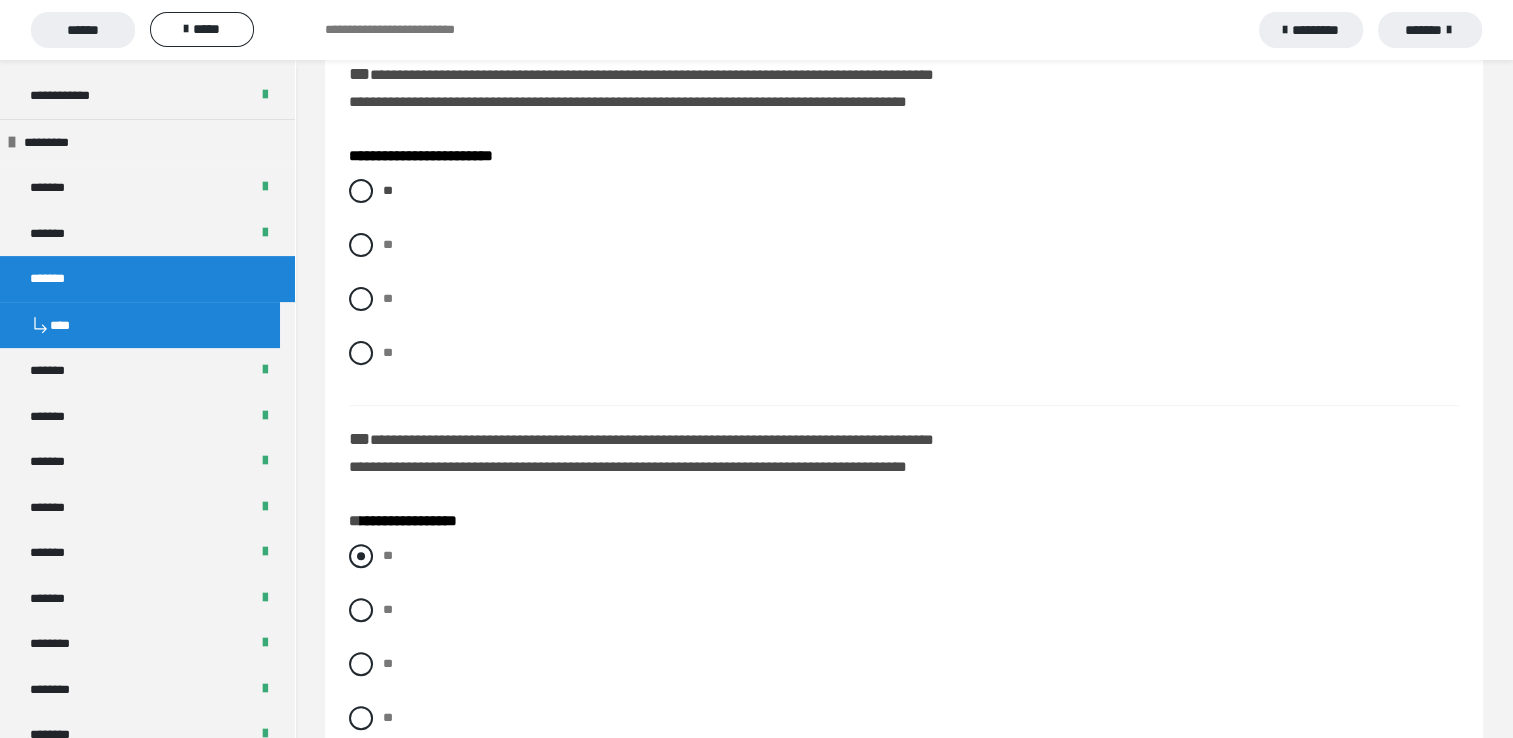 click at bounding box center (361, 556) 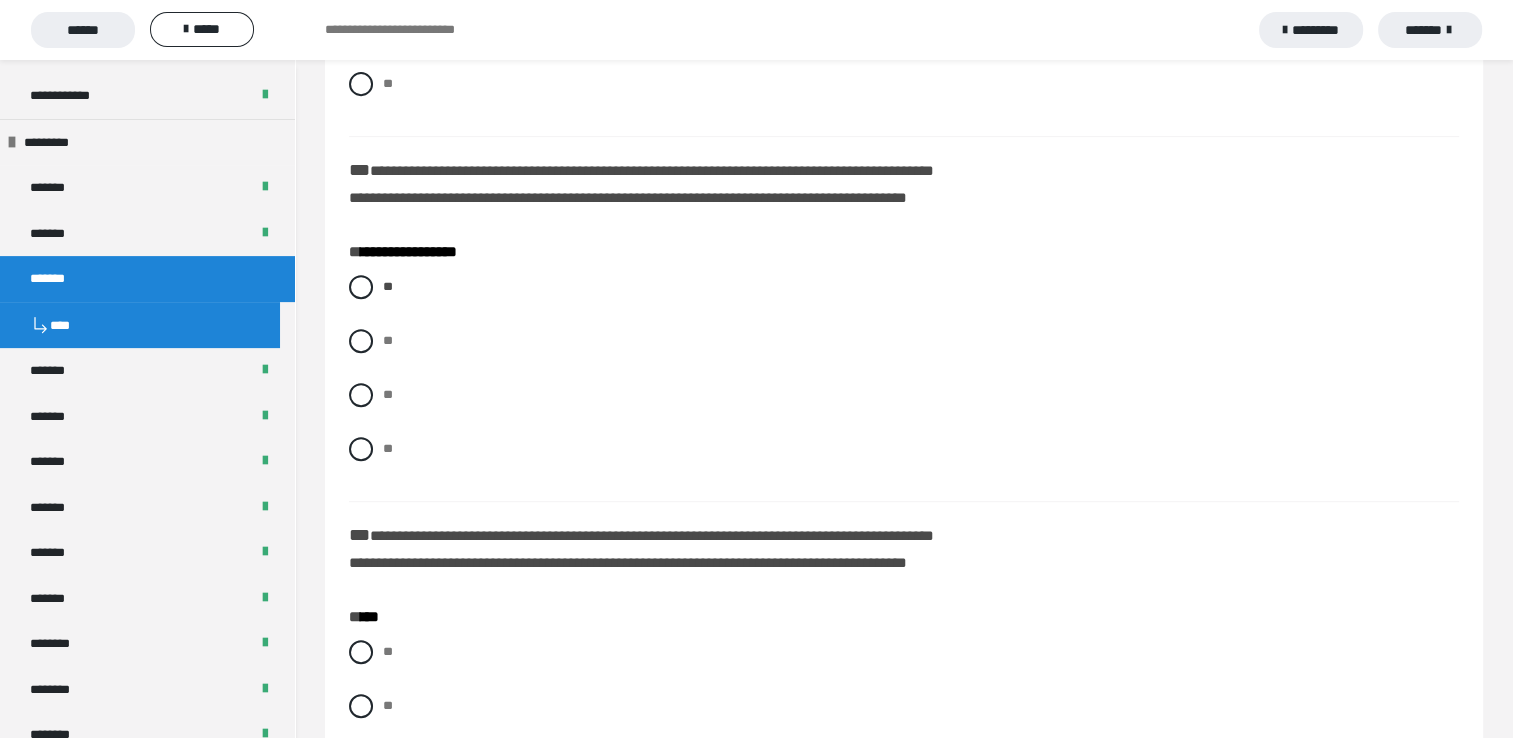 scroll, scrollTop: 900, scrollLeft: 0, axis: vertical 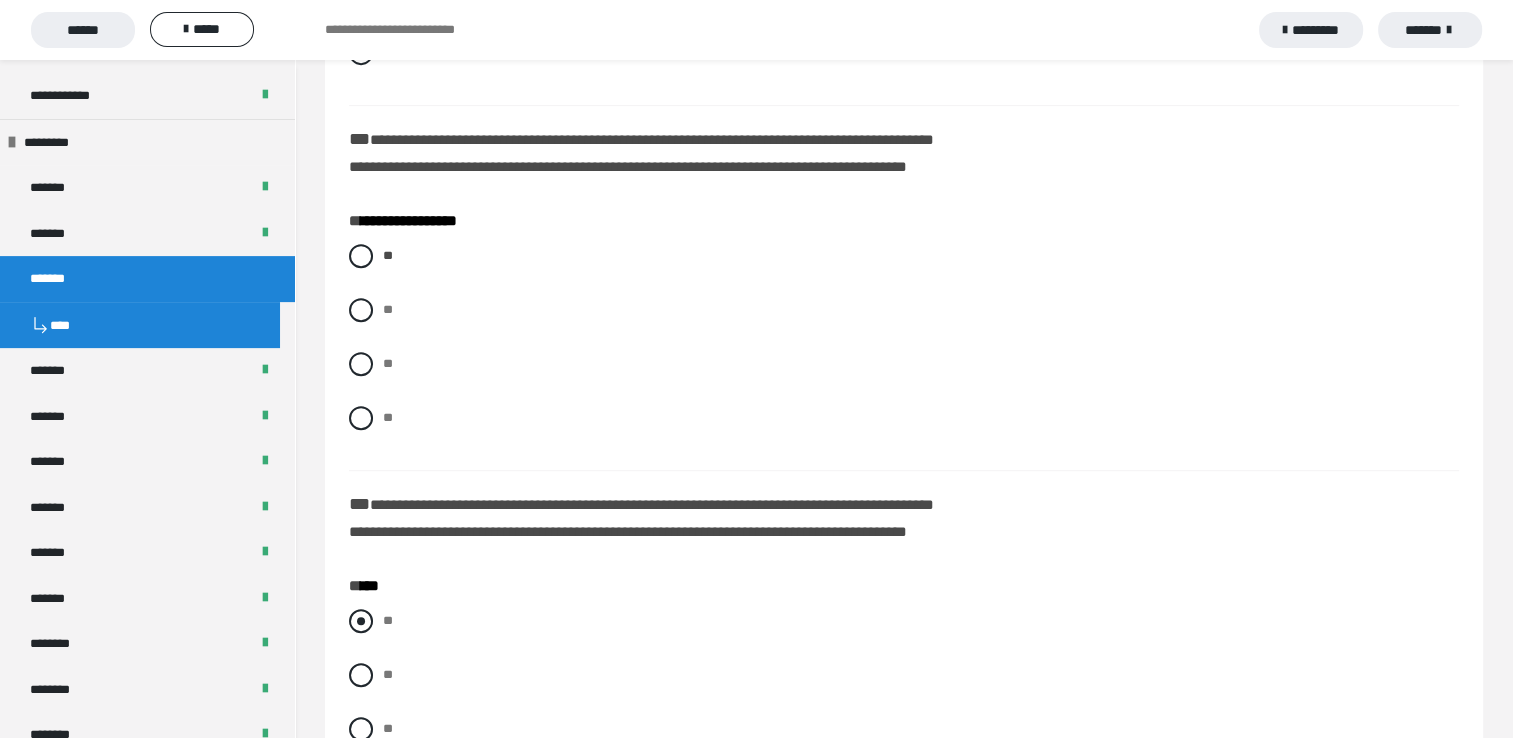 click at bounding box center (361, 621) 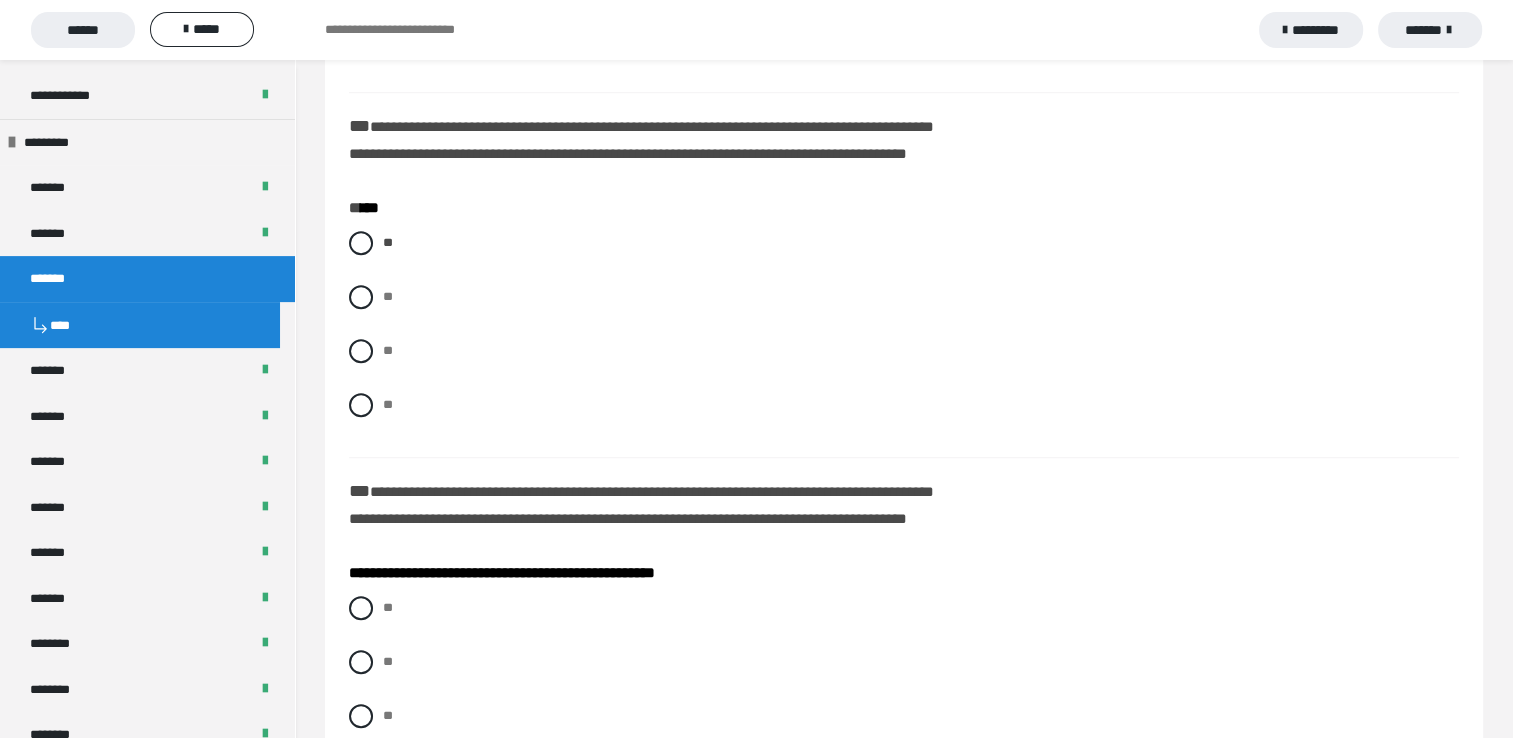 scroll, scrollTop: 1400, scrollLeft: 0, axis: vertical 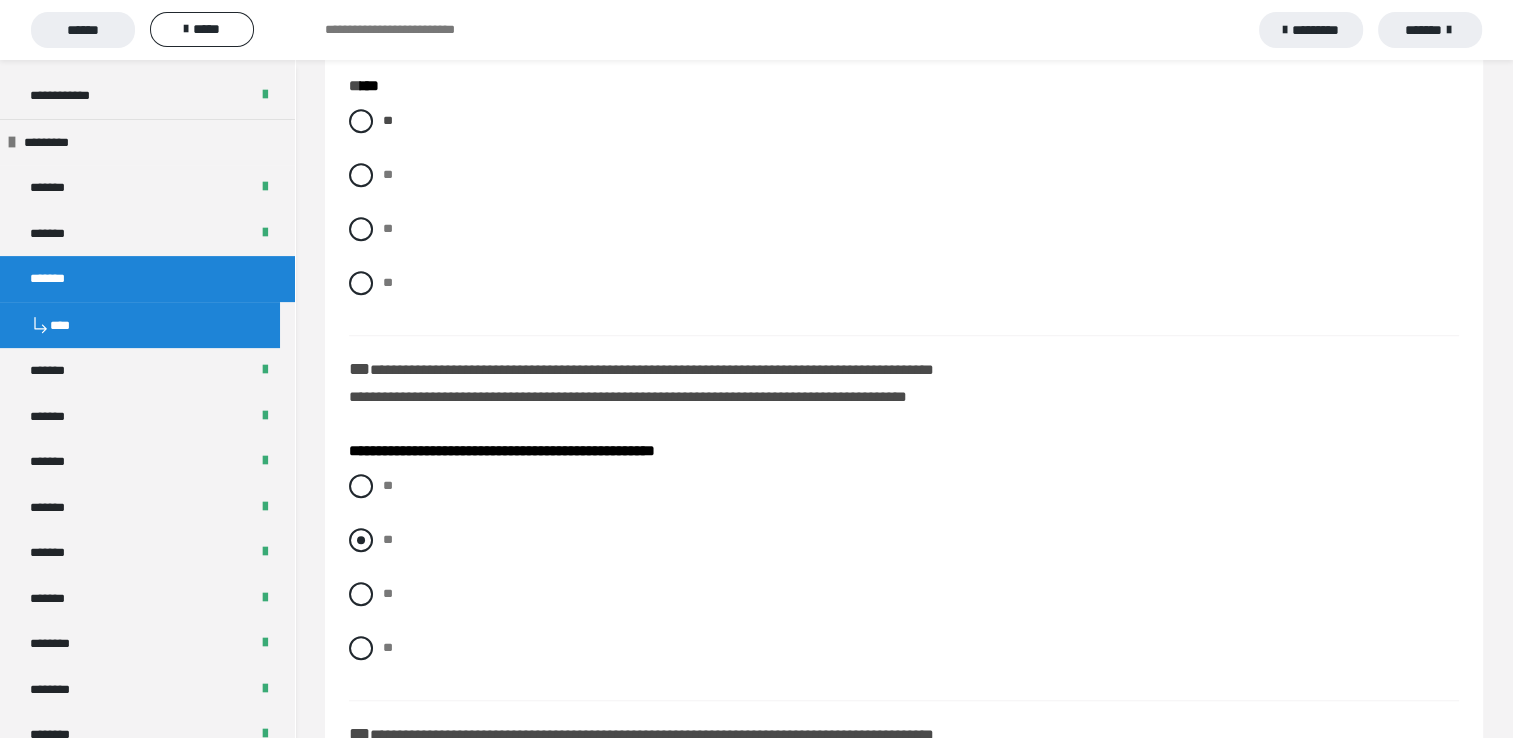 click at bounding box center [361, 540] 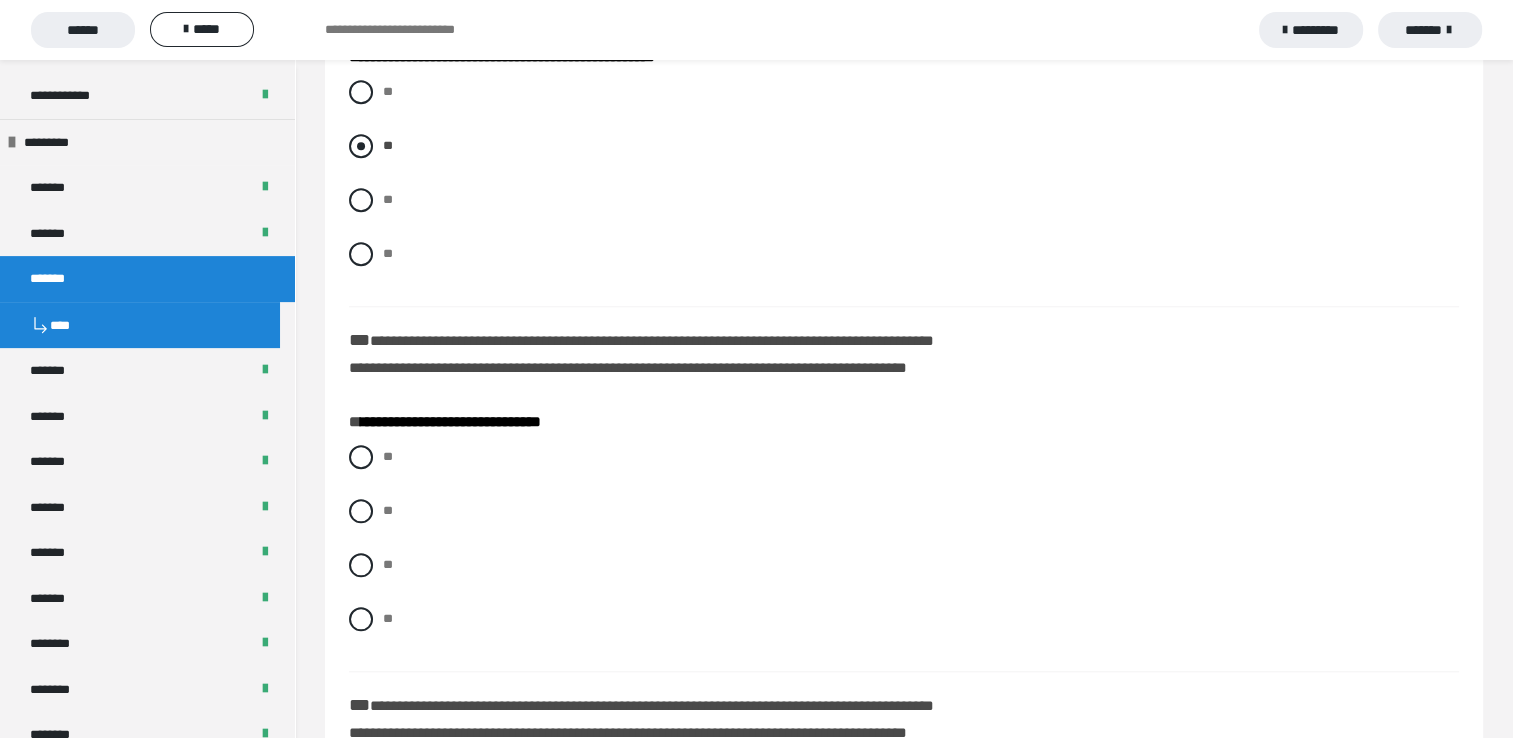 scroll, scrollTop: 1800, scrollLeft: 0, axis: vertical 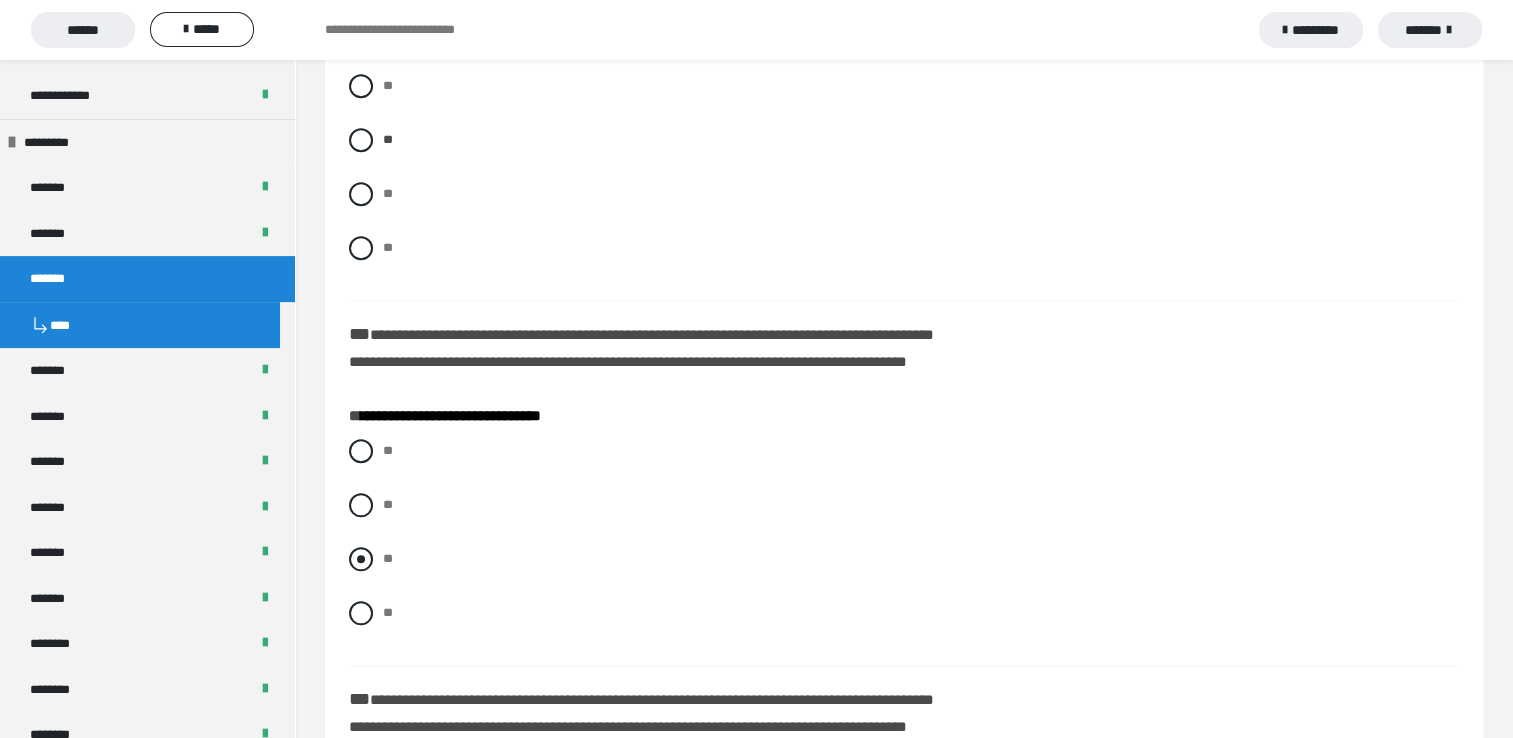 click at bounding box center [361, 559] 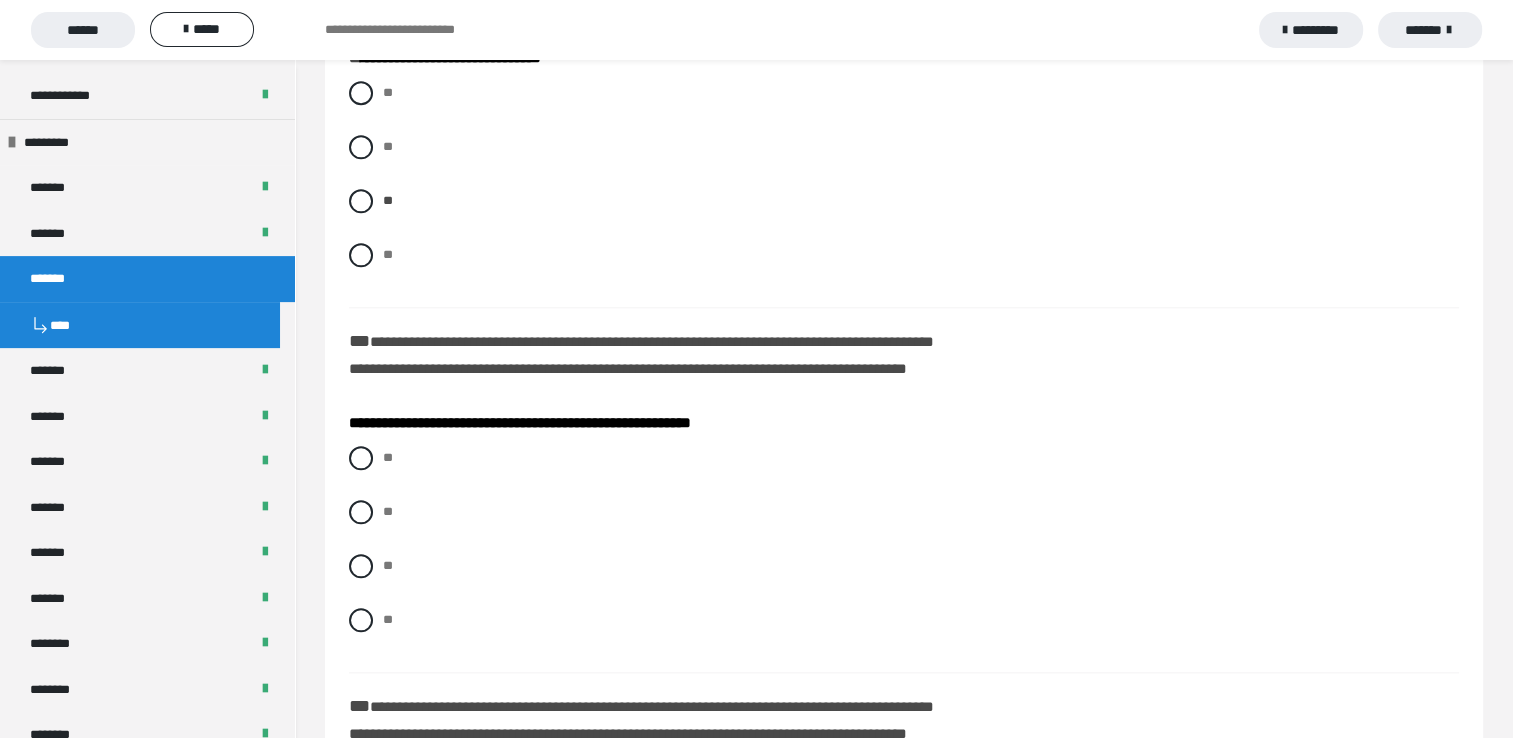 scroll, scrollTop: 2200, scrollLeft: 0, axis: vertical 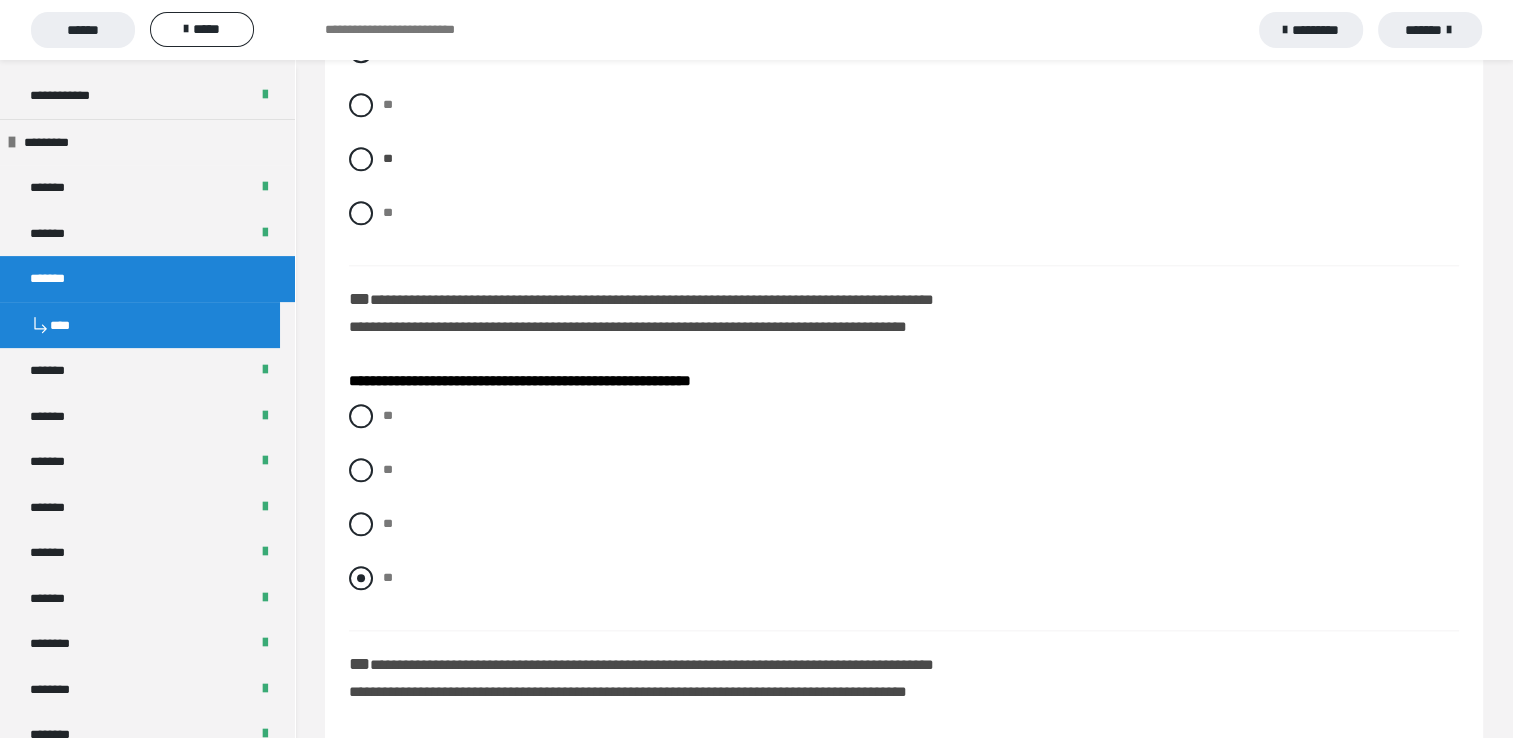 click at bounding box center (361, 578) 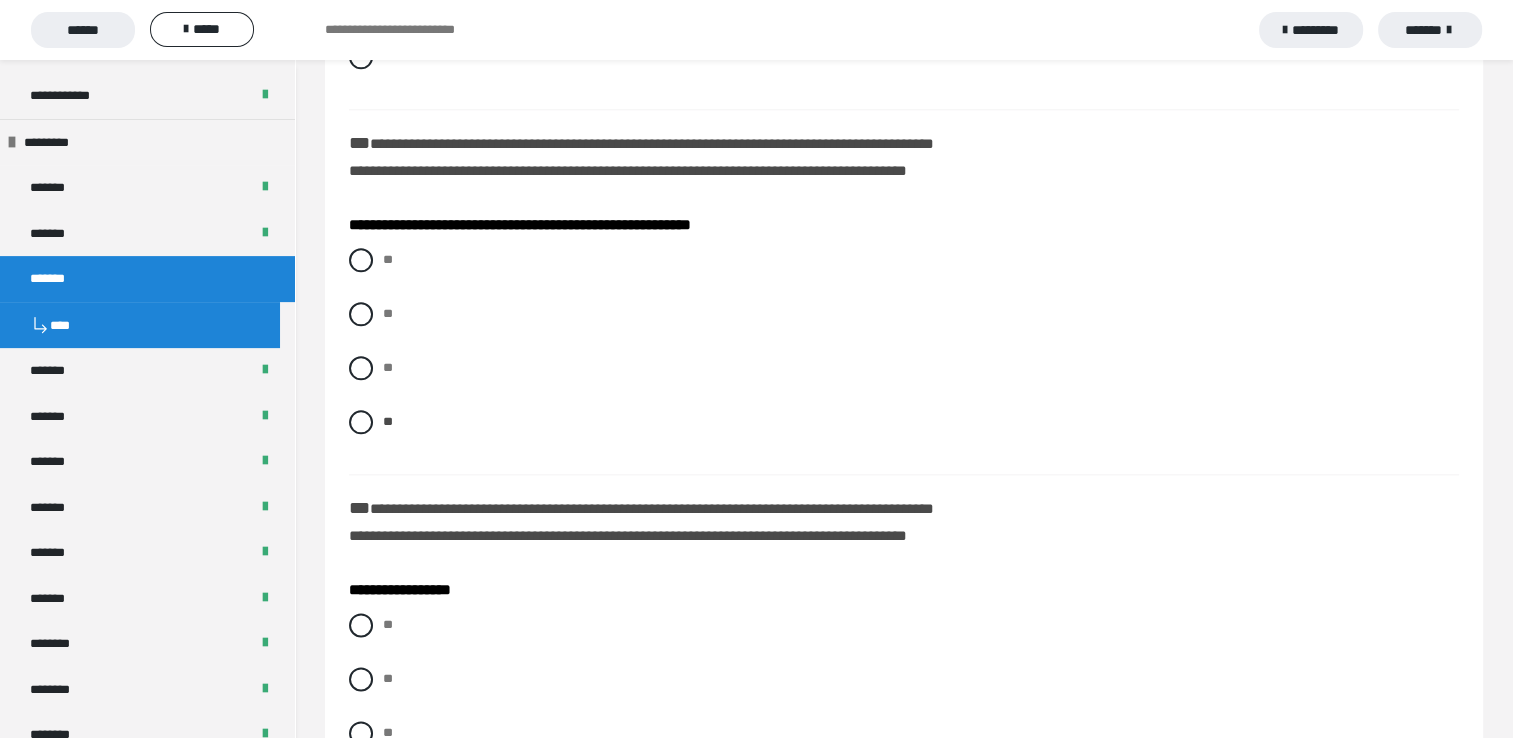 scroll, scrollTop: 2700, scrollLeft: 0, axis: vertical 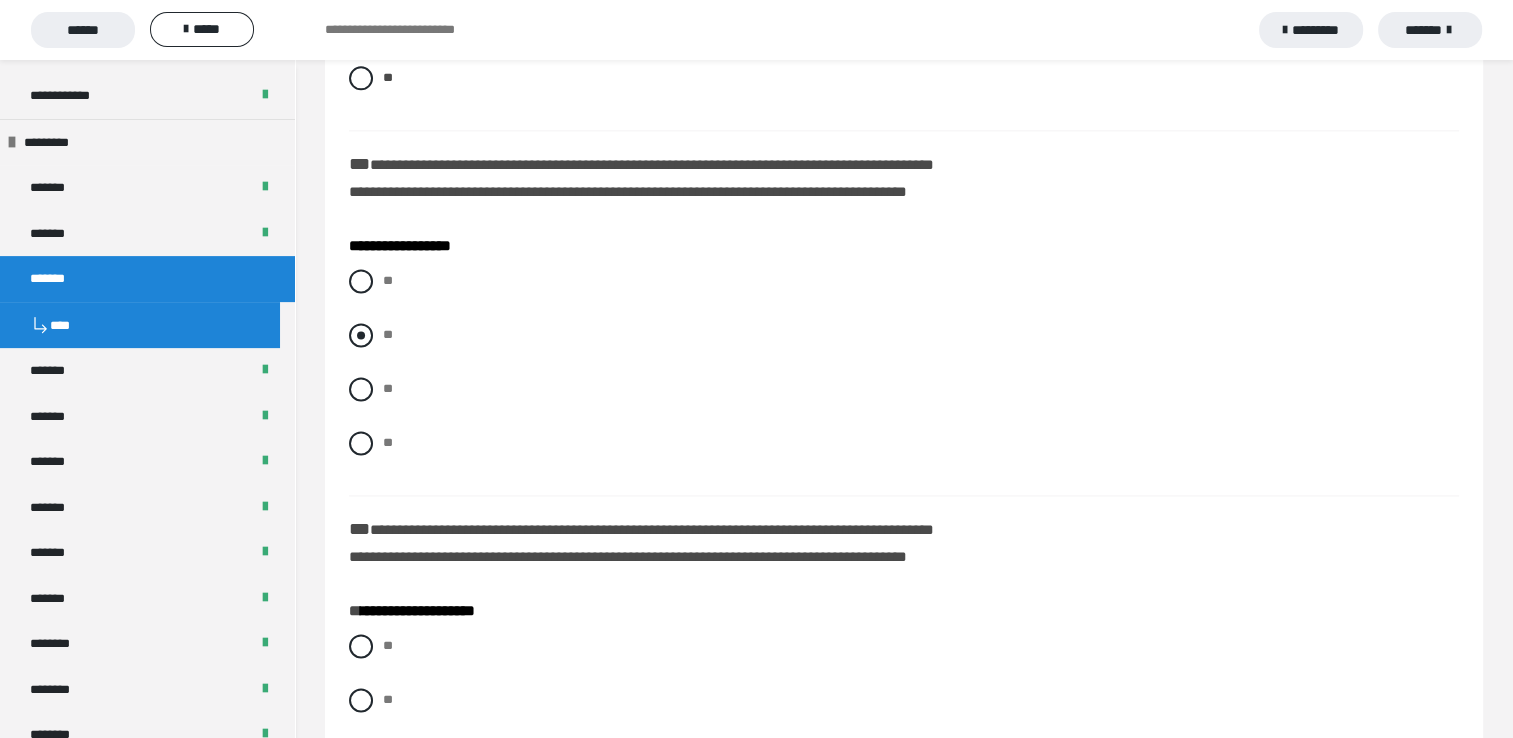 click at bounding box center [361, 335] 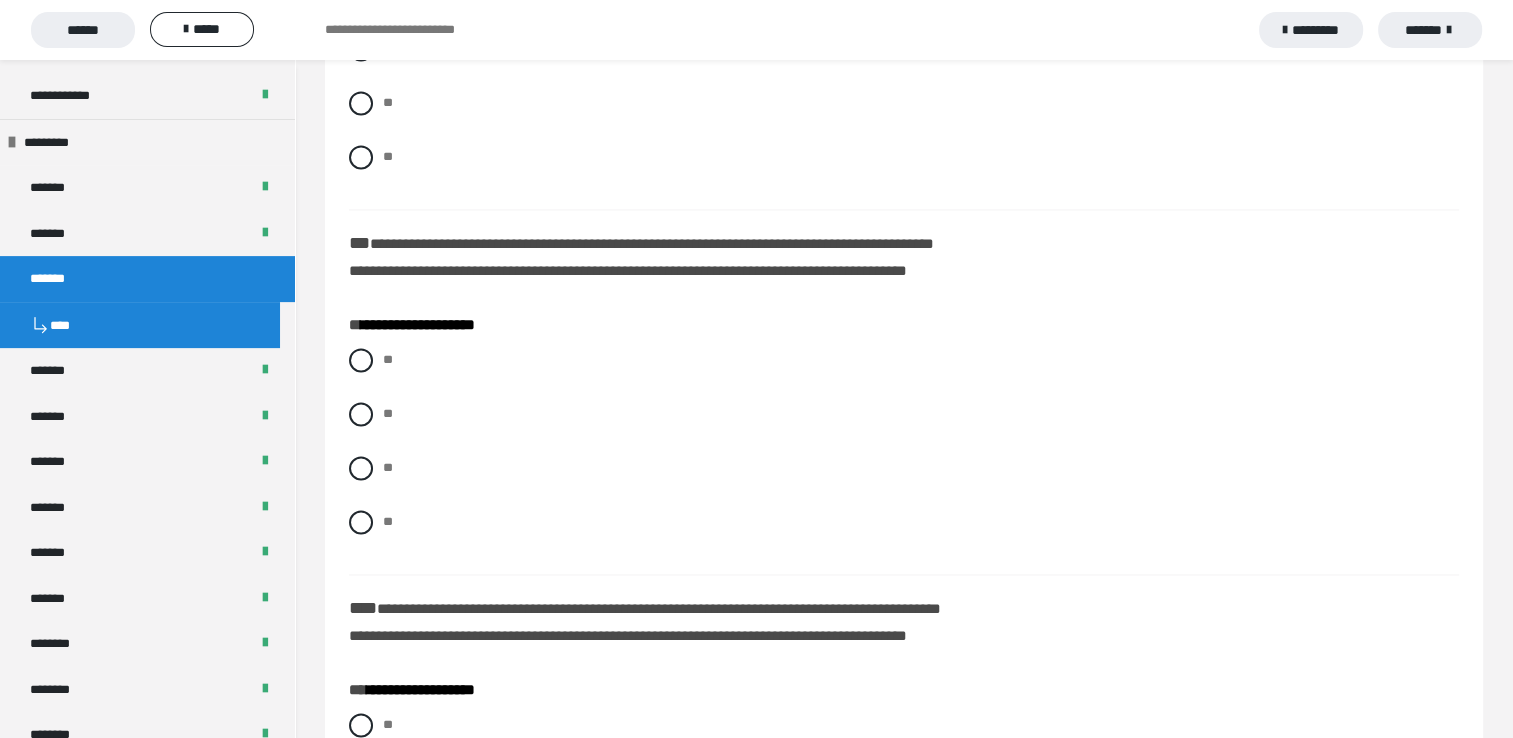 scroll, scrollTop: 3000, scrollLeft: 0, axis: vertical 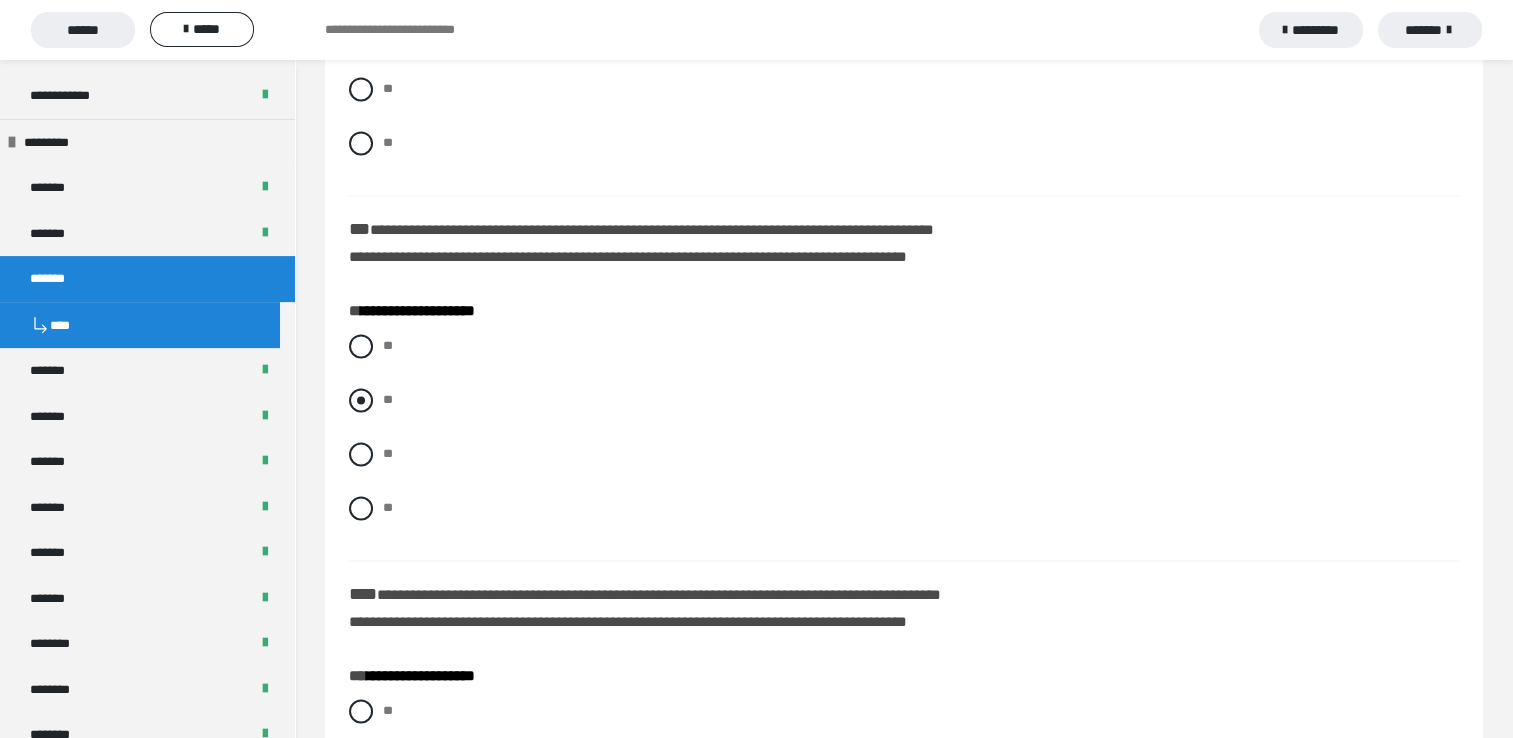 click at bounding box center (361, 400) 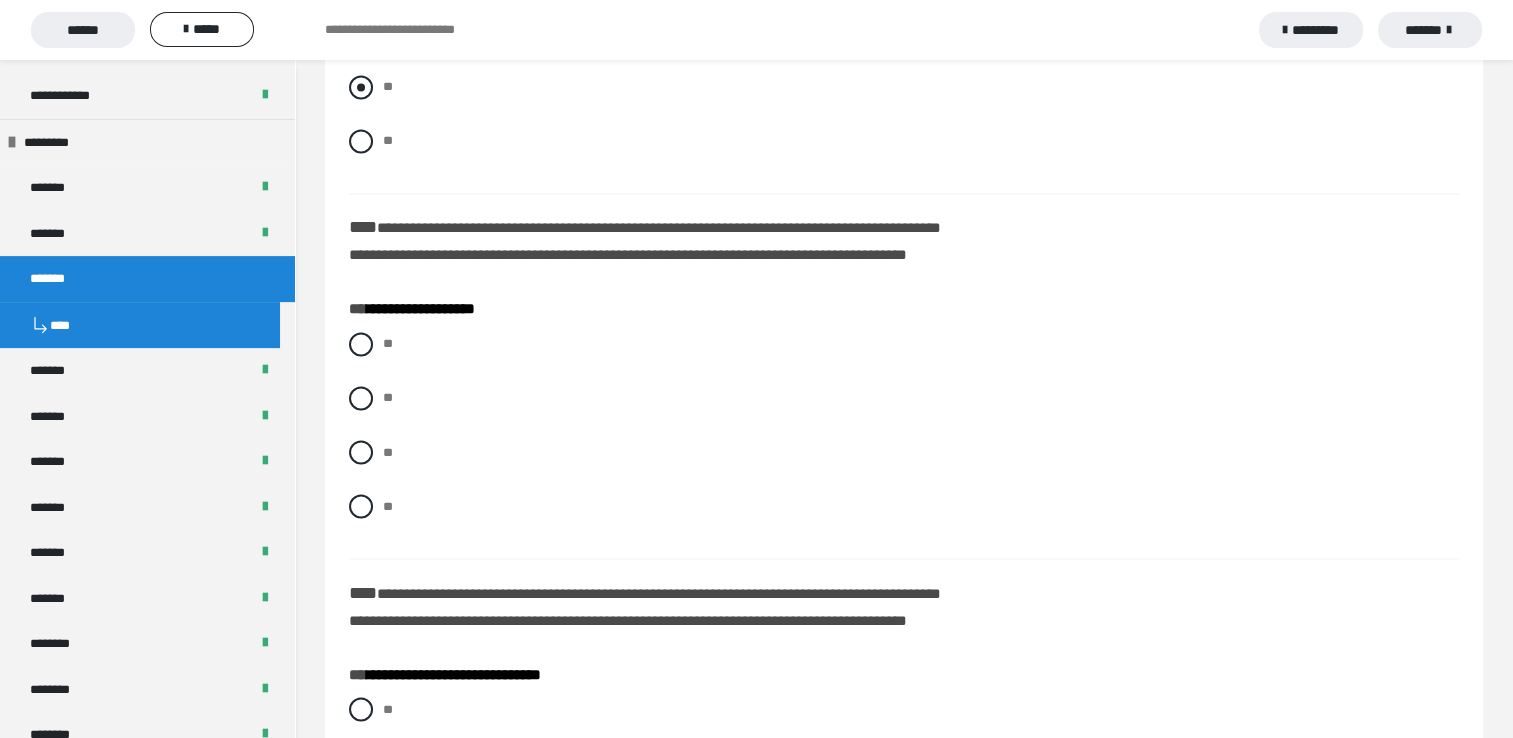 scroll, scrollTop: 3400, scrollLeft: 0, axis: vertical 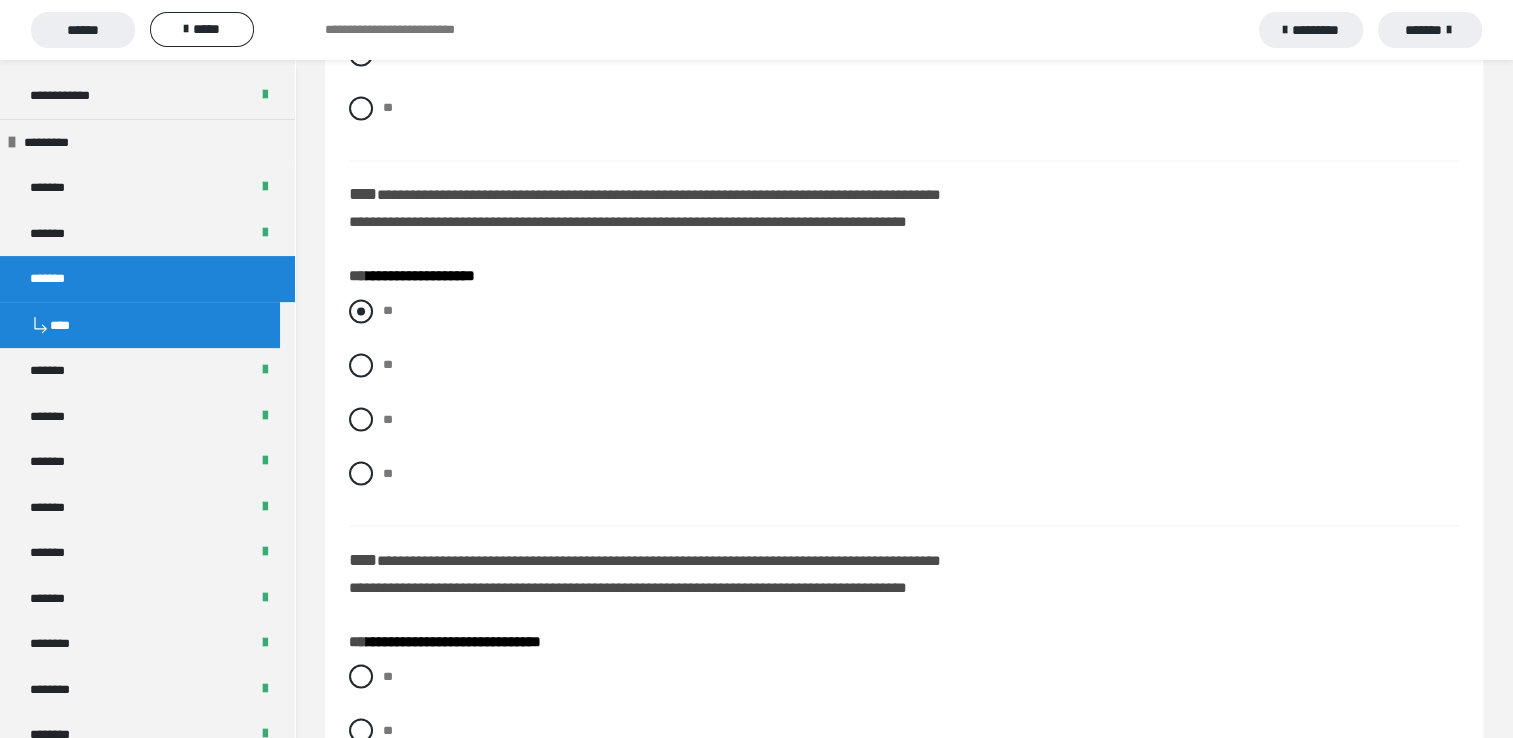 click at bounding box center (361, 311) 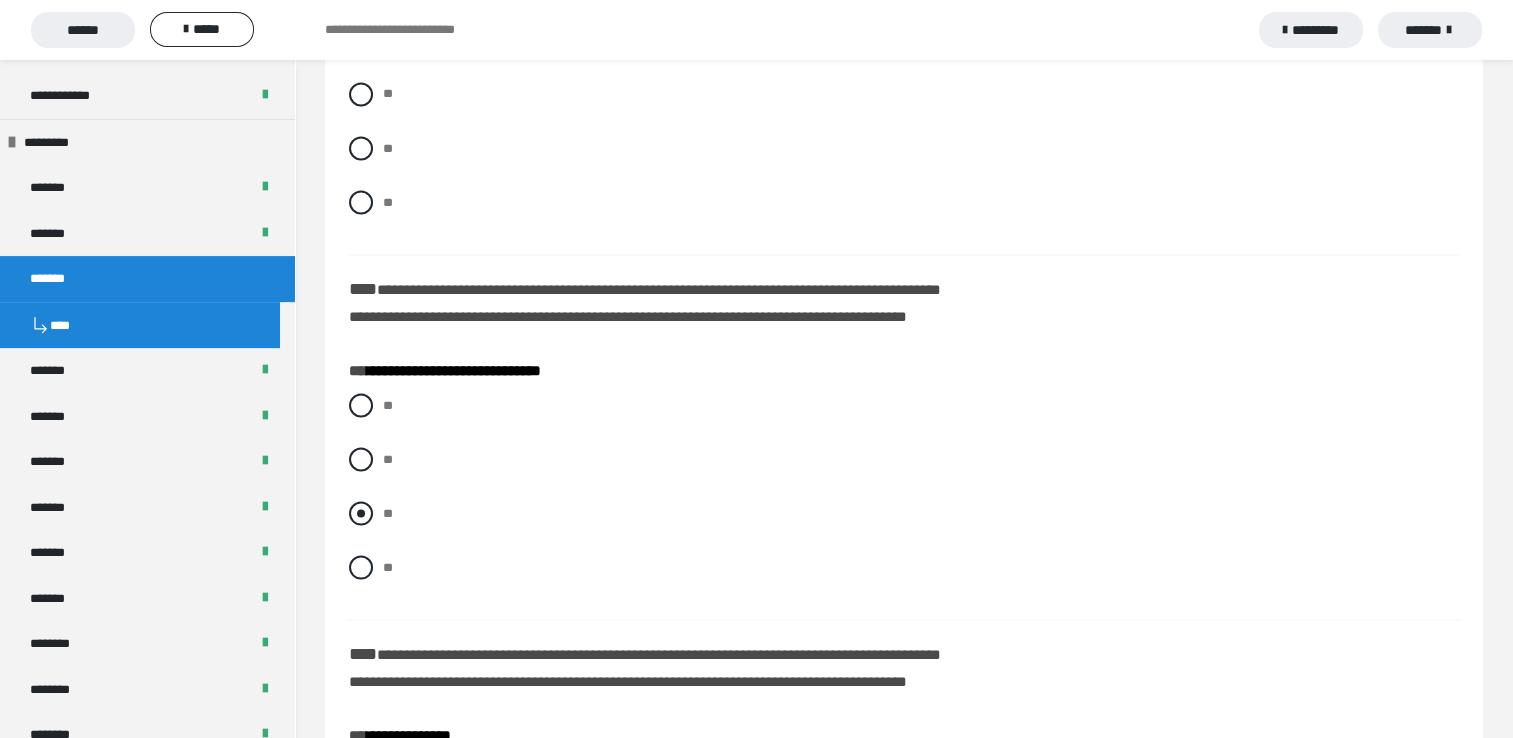 scroll, scrollTop: 3700, scrollLeft: 0, axis: vertical 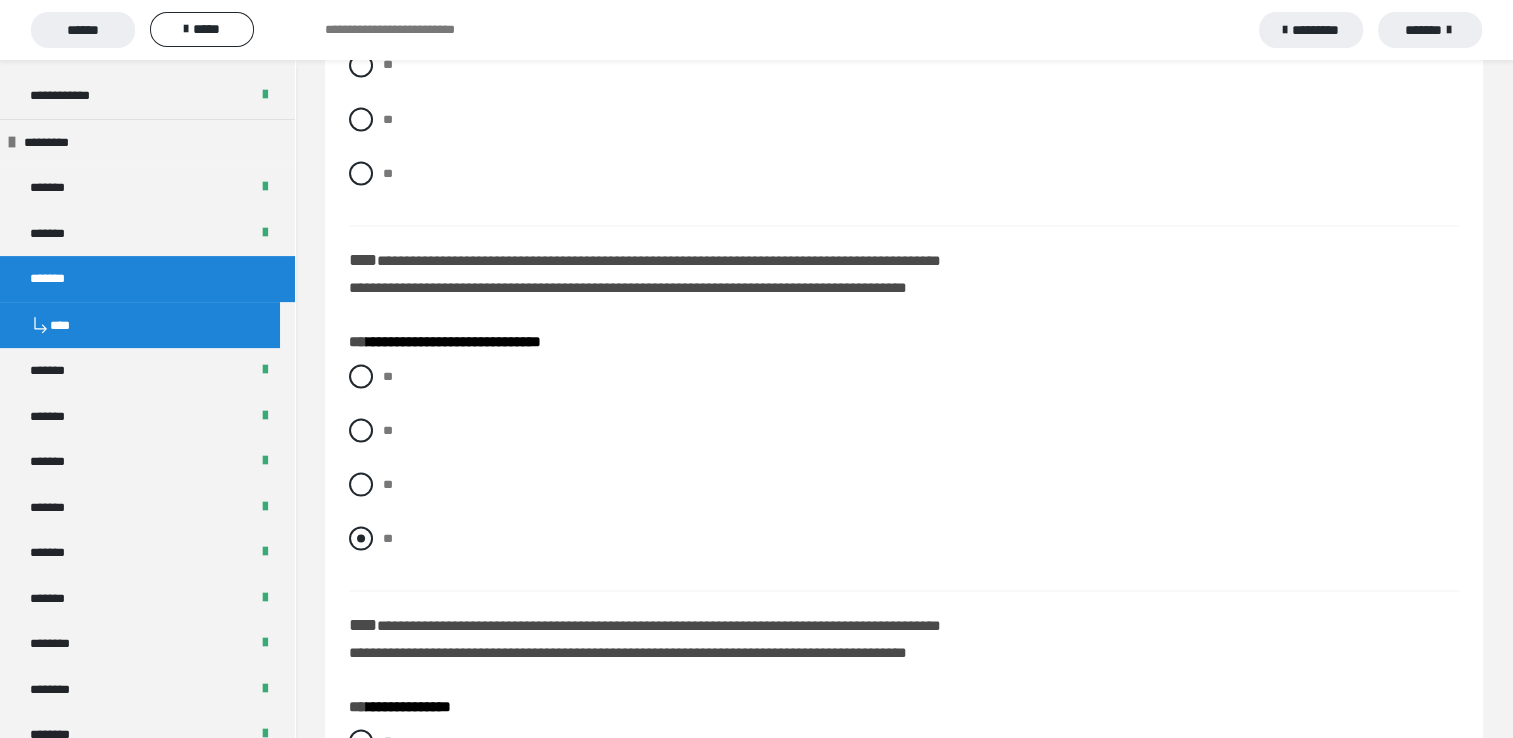 click at bounding box center [361, 538] 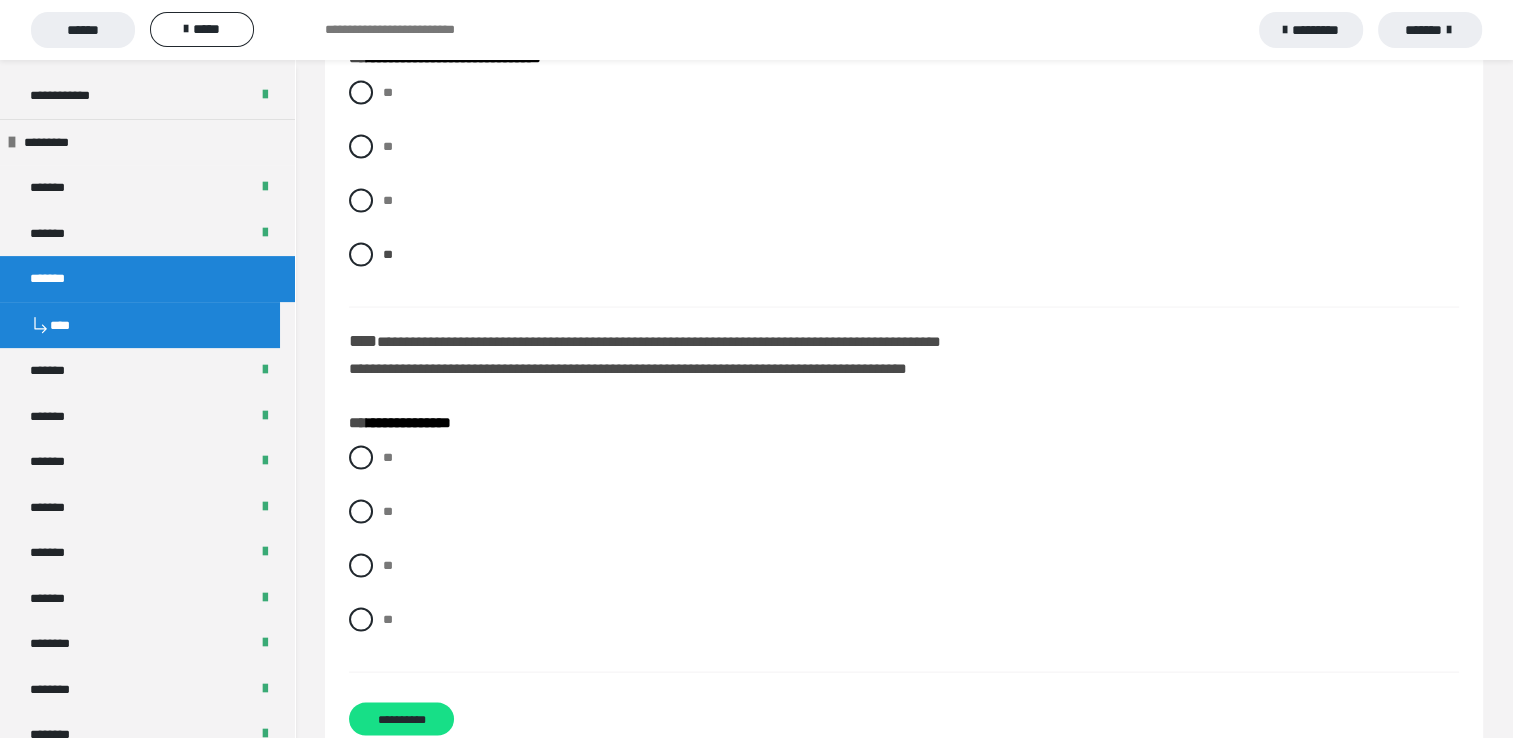 scroll, scrollTop: 4000, scrollLeft: 0, axis: vertical 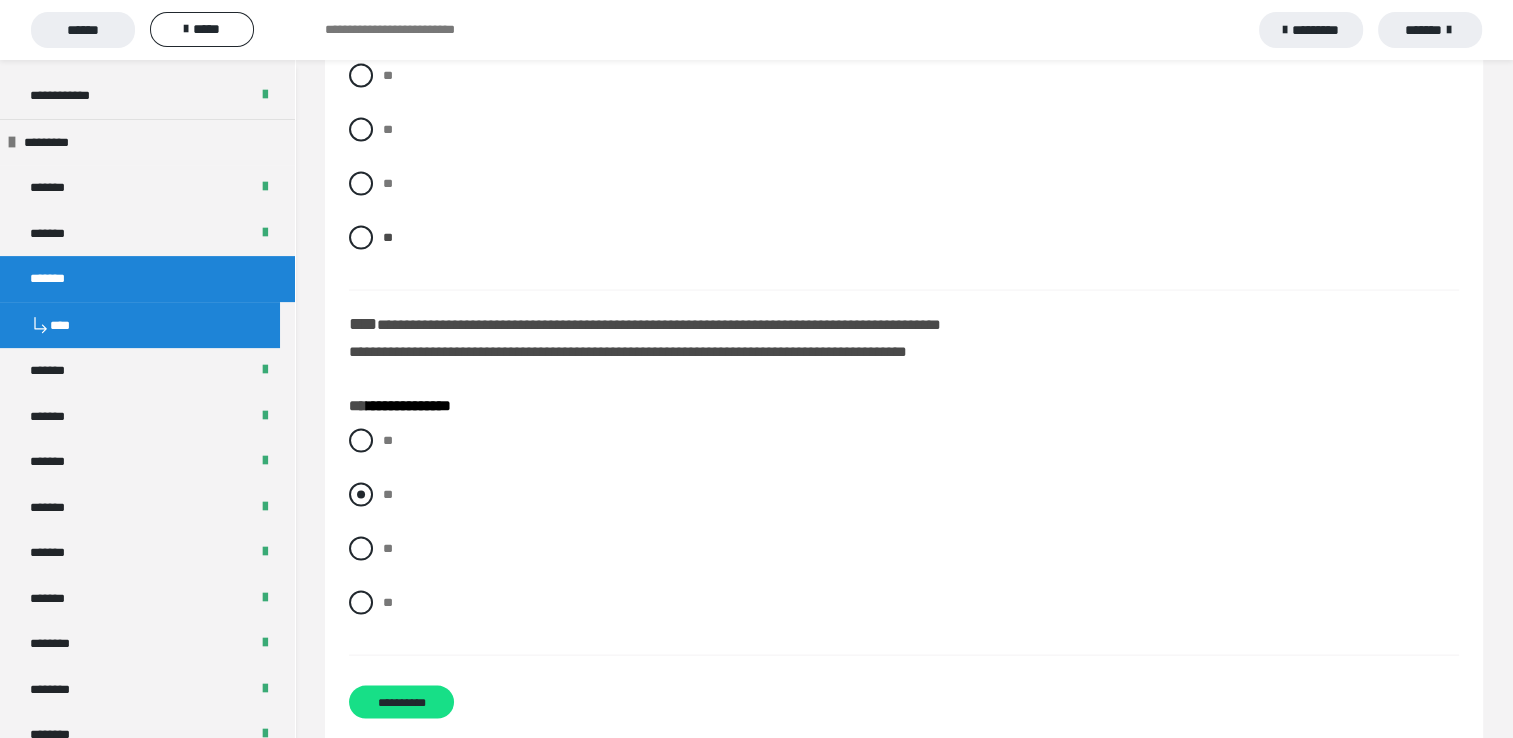 click at bounding box center [361, 495] 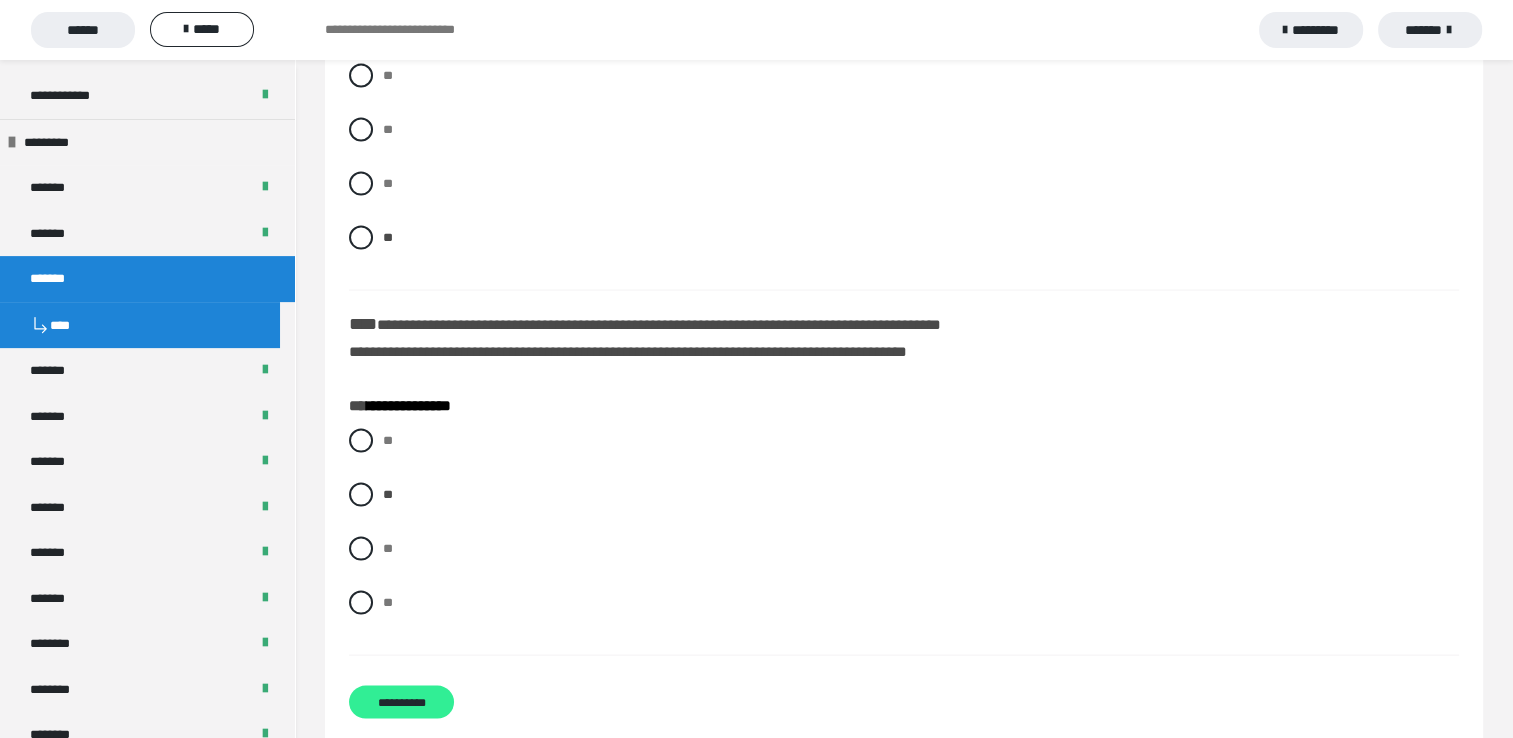 click on "**********" at bounding box center [401, 702] 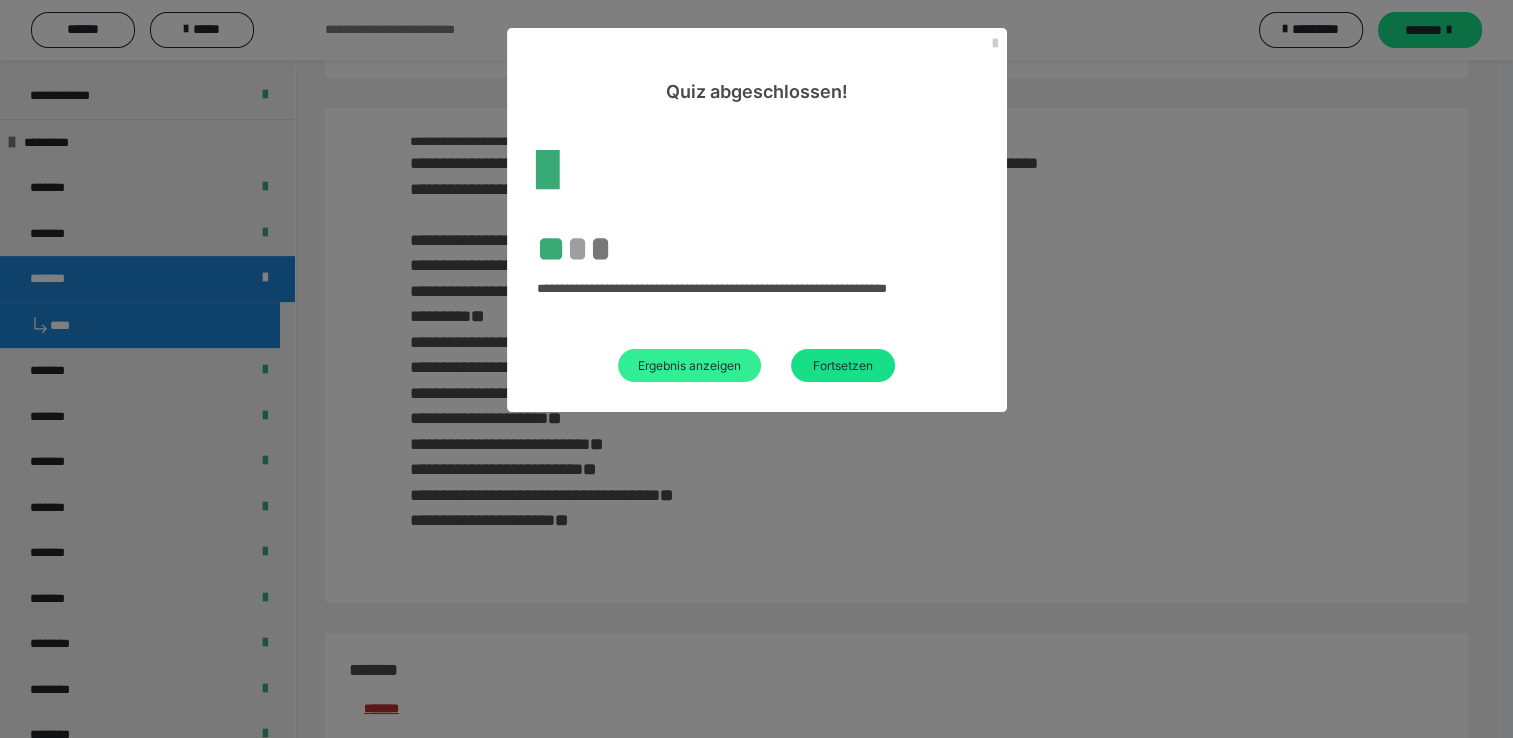 scroll, scrollTop: 3569, scrollLeft: 0, axis: vertical 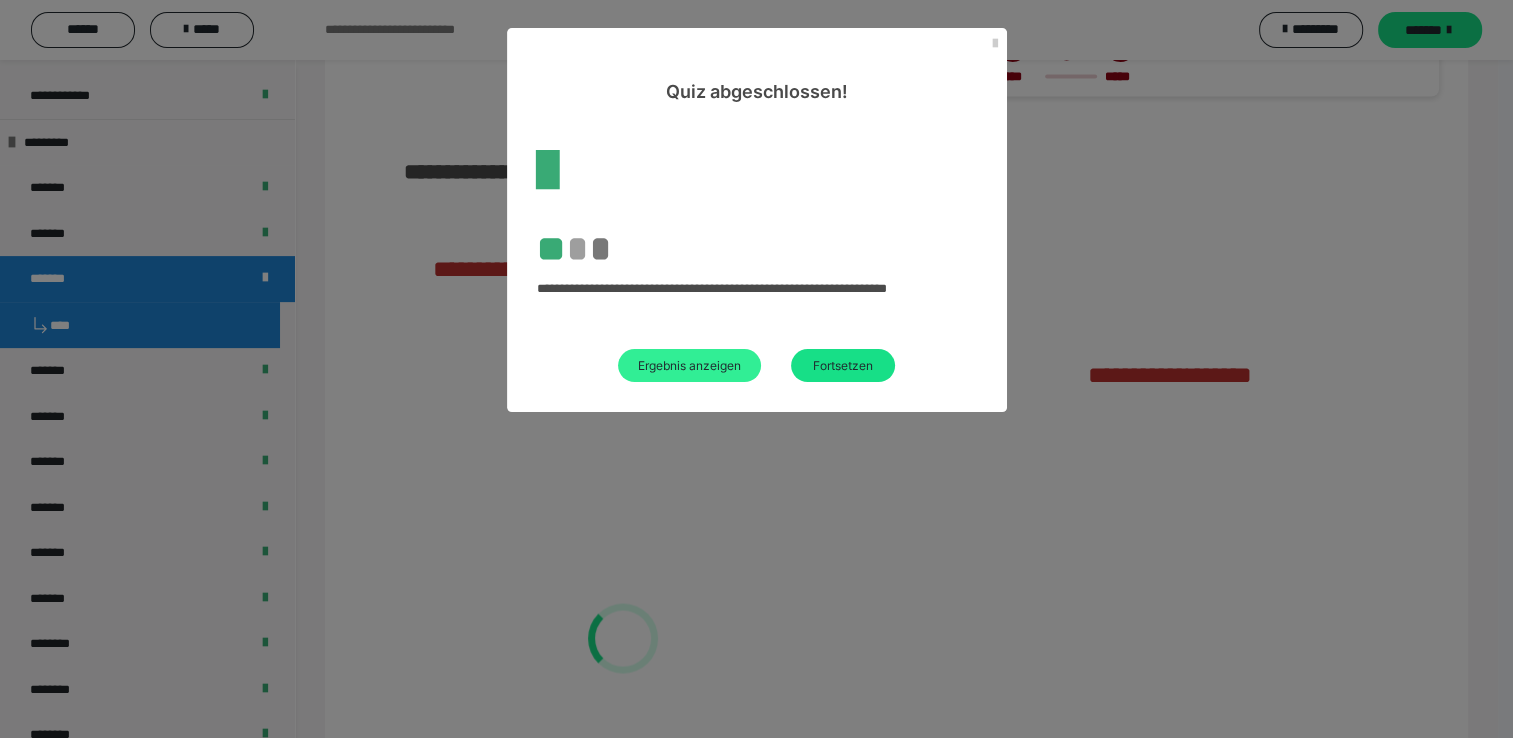 click on "Ergebnis anzeigen" at bounding box center [689, 365] 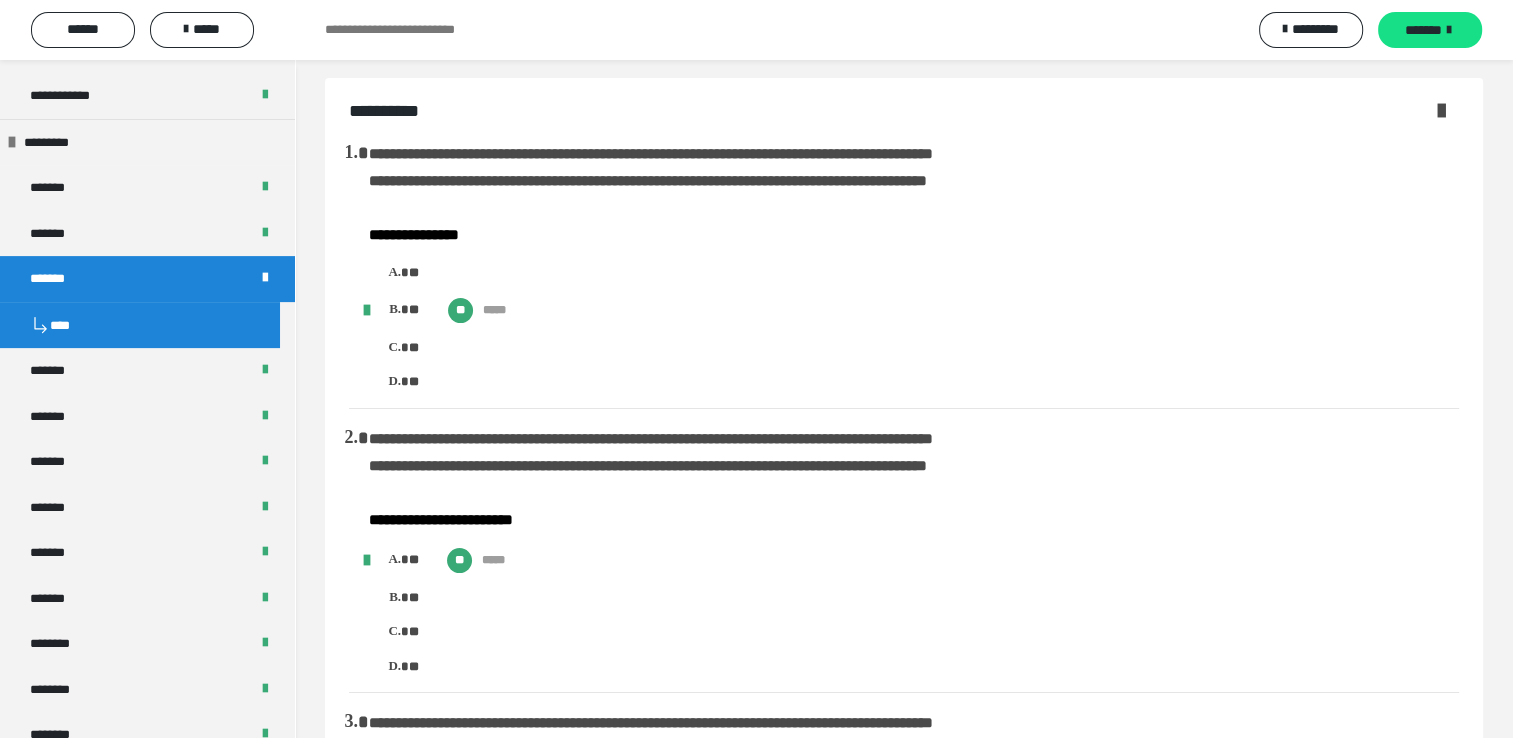 scroll, scrollTop: 0, scrollLeft: 0, axis: both 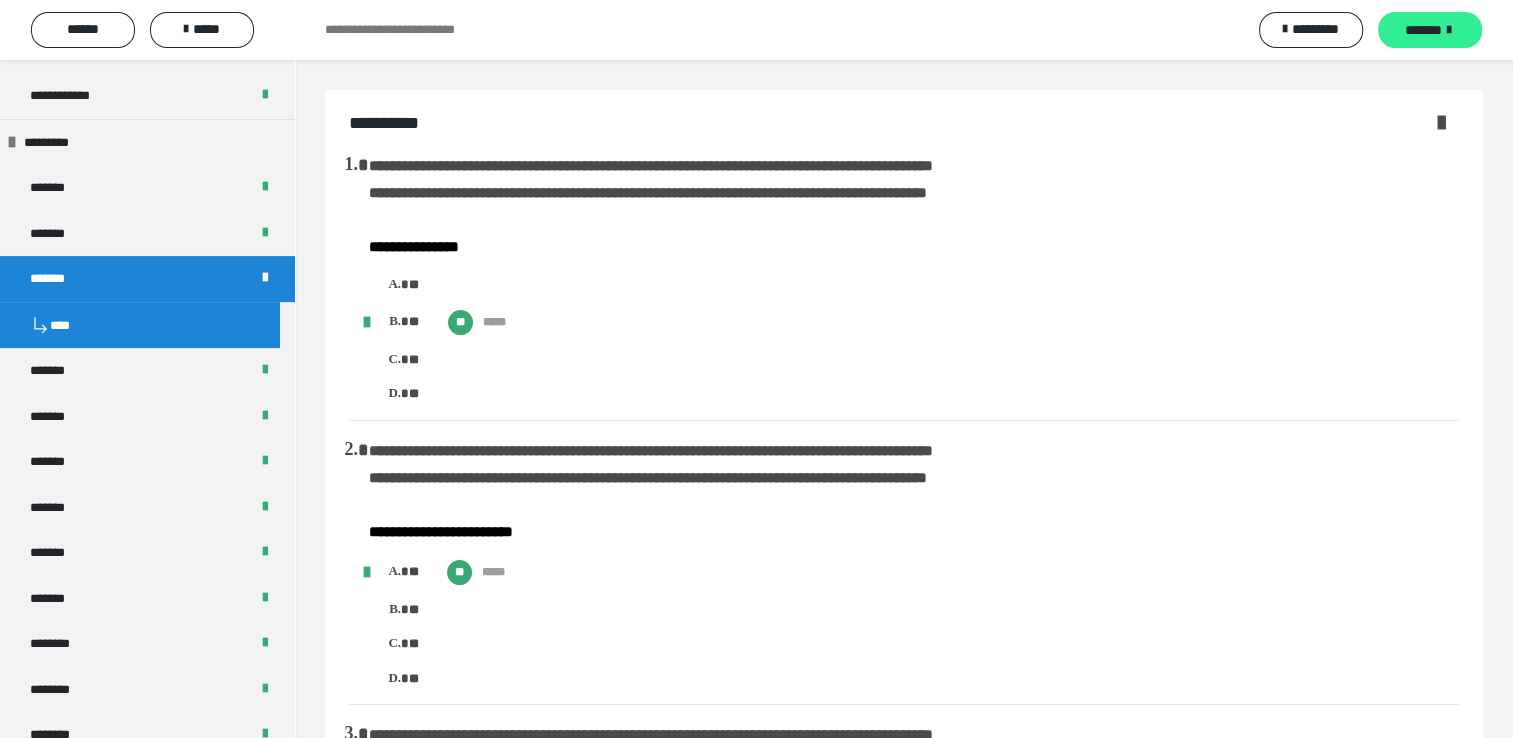 click on "*******" at bounding box center (1423, 30) 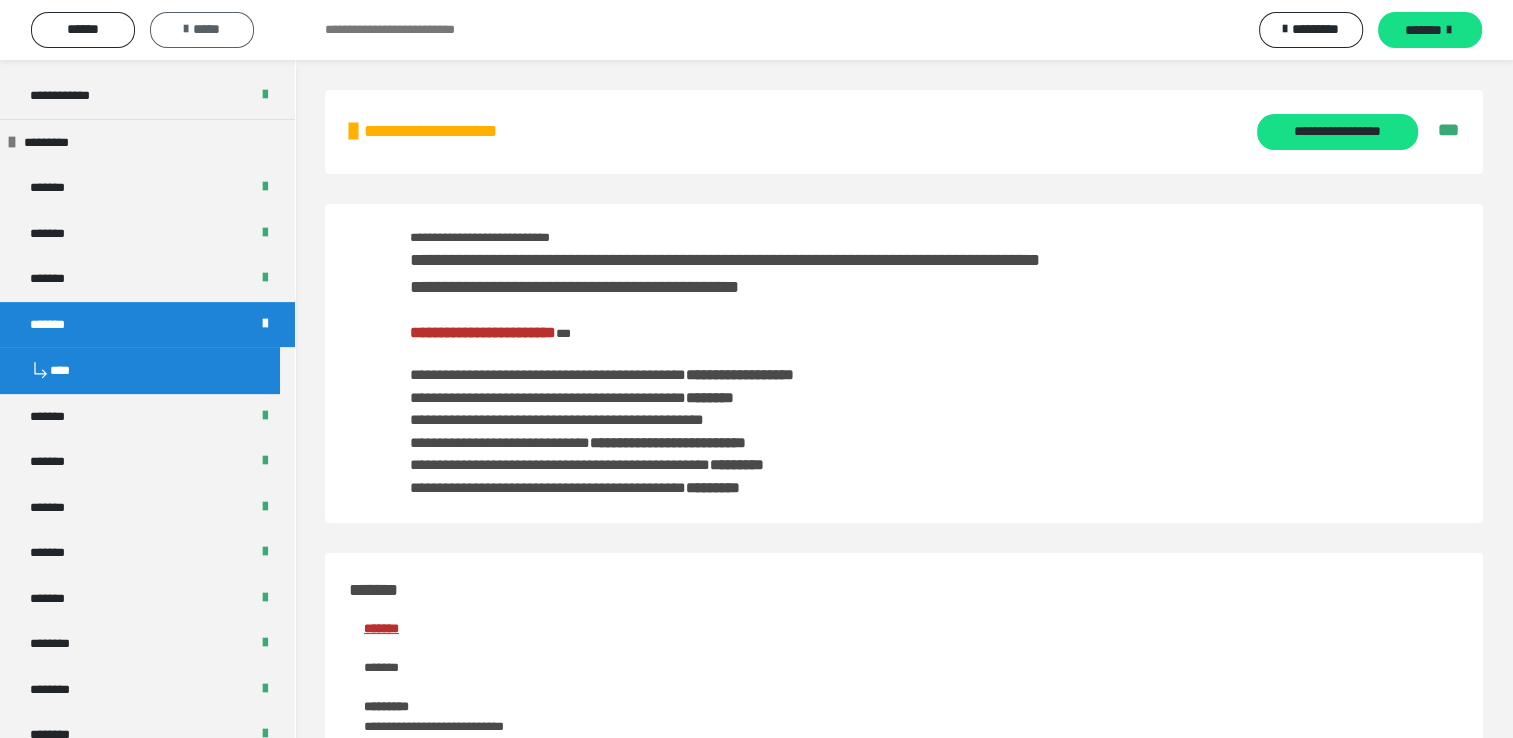 click on "*****" at bounding box center [202, 29] 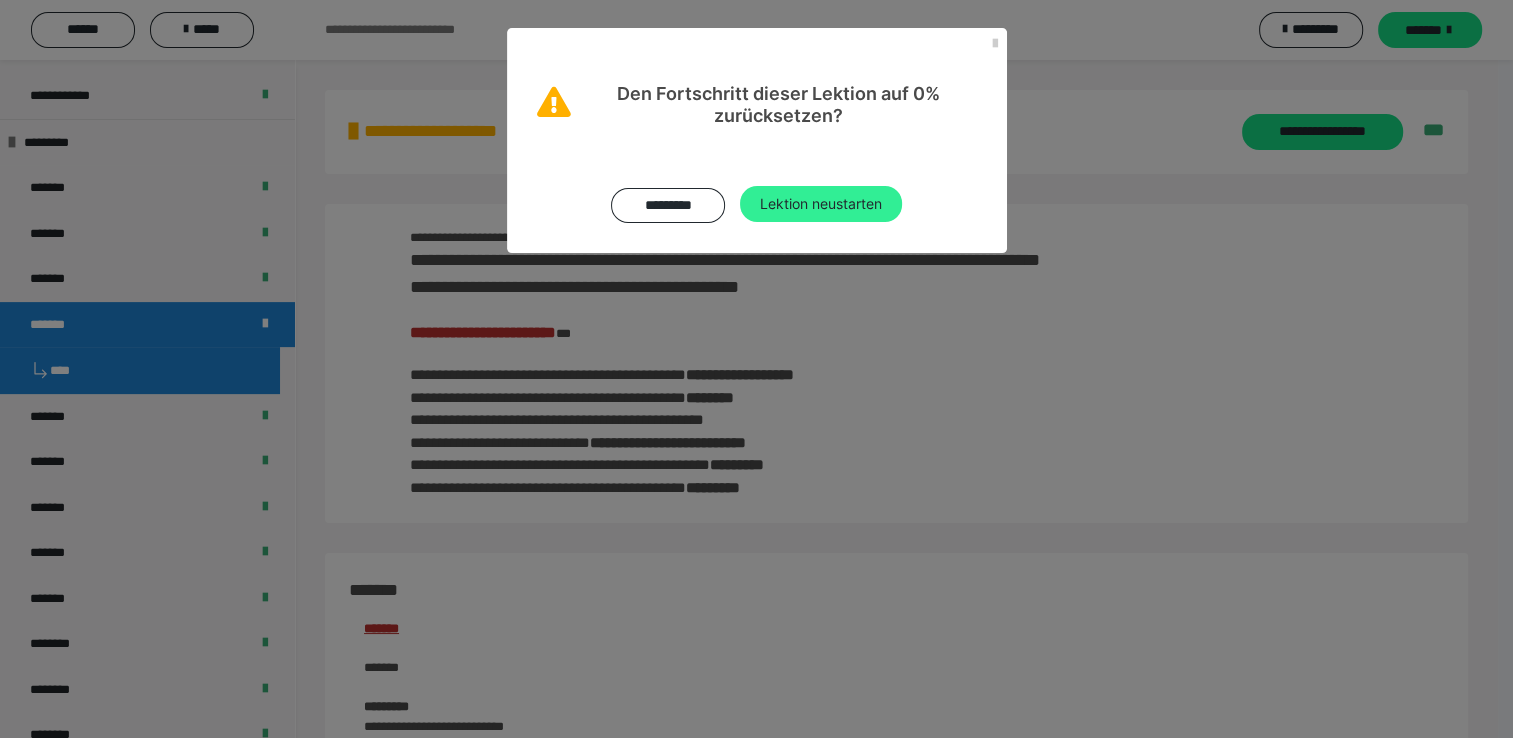 click on "Lektion neustarten" at bounding box center [821, 204] 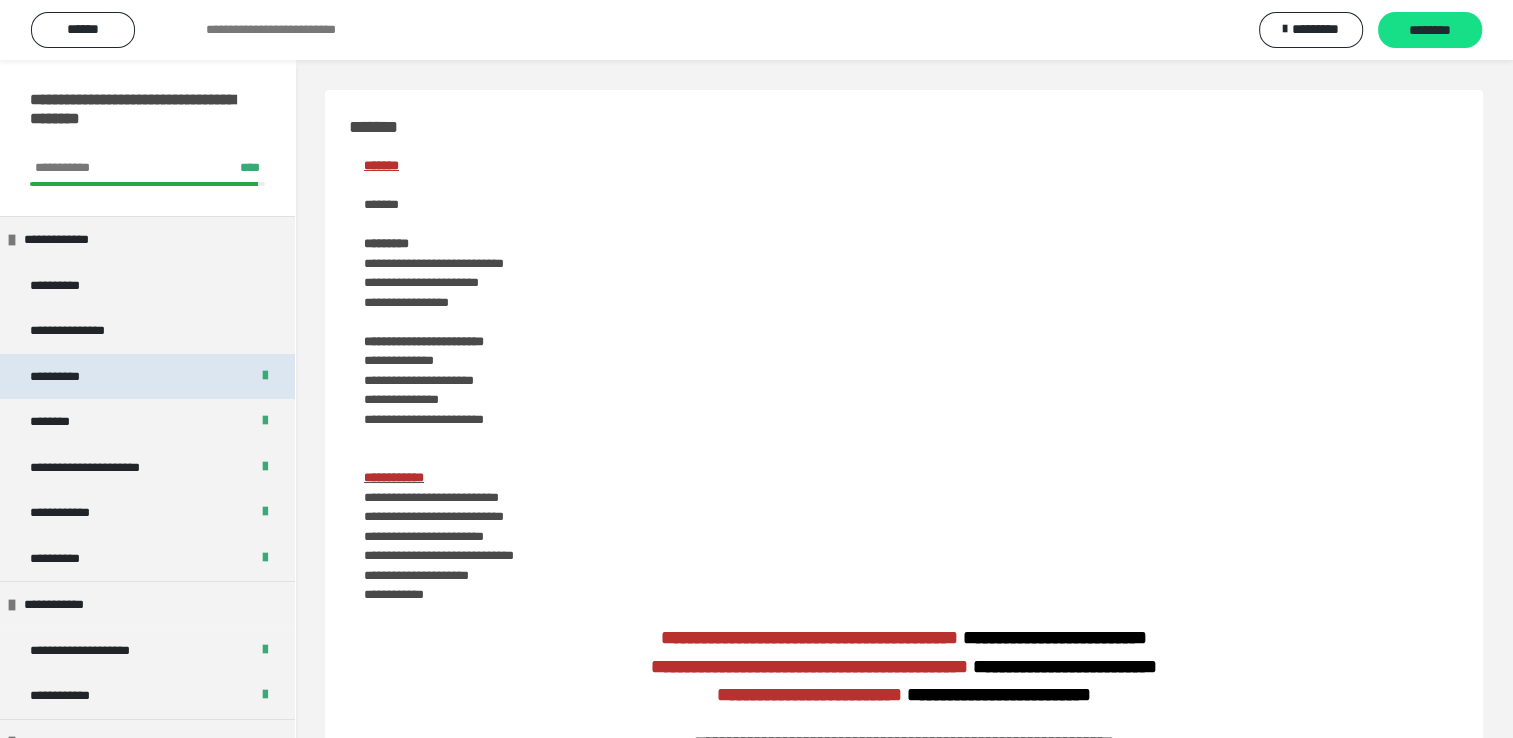 scroll, scrollTop: 600, scrollLeft: 0, axis: vertical 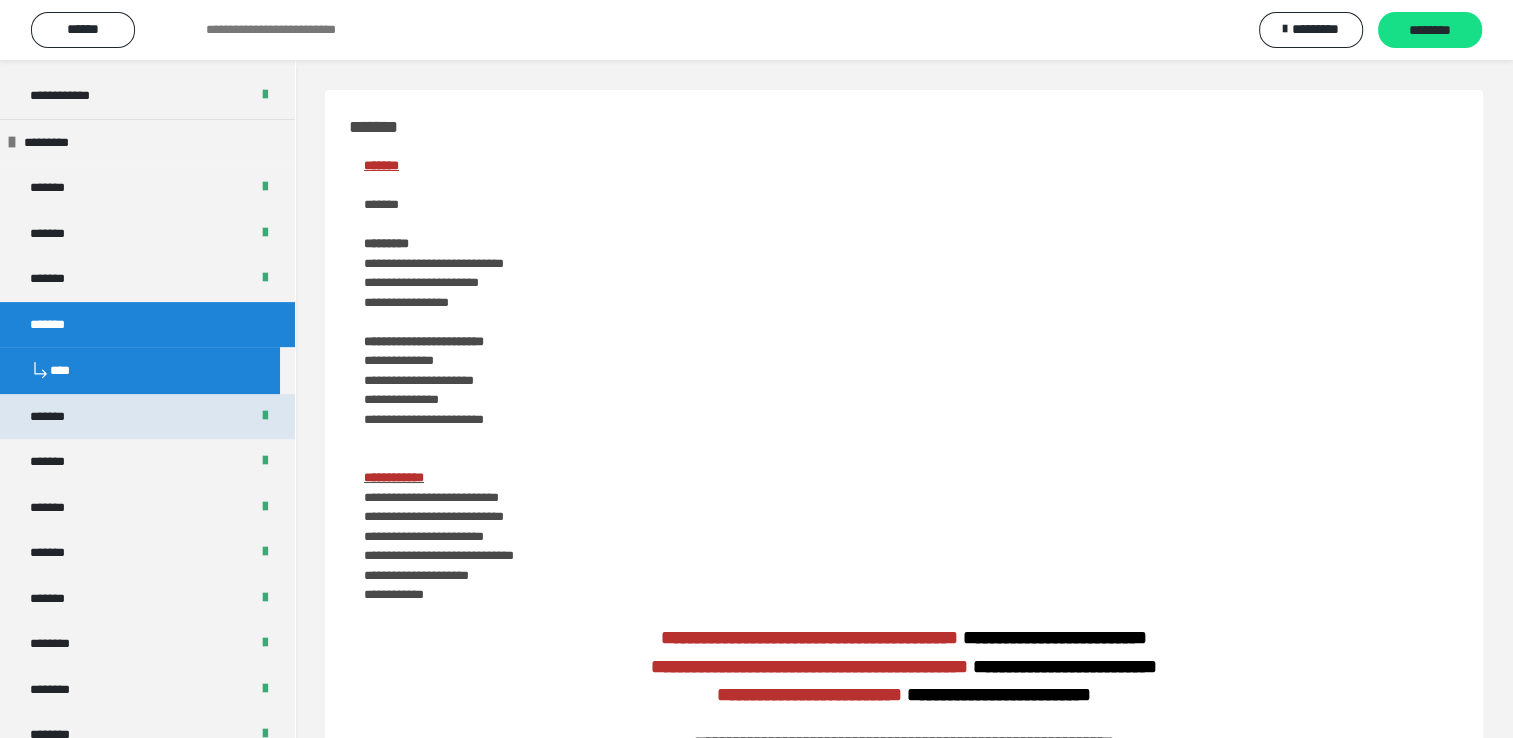 click on "*******" at bounding box center (147, 417) 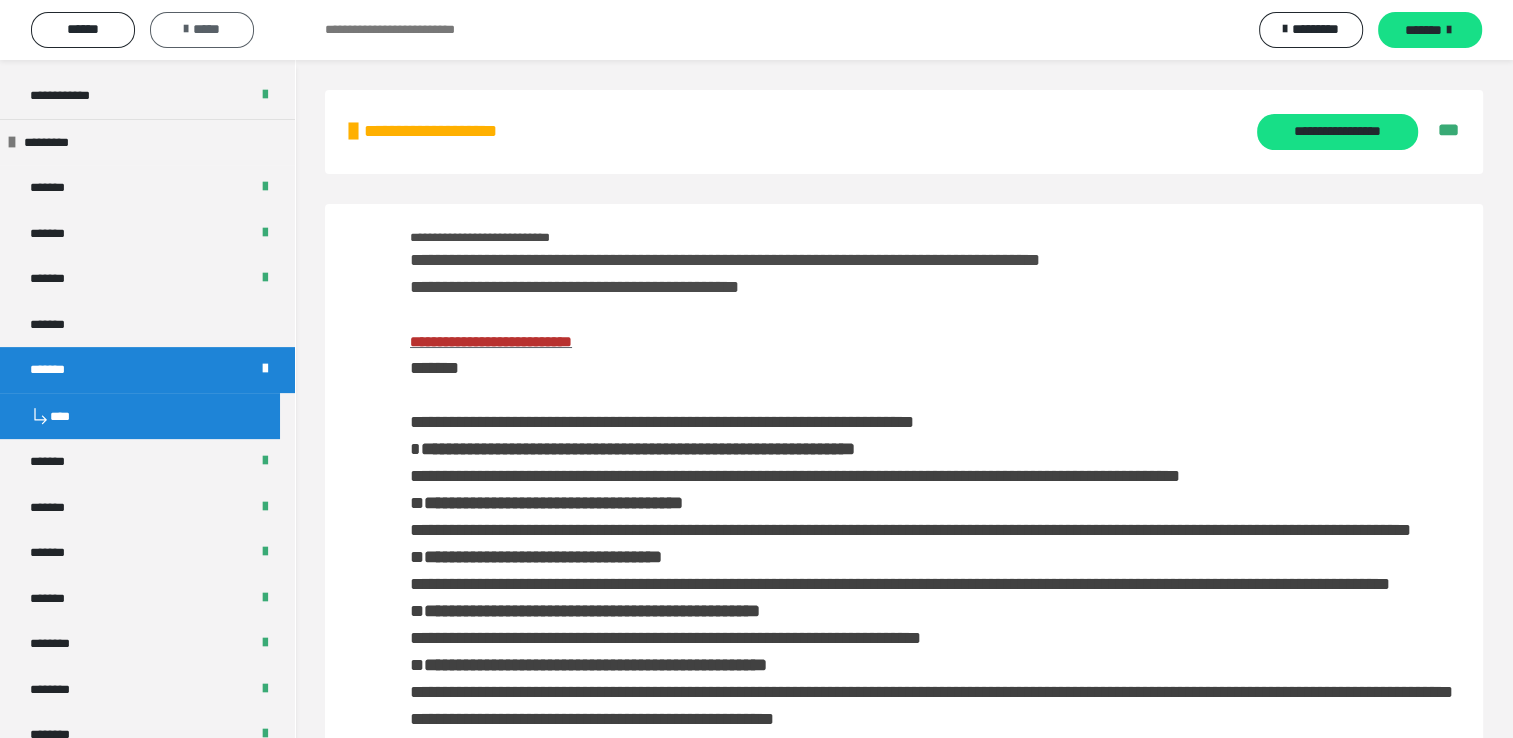 click on "*****" at bounding box center [202, 29] 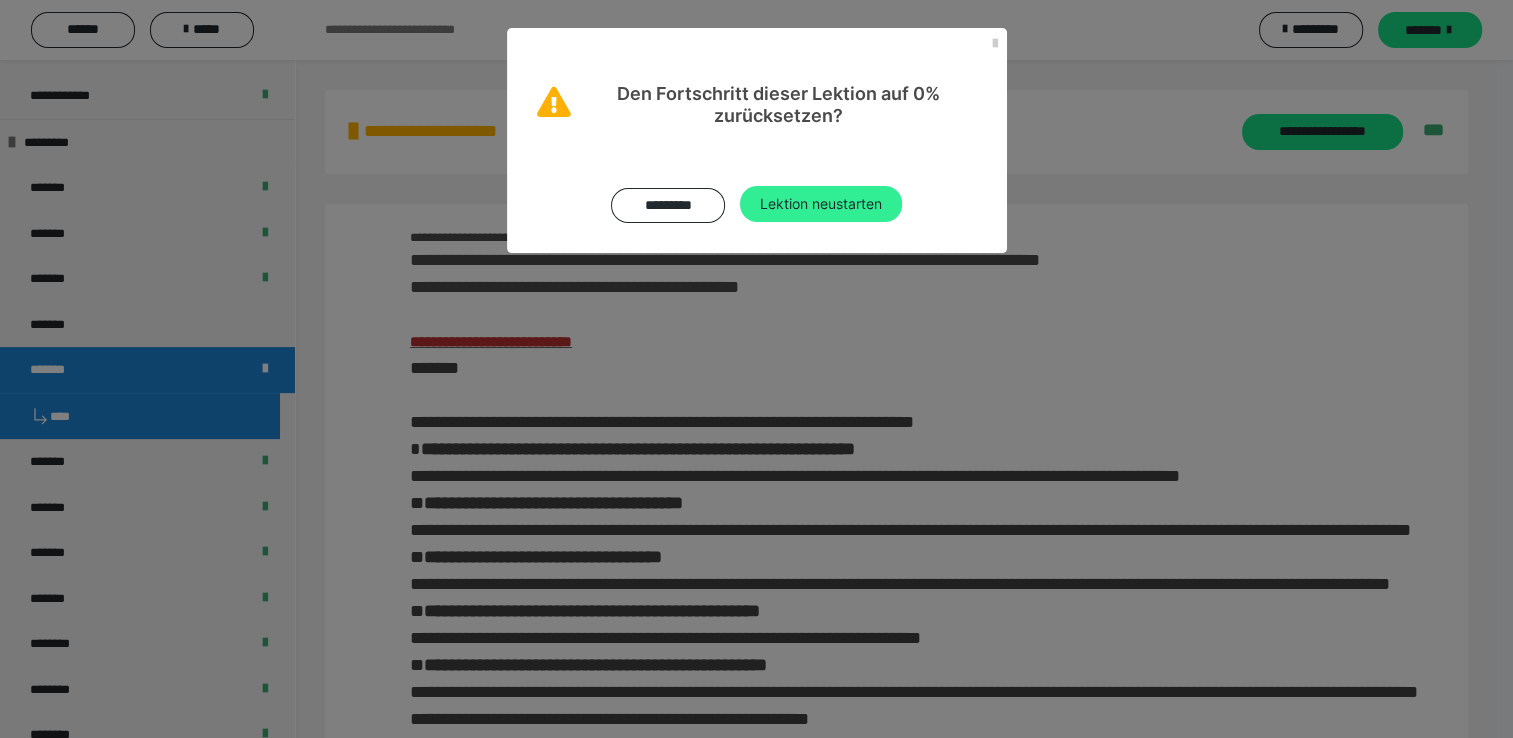 click on "Lektion neustarten" at bounding box center (821, 204) 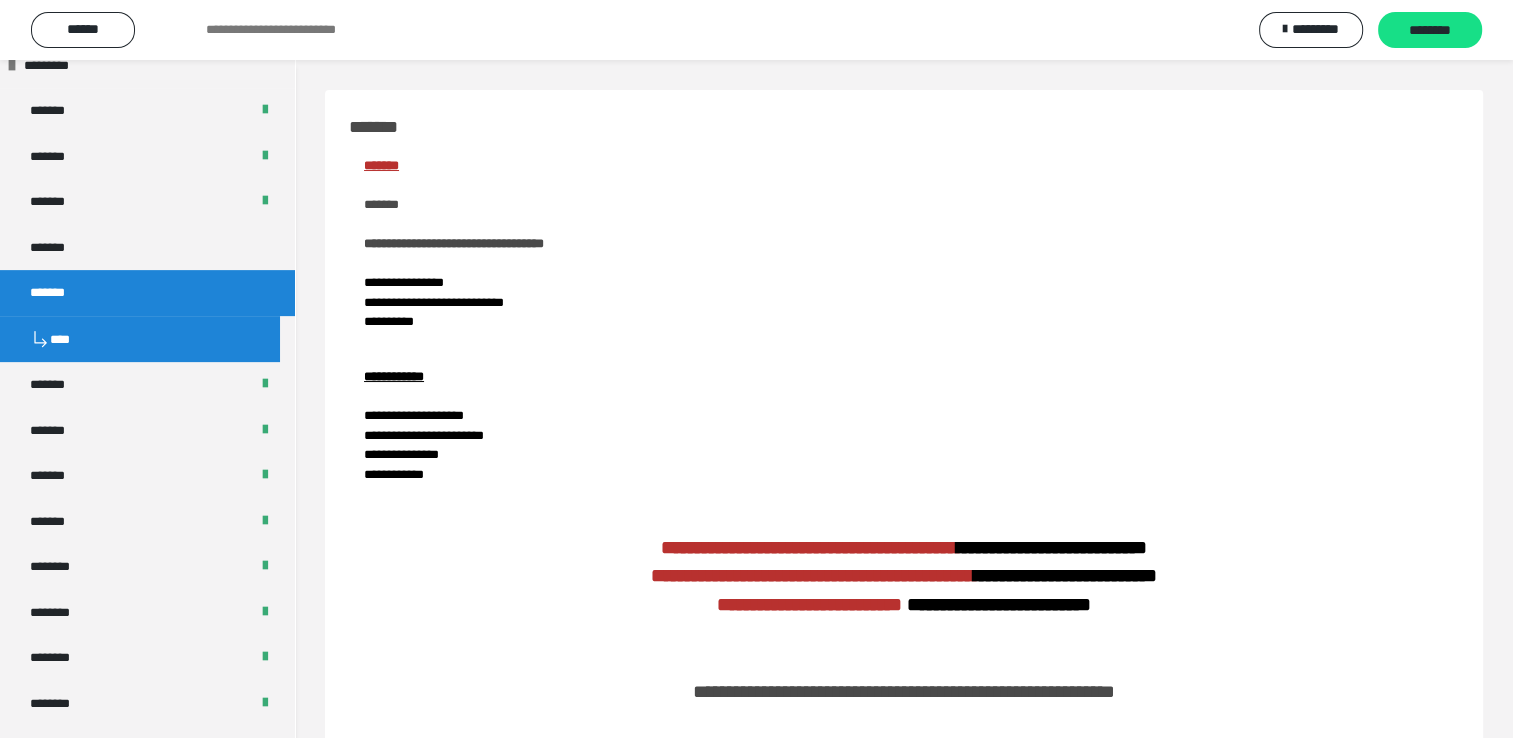 scroll, scrollTop: 700, scrollLeft: 0, axis: vertical 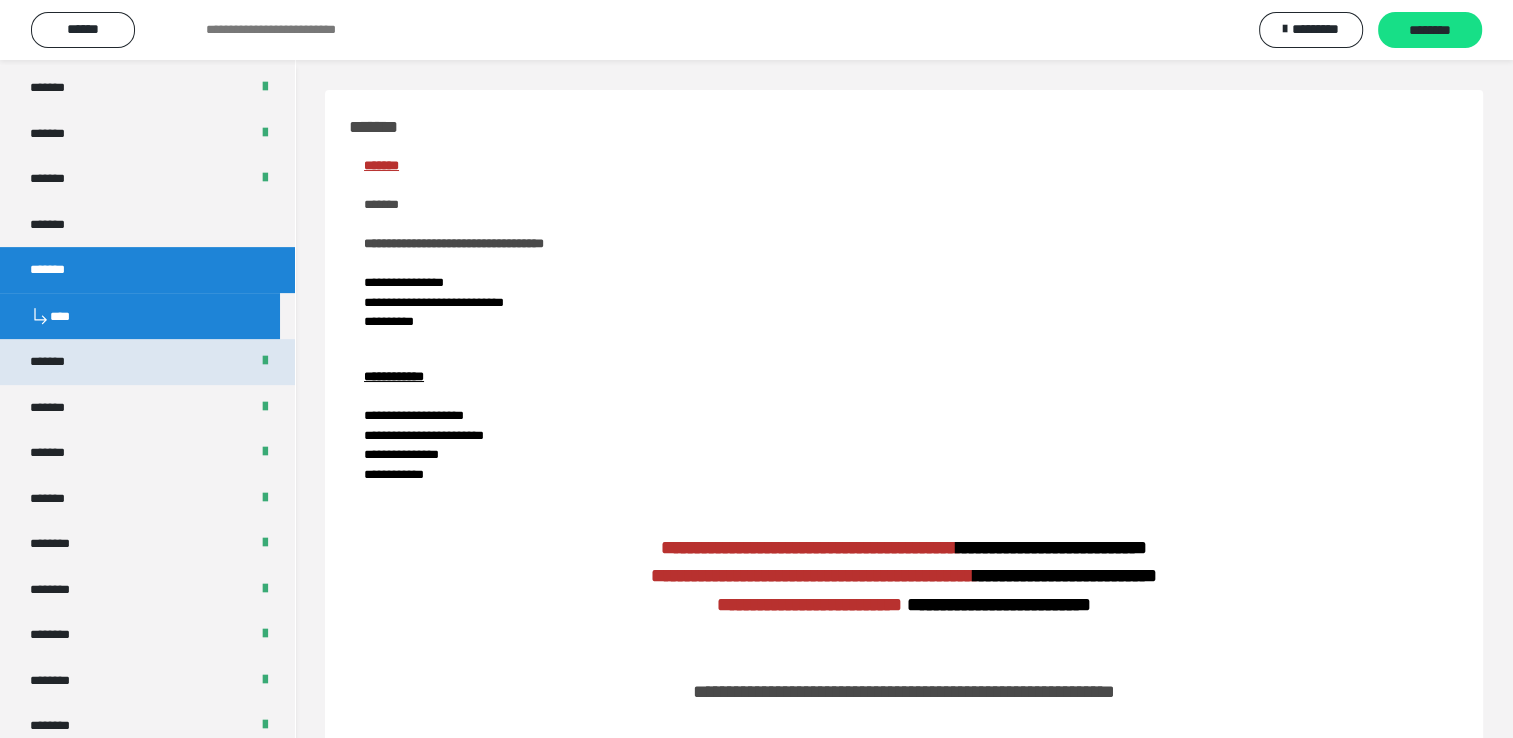 click on "*******" at bounding box center (147, 362) 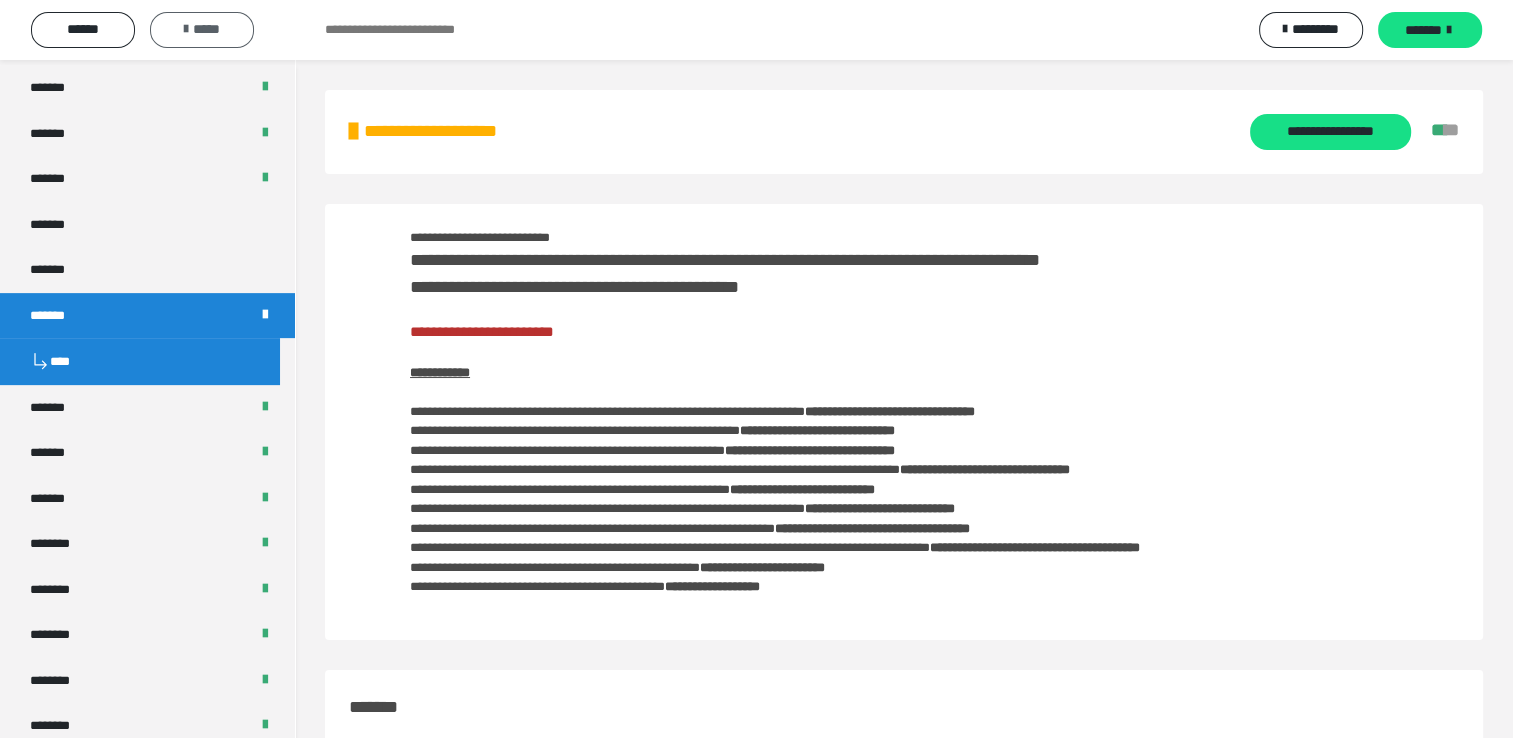 click on "*****" at bounding box center [202, 29] 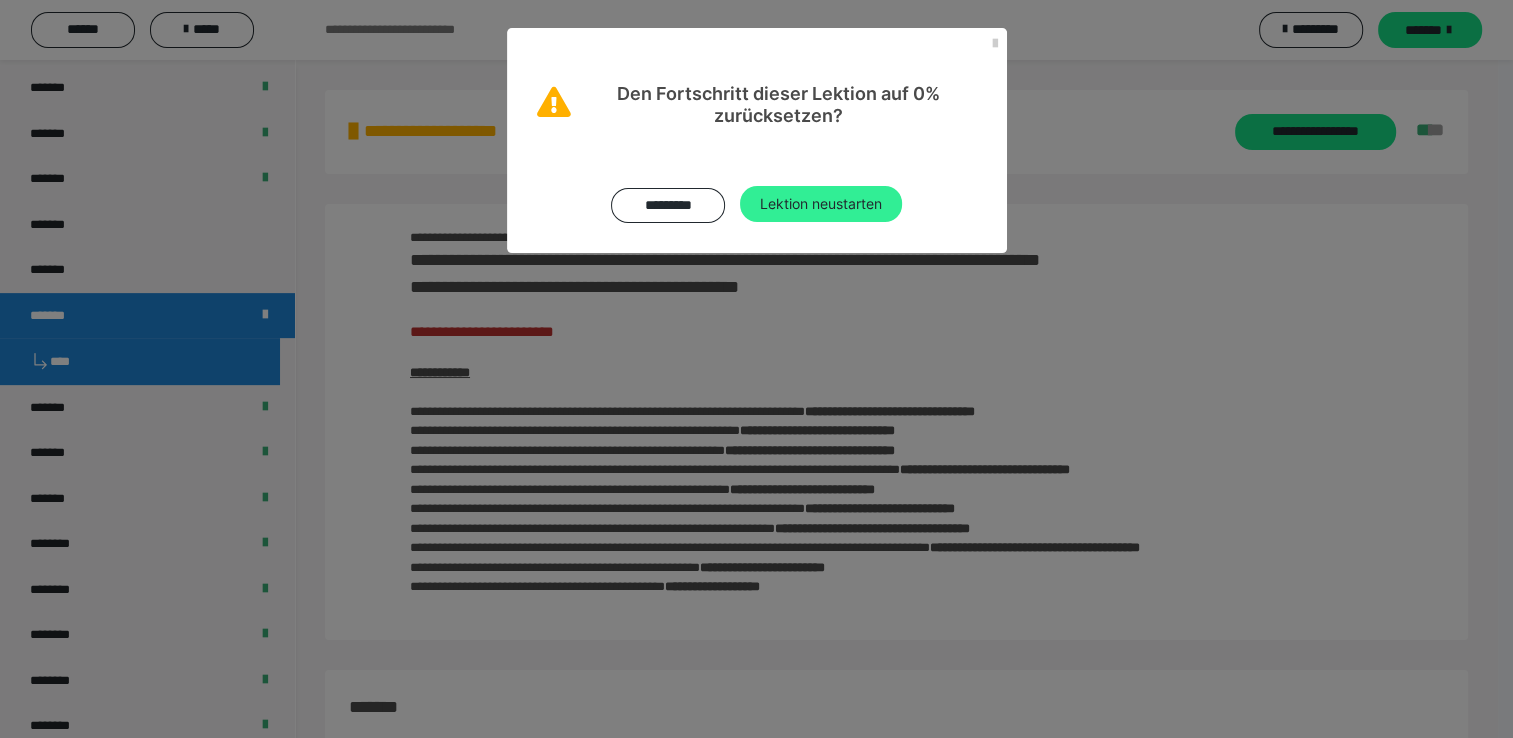 click on "Lektion neustarten" at bounding box center [821, 204] 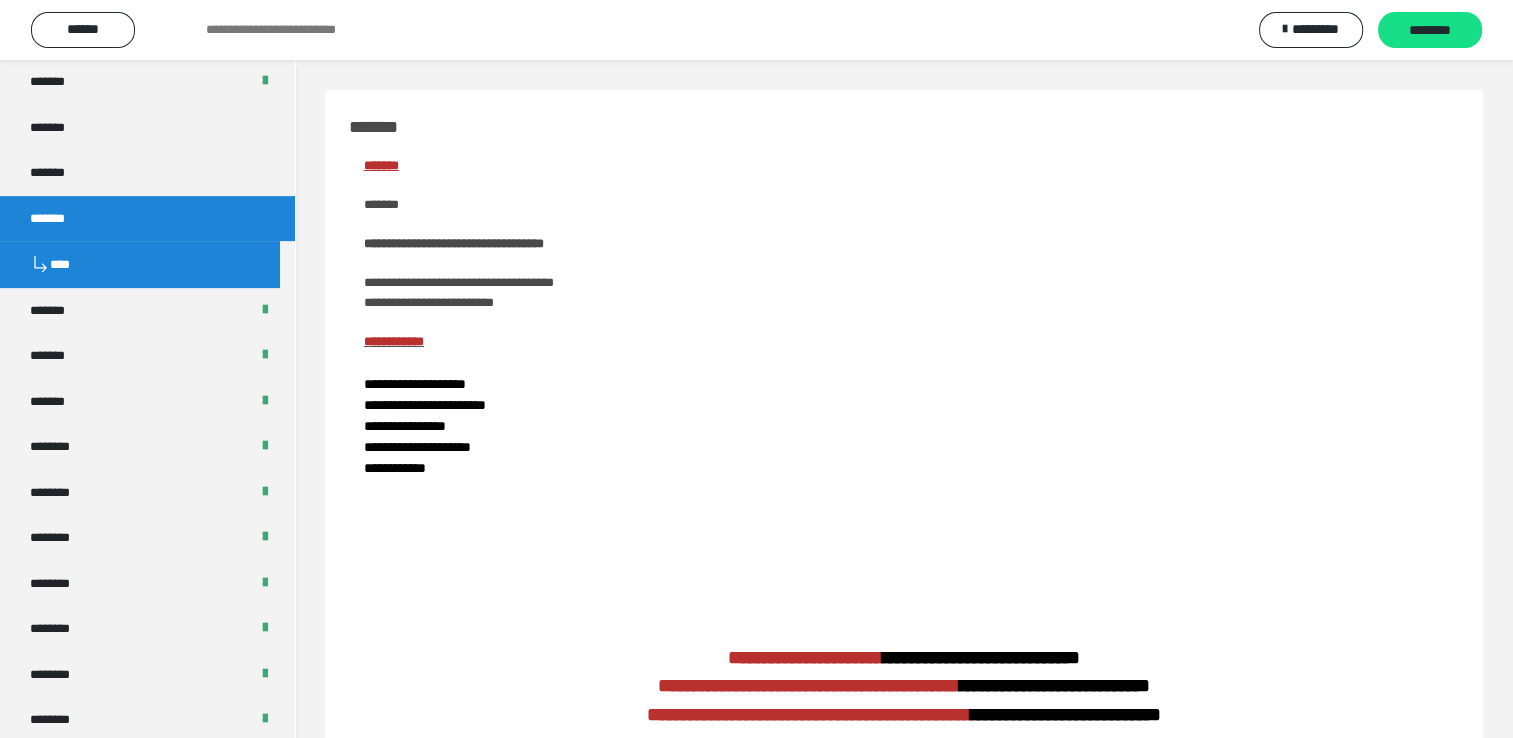 scroll, scrollTop: 700, scrollLeft: 0, axis: vertical 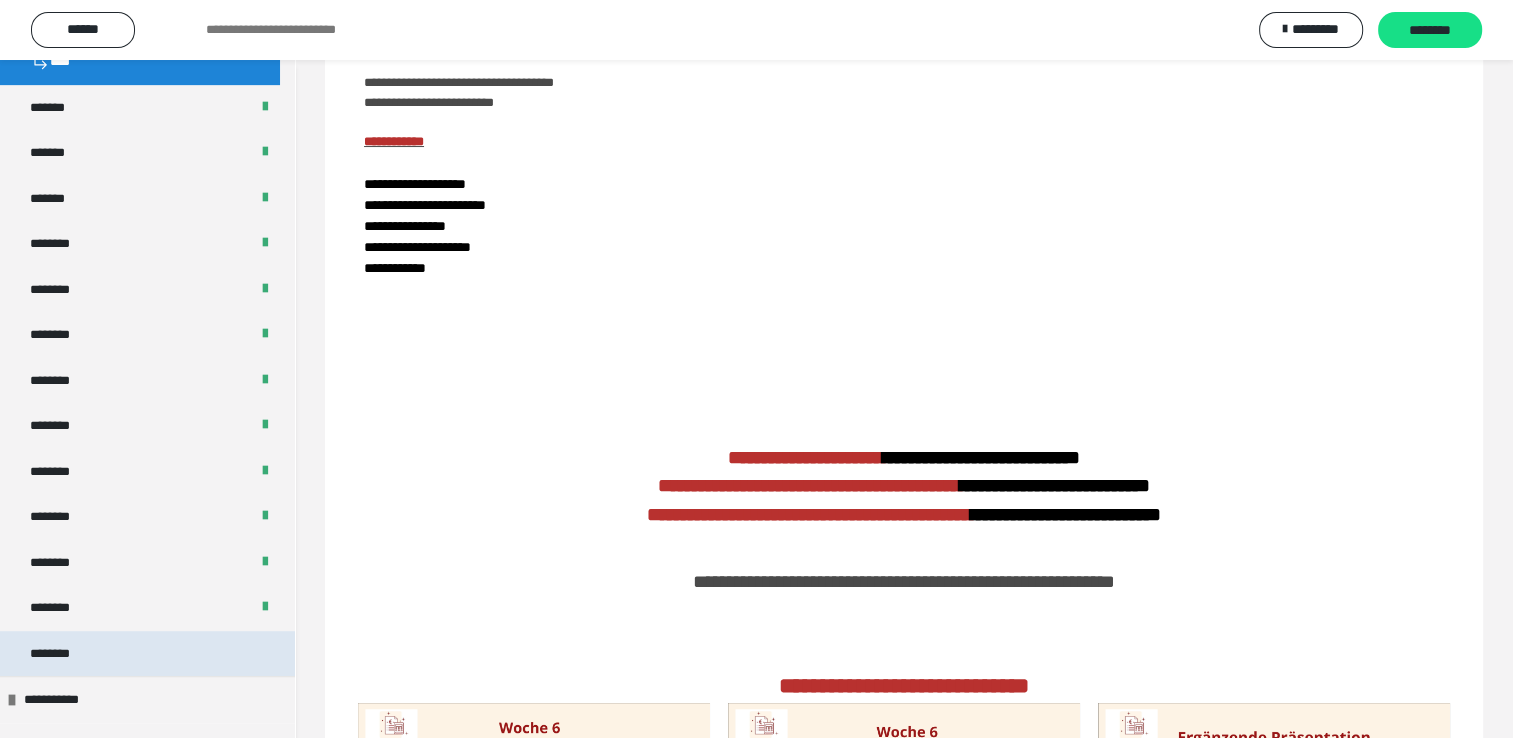 click on "********" at bounding box center [147, 654] 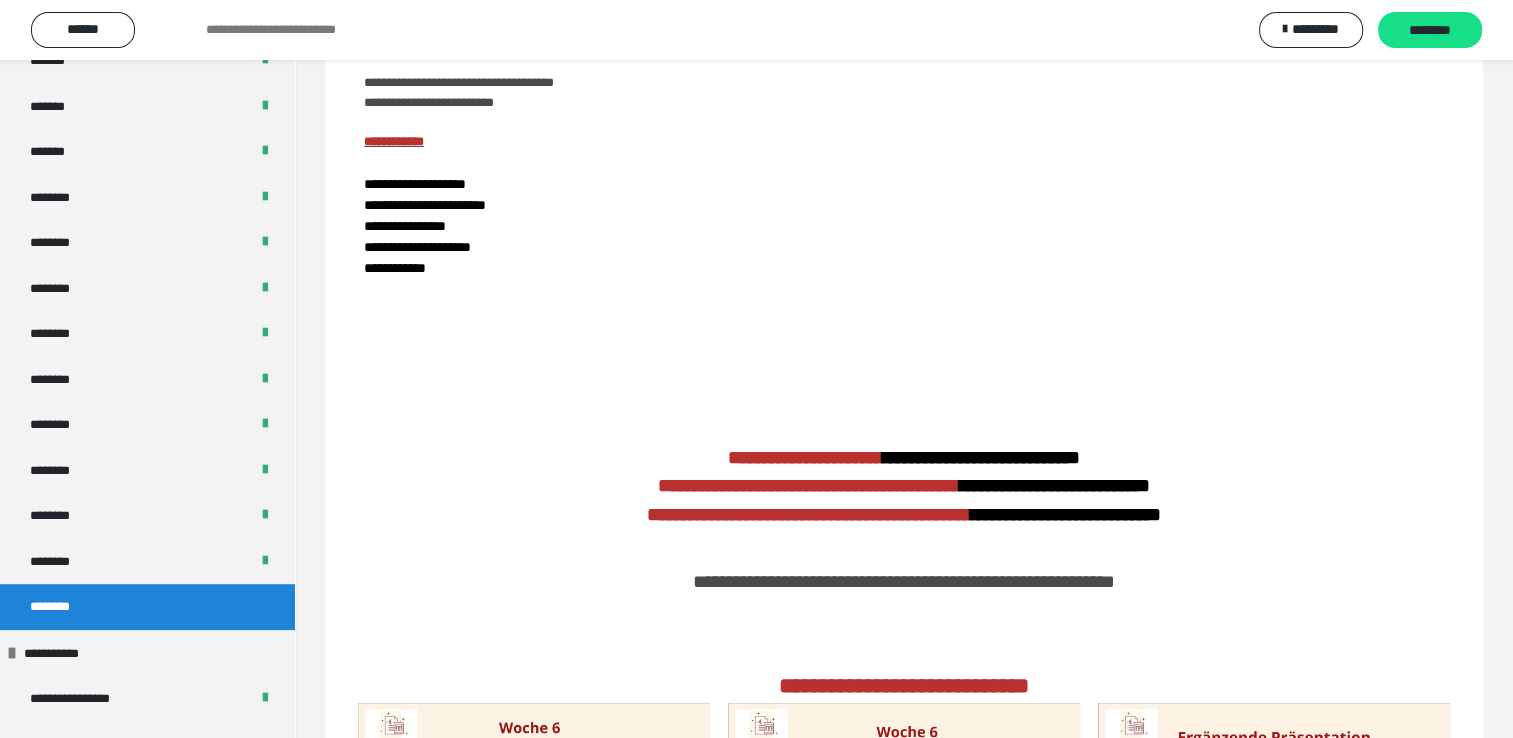 scroll, scrollTop: 953, scrollLeft: 0, axis: vertical 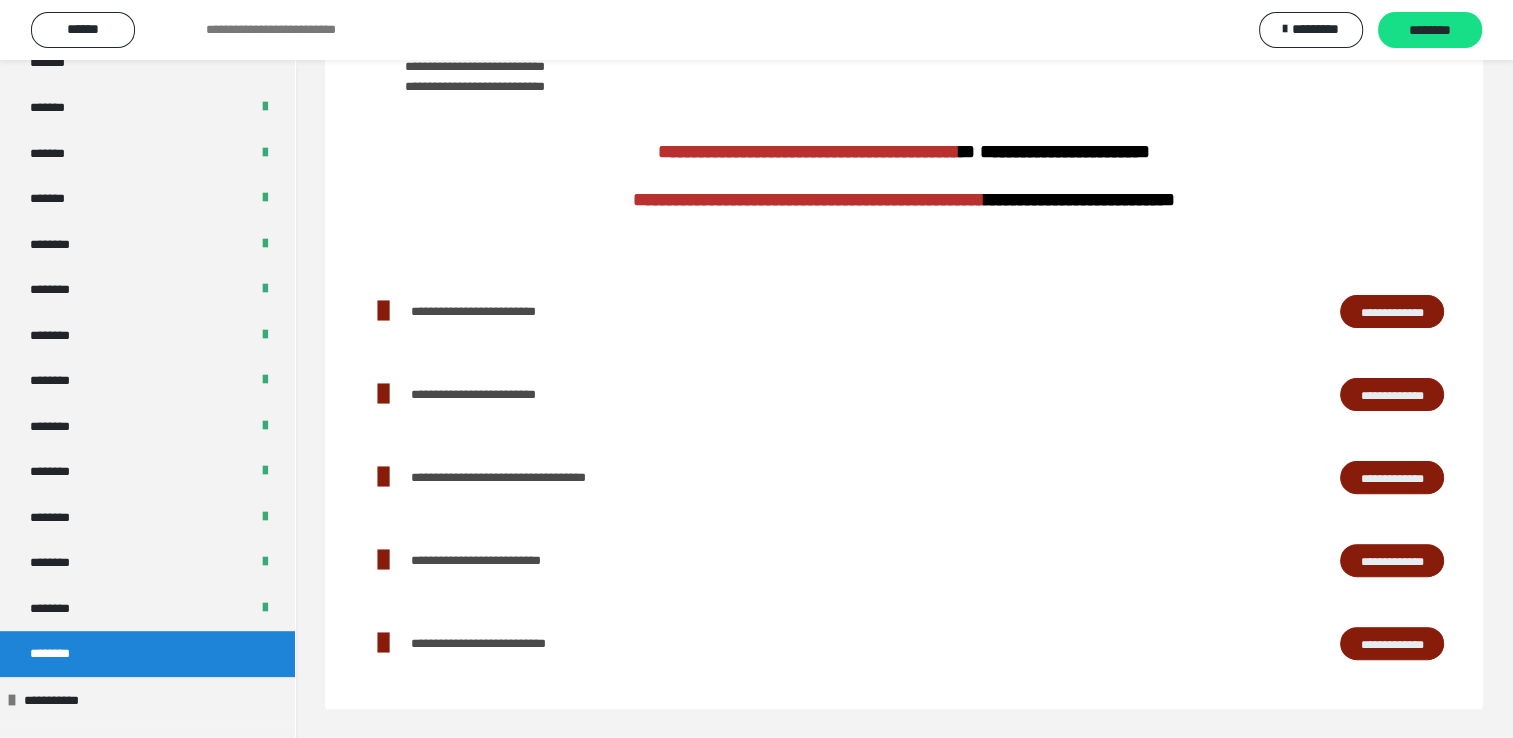 click on "**********" at bounding box center [1392, 312] 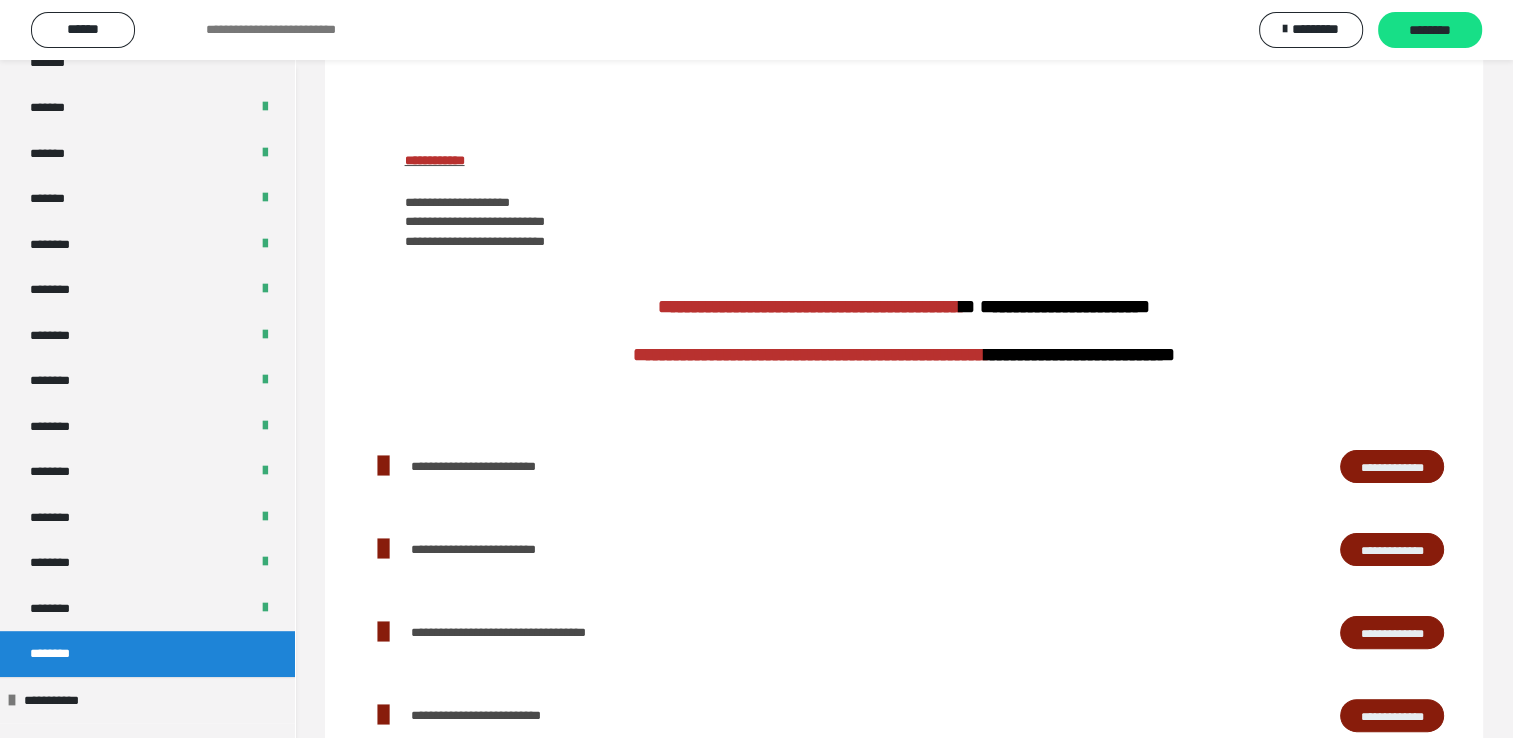 scroll, scrollTop: 183, scrollLeft: 0, axis: vertical 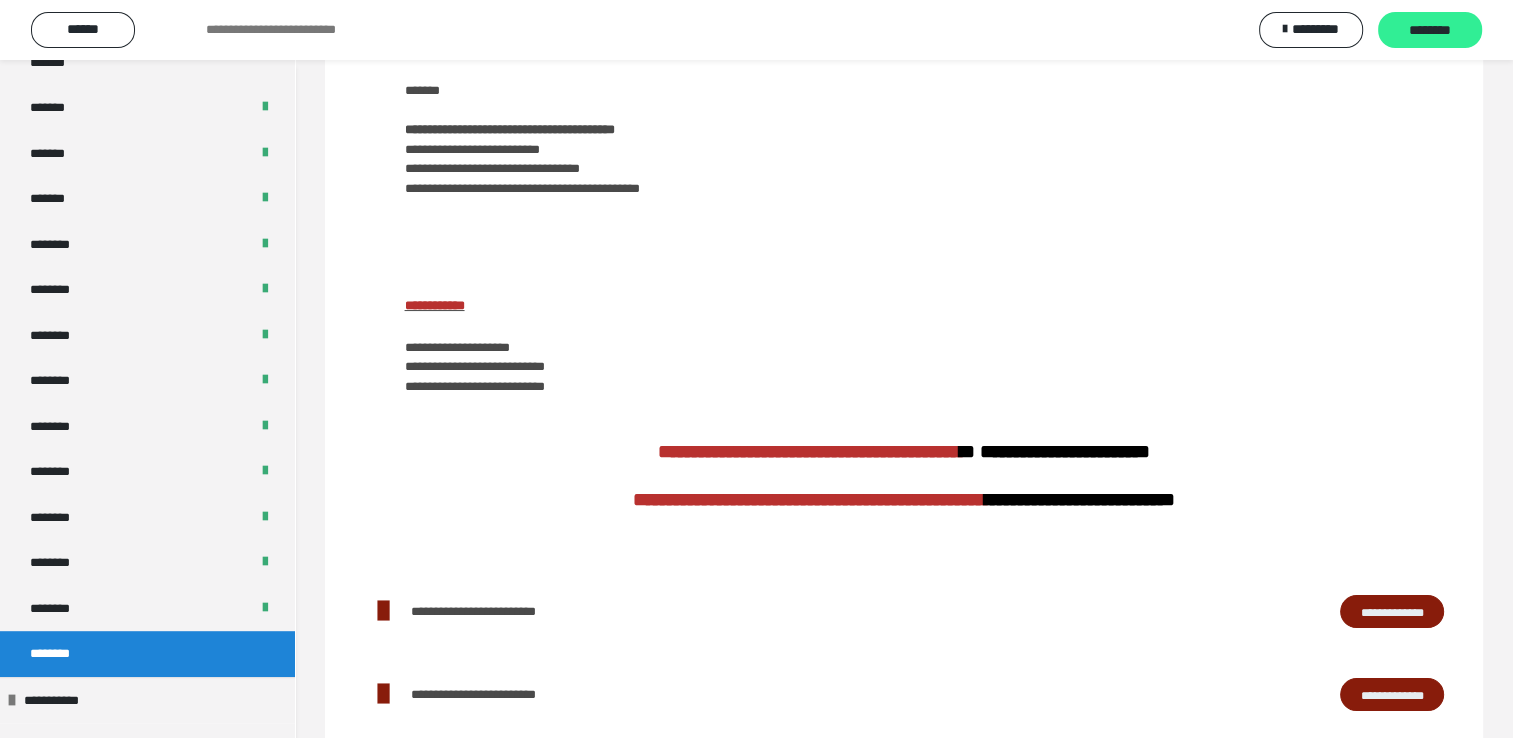 click on "********" at bounding box center [1430, 31] 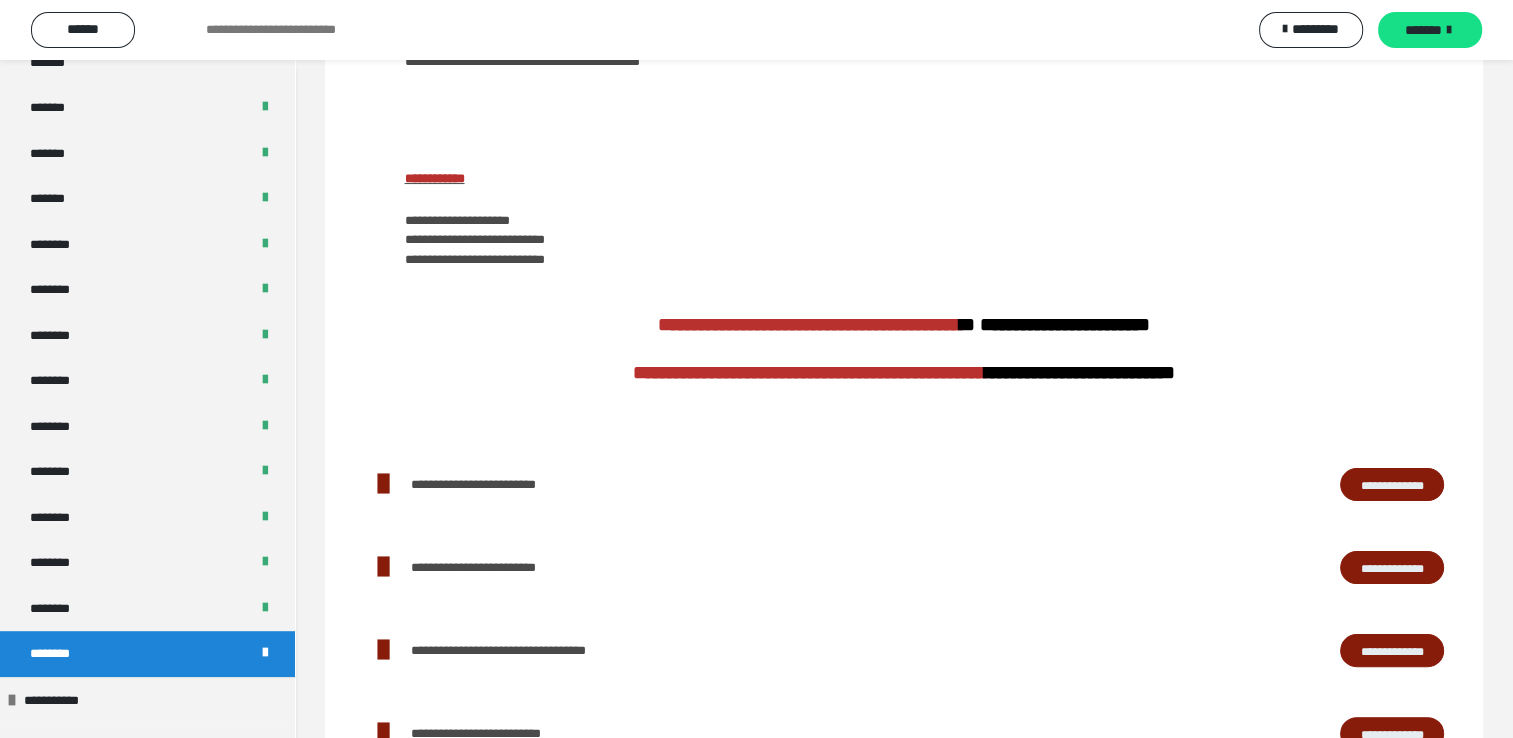 scroll, scrollTop: 383, scrollLeft: 0, axis: vertical 